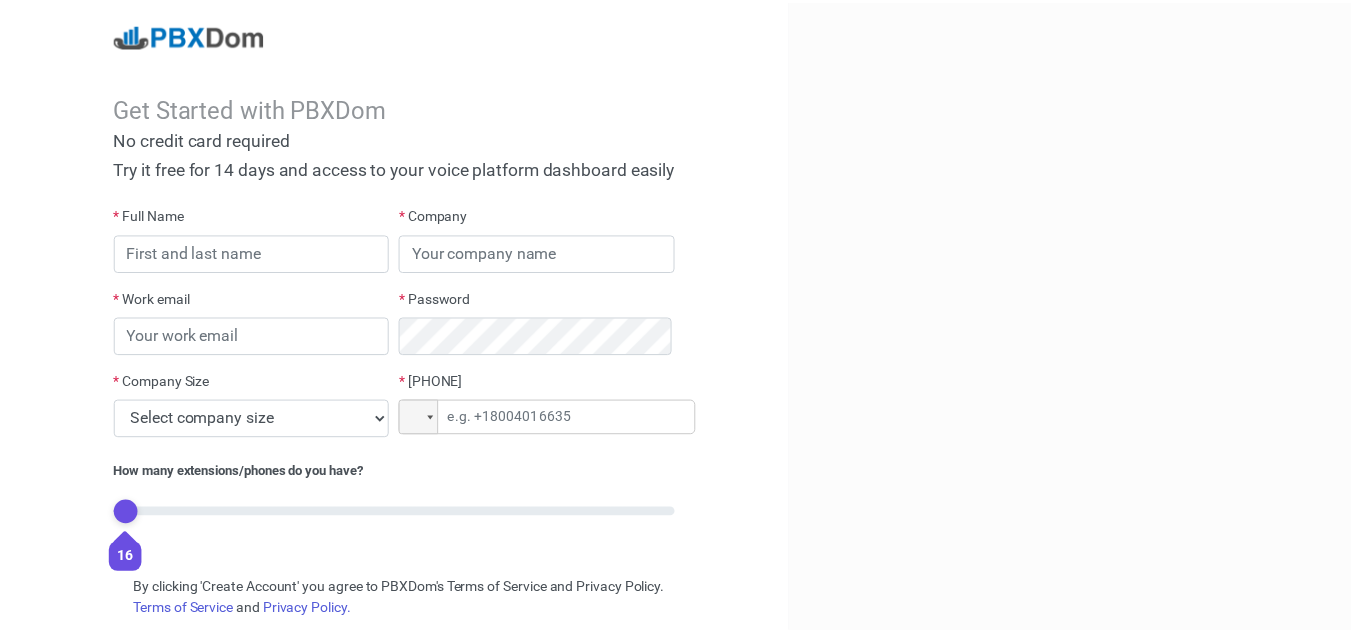 scroll, scrollTop: 0, scrollLeft: 0, axis: both 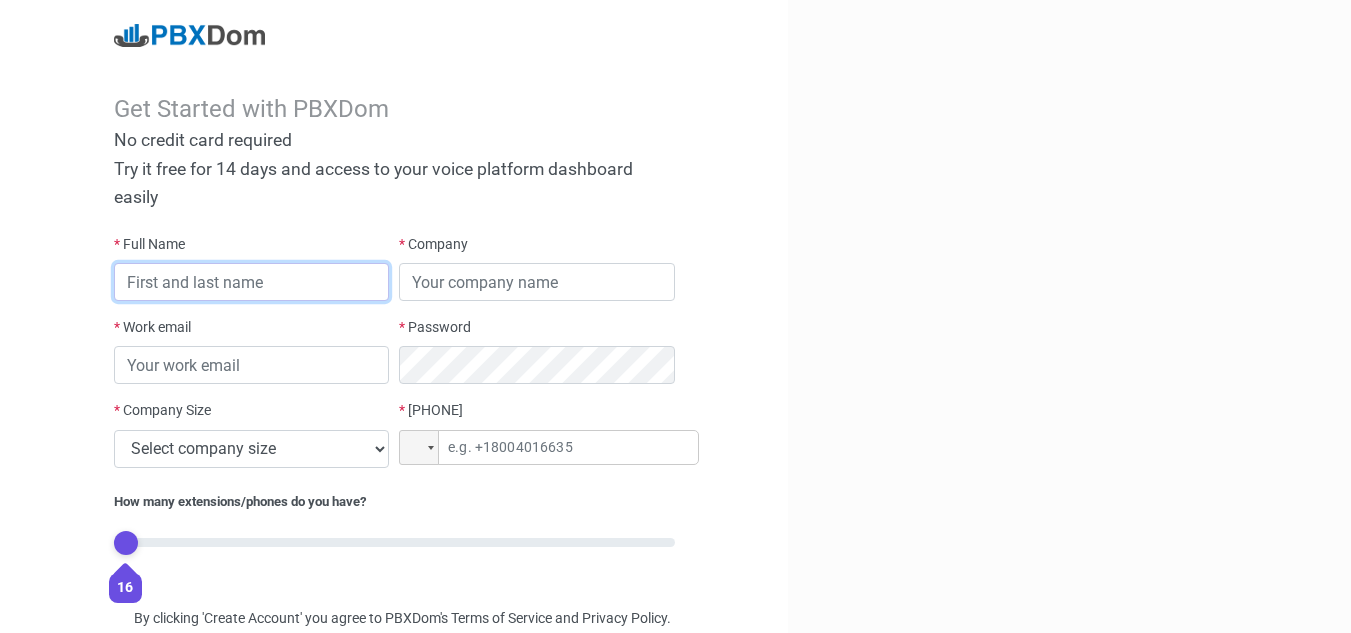 click at bounding box center (252, 282) 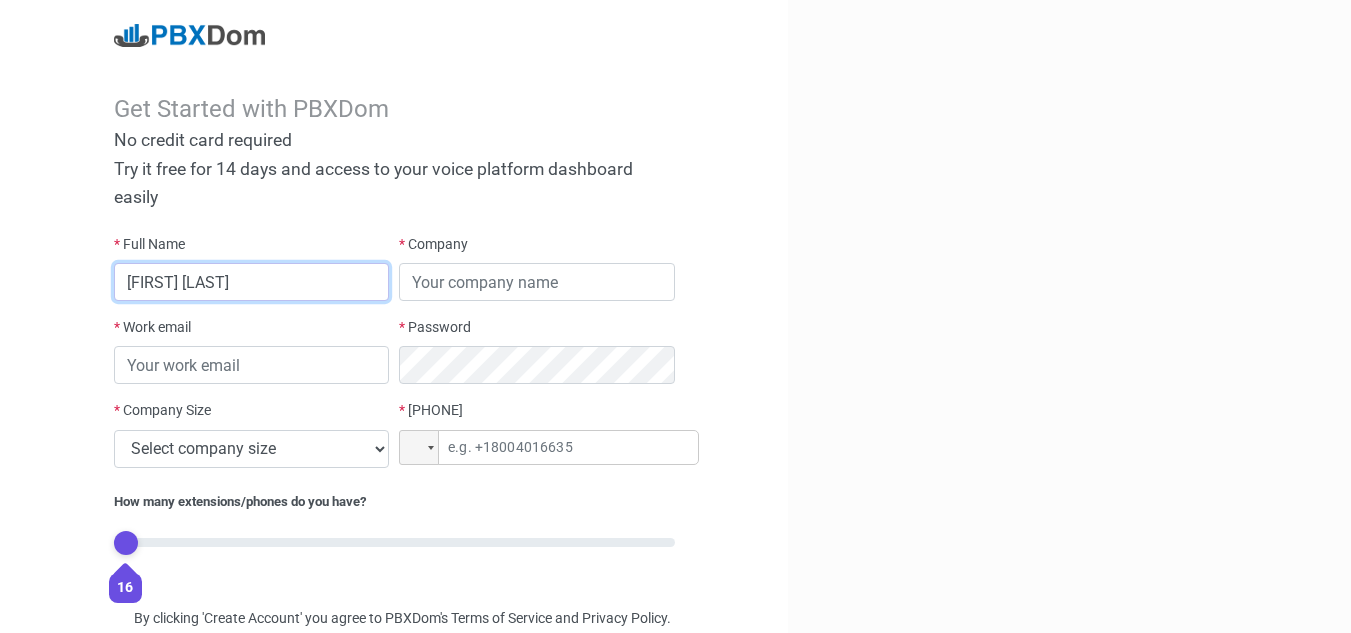 type on "[FIRST] [LAST]" 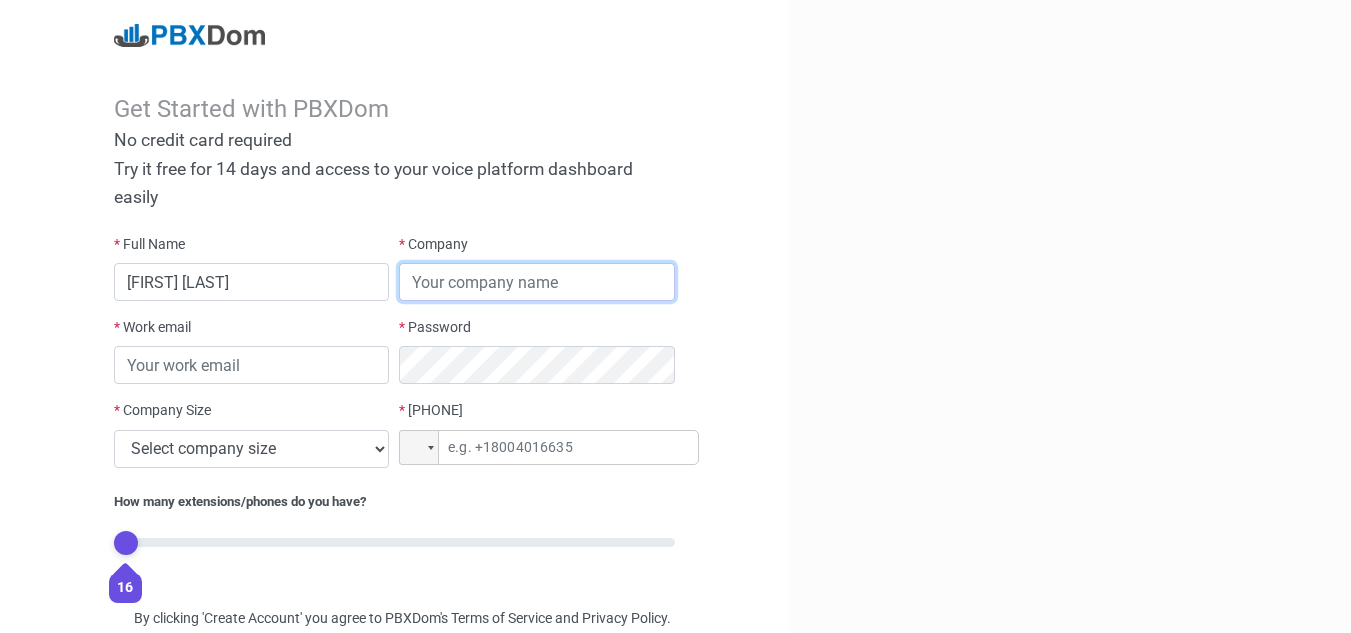 click at bounding box center (537, 282) 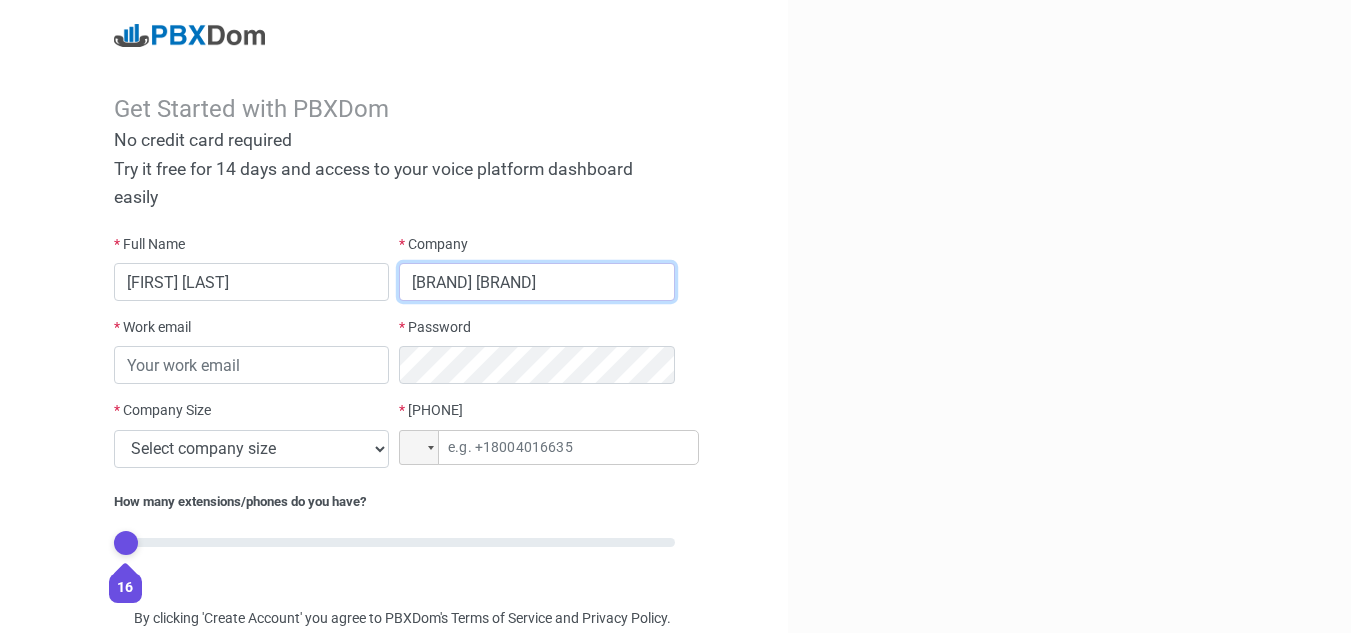 type on "[BRAND] [BRAND]" 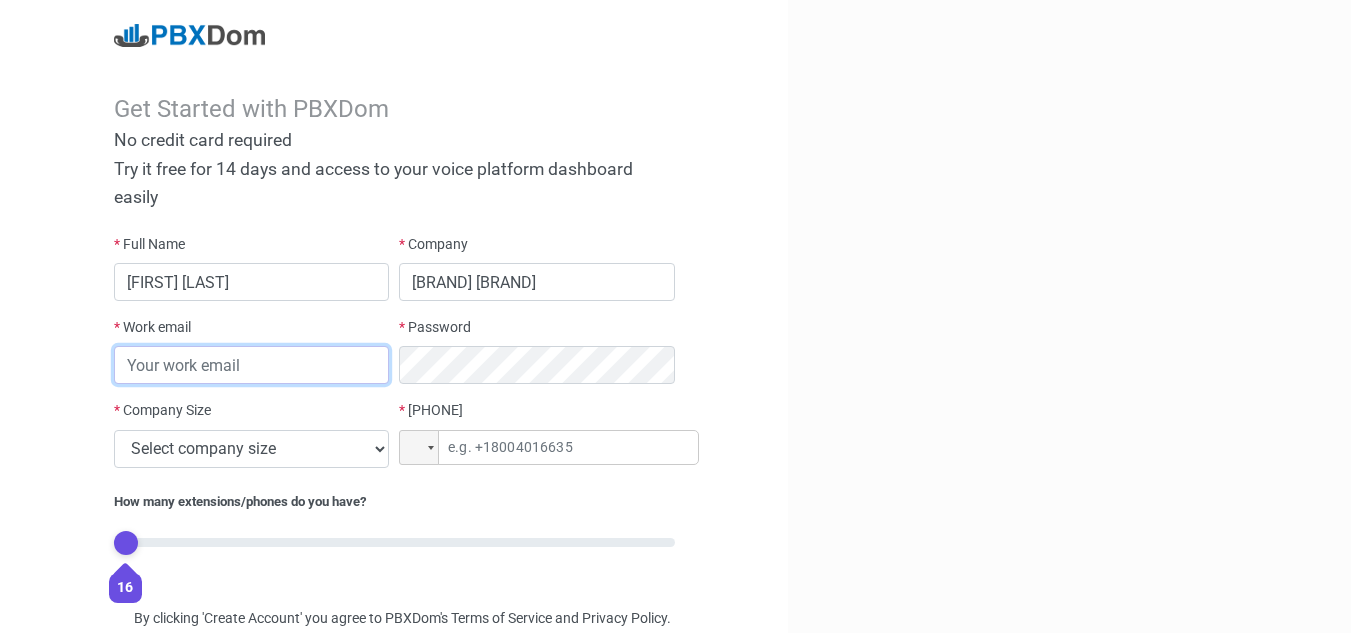 click at bounding box center (252, 365) 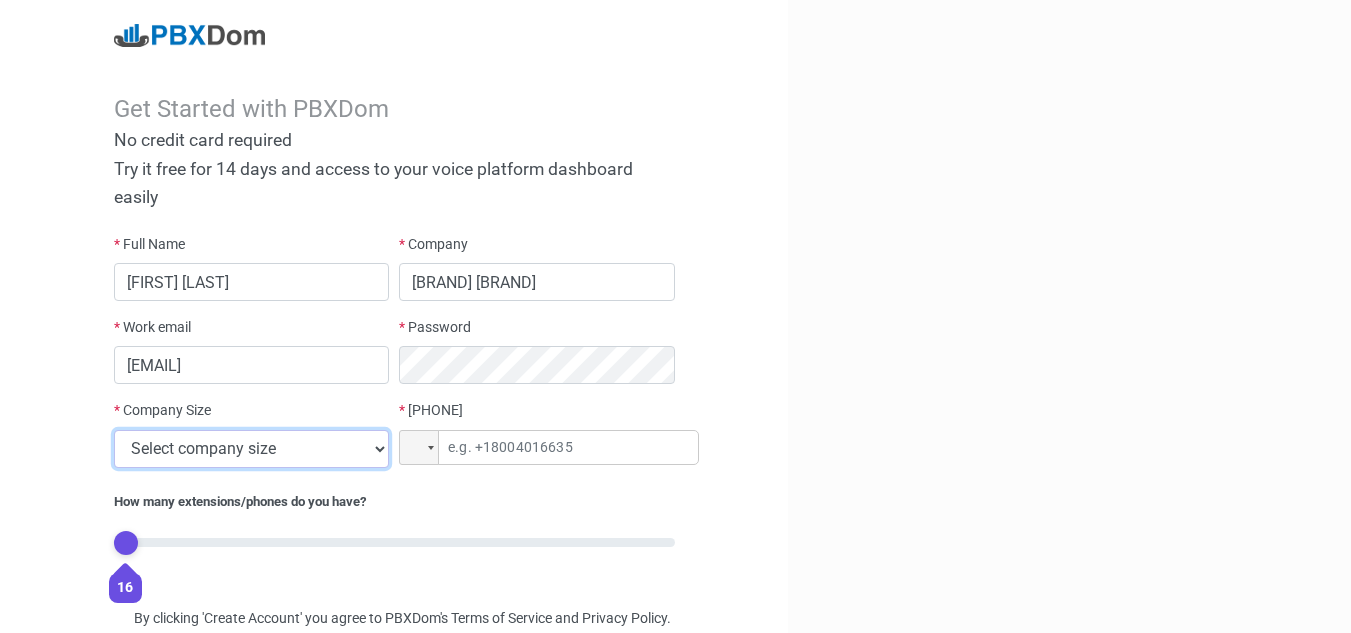 click on "Select company size  1 - 9  employees 10 - 49  employees 50 - 199  employees 200 - 499  employees 500 - 999  employees 1000+  employees" at bounding box center [252, 449] 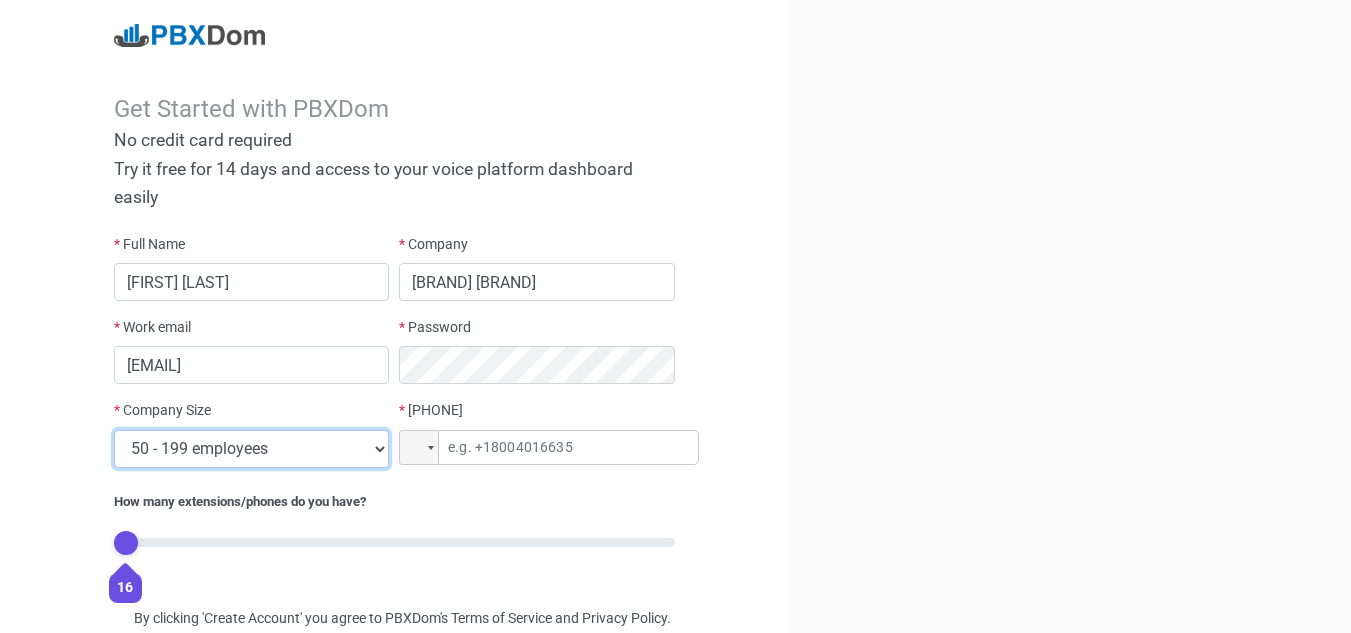 click on "Select company size  1 - 9  employees 10 - 49  employees 50 - 199  employees 200 - 499  employees 500 - 999  employees 1000+  employees" at bounding box center [252, 449] 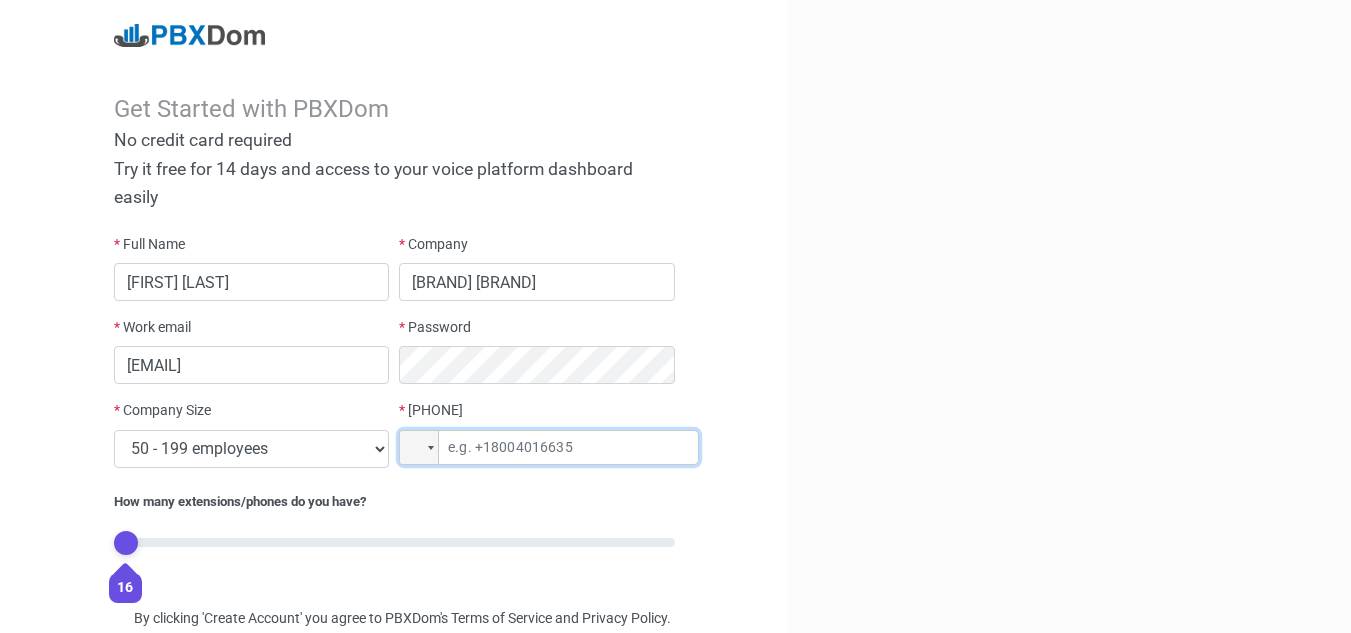 click at bounding box center (549, 447) 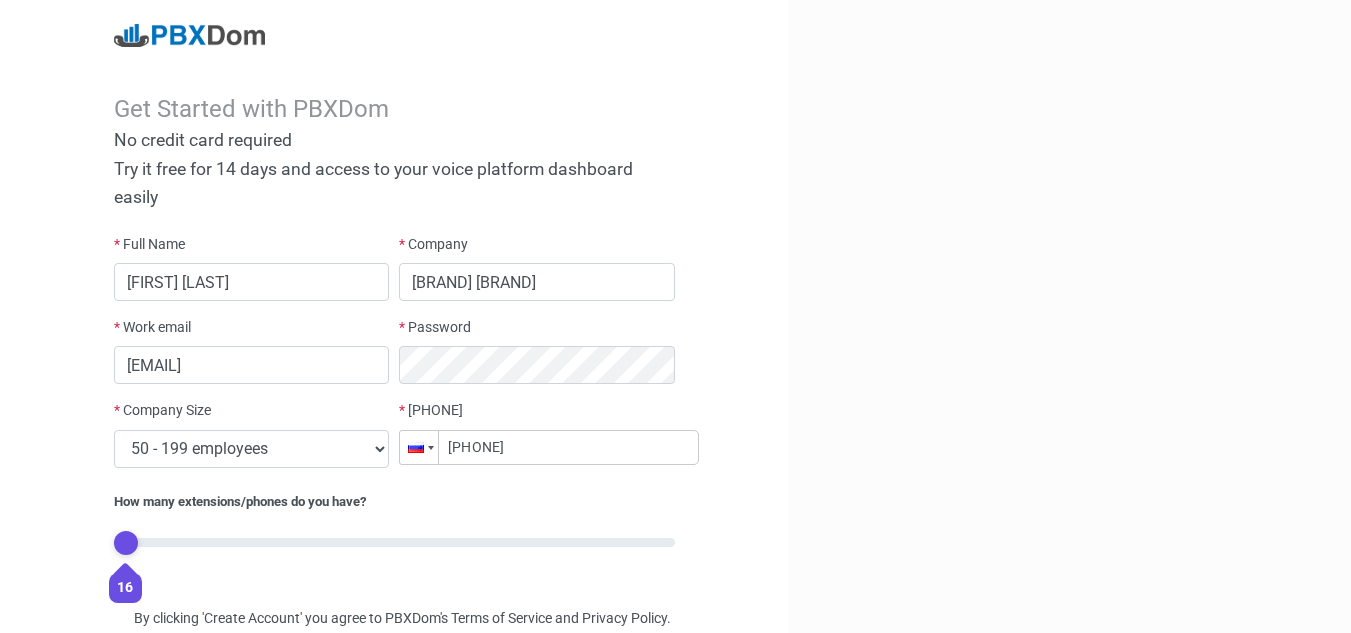 click at bounding box center [419, 447] 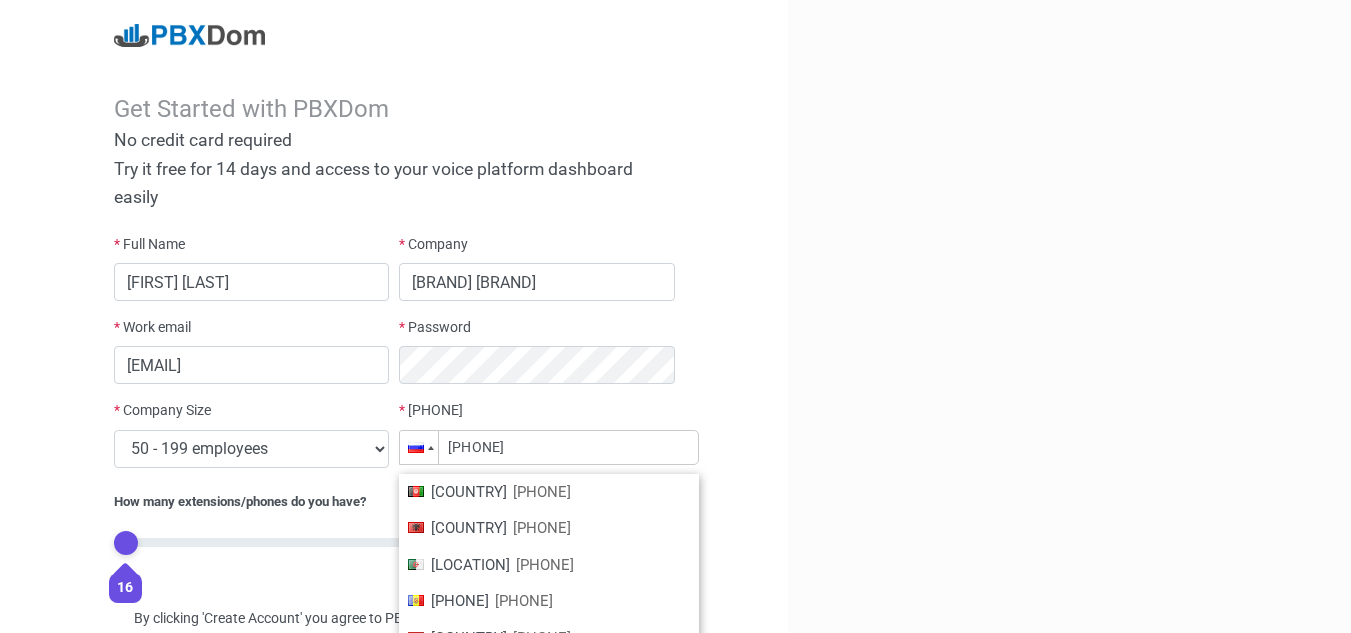 scroll, scrollTop: 41, scrollLeft: 0, axis: vertical 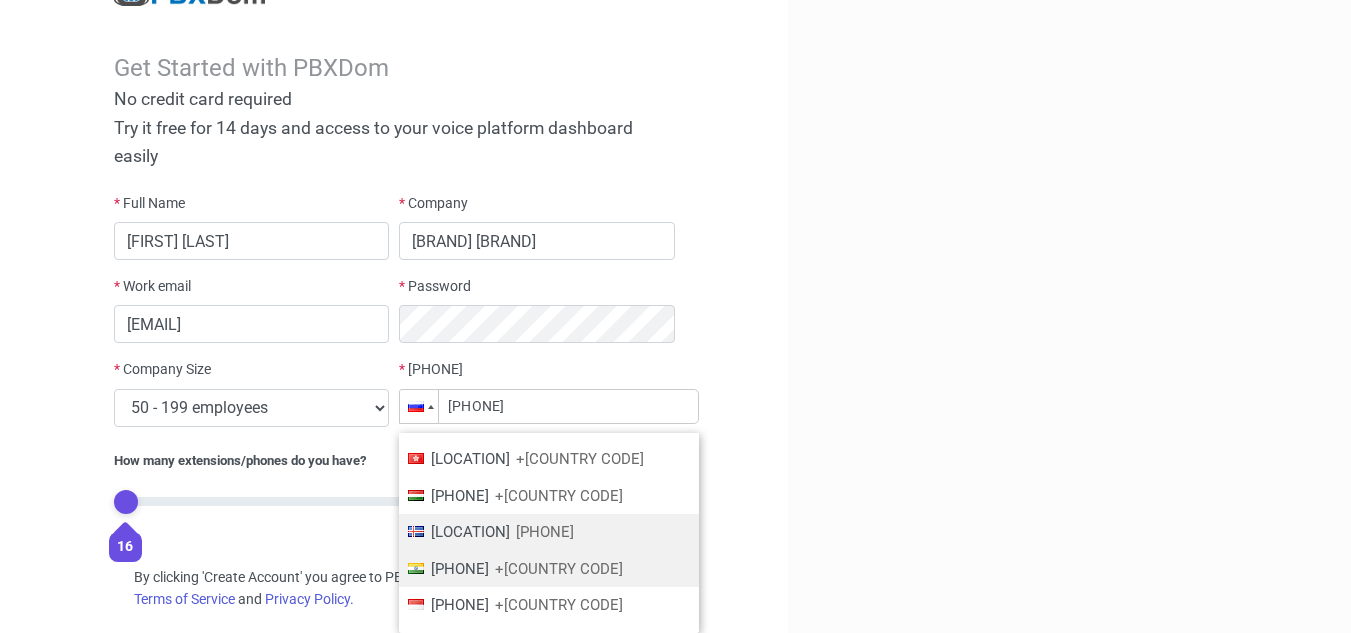 click on "+[COUNTRY CODE]" at bounding box center (559, 569) 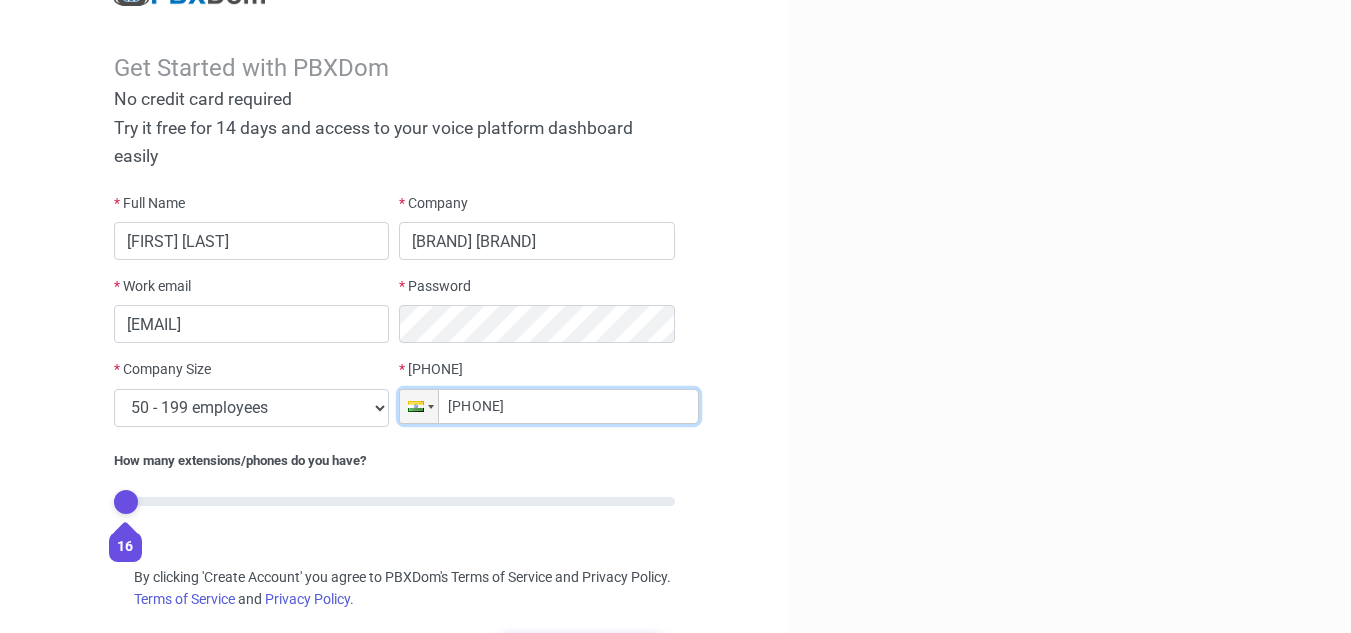 click on "[PHONE]" at bounding box center (549, 406) 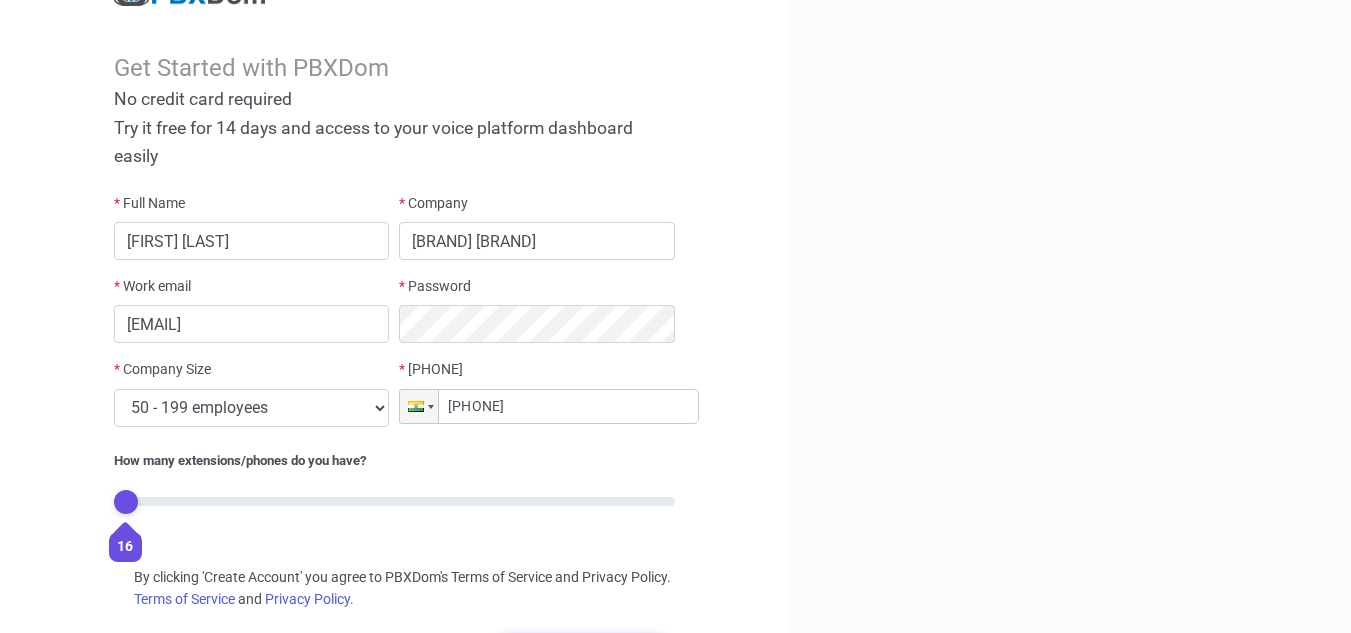 click on "Get Started with PBXDom No credit card required Try it free for 14 days and access to your voice platform dashboard easily *   Full Name [FIRST] [LAST] *   Company [COMPANY] *   Work email [EMAIL] *   Password *   Company Size Select company size  1 - 9  employees 10 - 49  employees 50 - 199  employees 200 - 499  employees 500 - 999  employees 1000+  employees *   Phone Number Phone +91 [PHONE] How many extensions/phones do you have? 16 Monthly Yearly (Get two months for free) $ 39 / month By clicking 'Create Account' you agree to PBXDom's    Terms of Service   and   Privacy Policy. Already have an account?  Sign in Create Account" at bounding box center (394, 330) 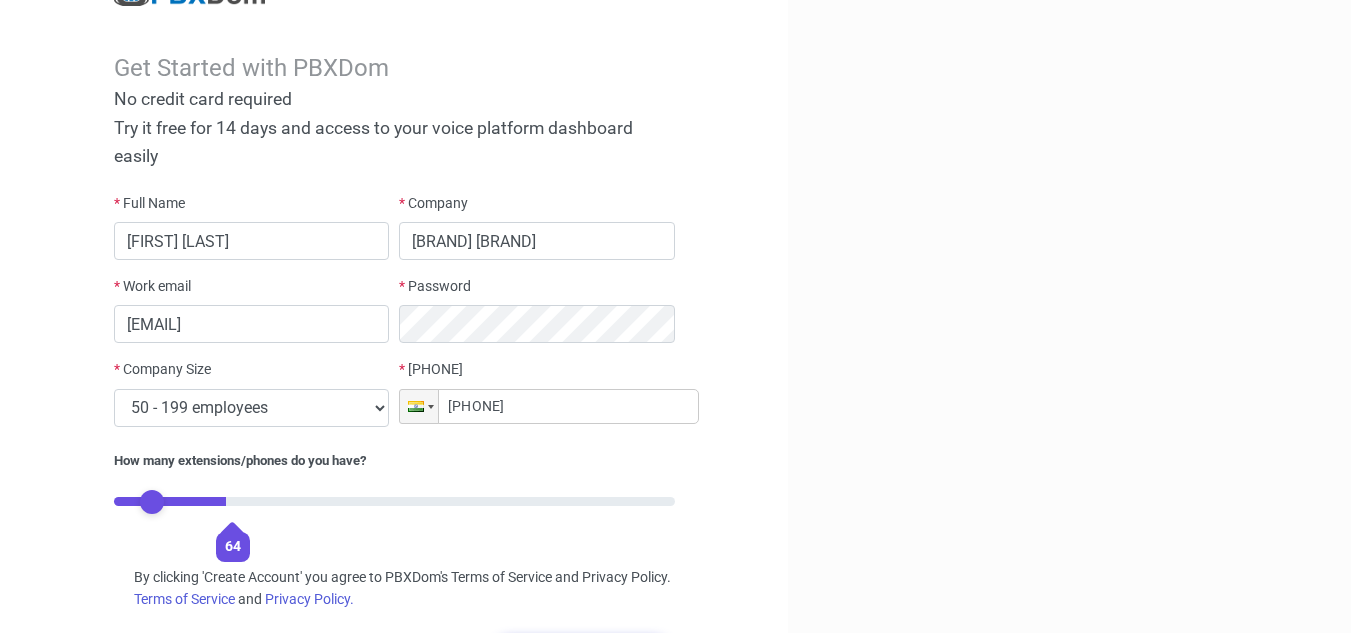type on "0" 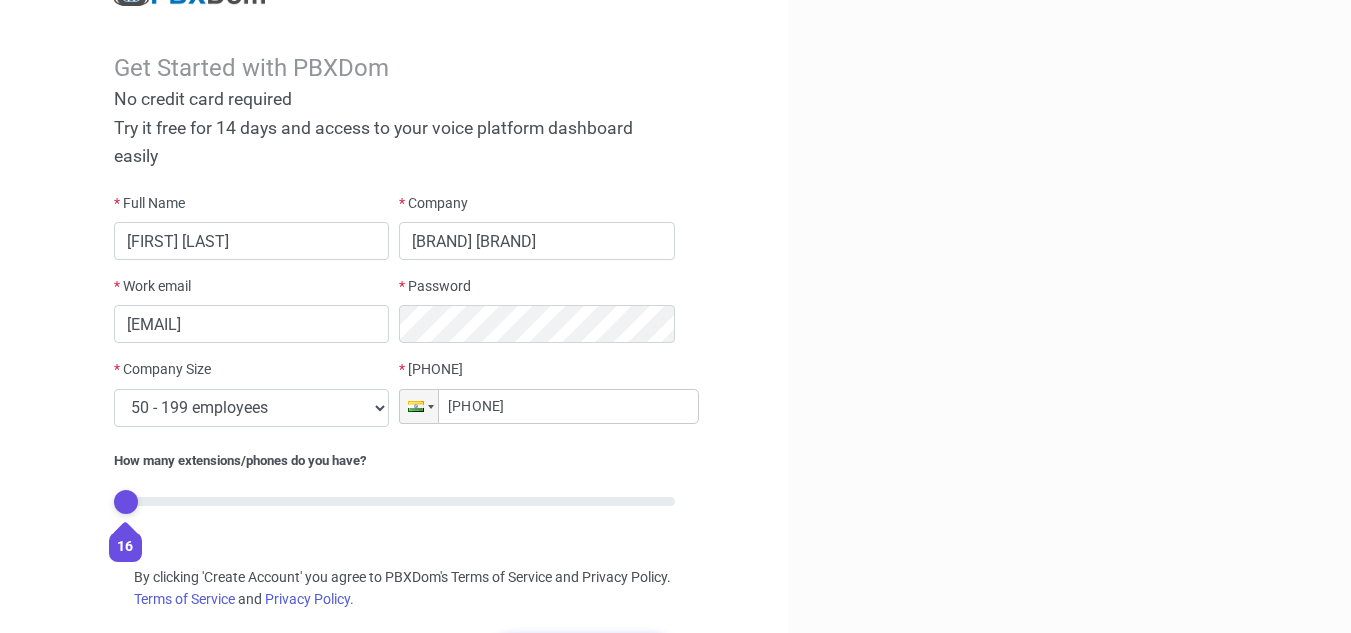 drag, startPoint x: 125, startPoint y: 500, endPoint x: 0, endPoint y: 504, distance: 125.06398 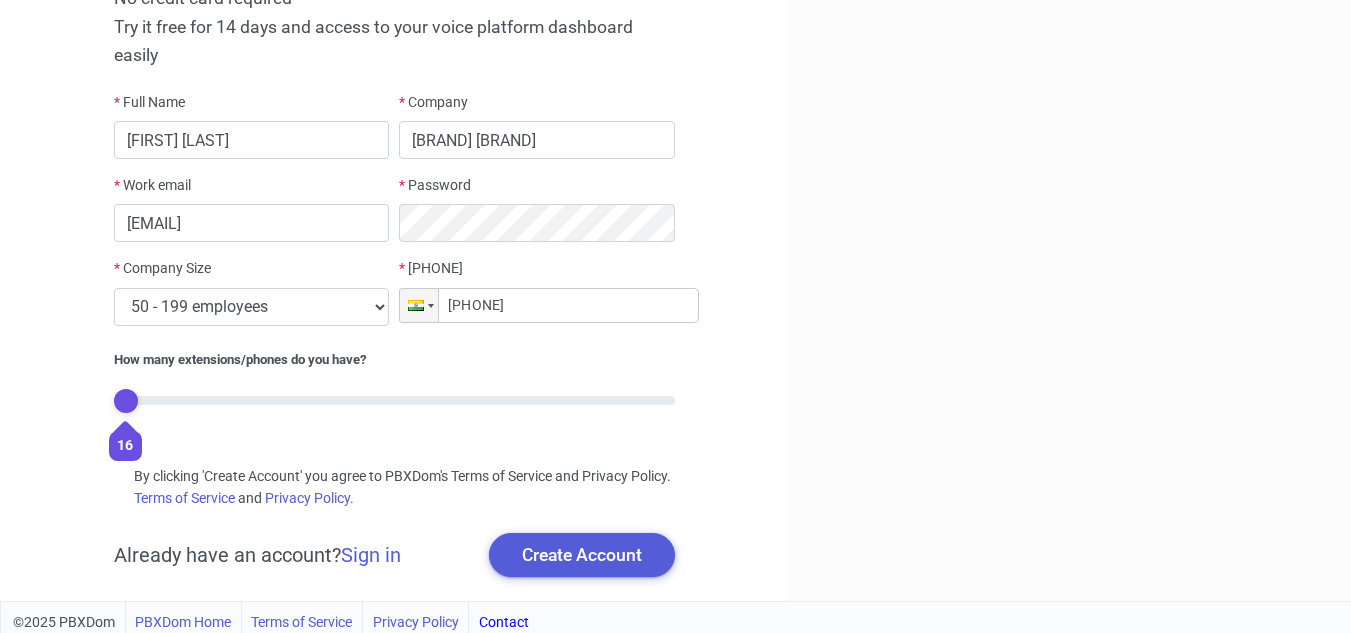scroll, scrollTop: 151, scrollLeft: 0, axis: vertical 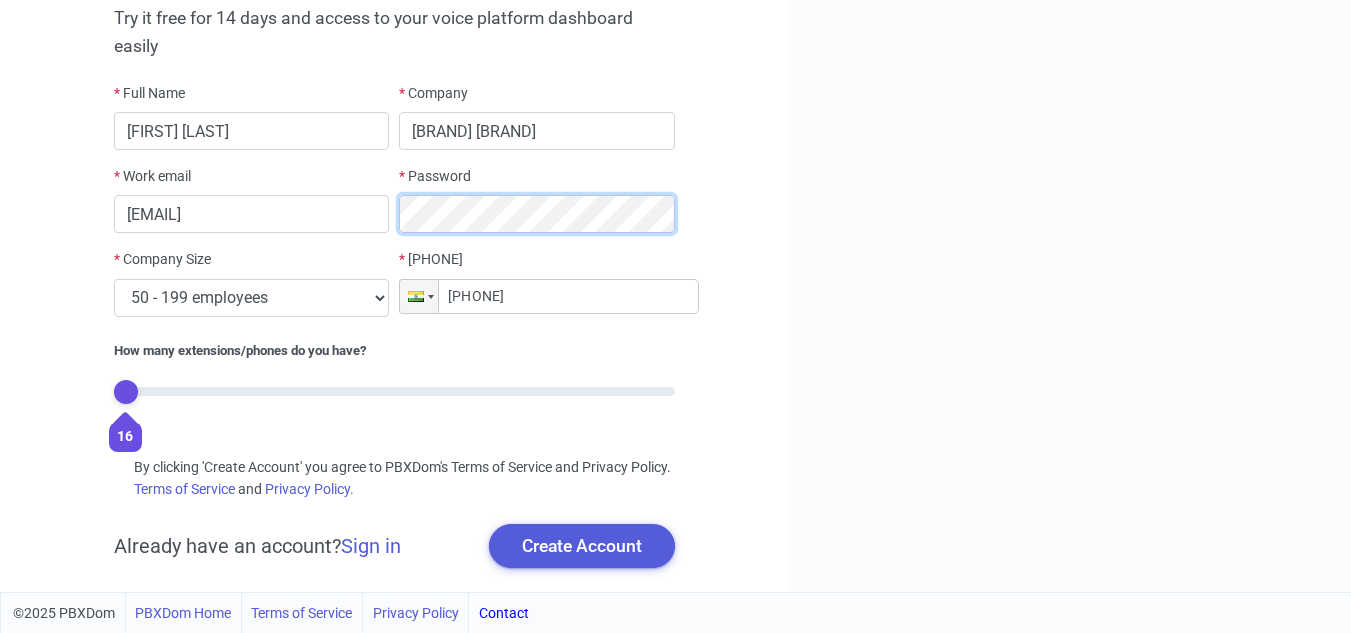 click on "Full Name [FIRST] [LAST] Company [COMPANY] Work email [EMAIL] Password Company Size Select company size  1 - 9  employees 10 - 49  employees 50 - 199  employees 200 - 499  employees 500 - 999  employees 1000+  employees Phone Number Phone +91 [PHONE] How many extensions/phones do you have? 16 Monthly Yearly (Get two months for free) $ 39 / month" at bounding box center (394, 262) 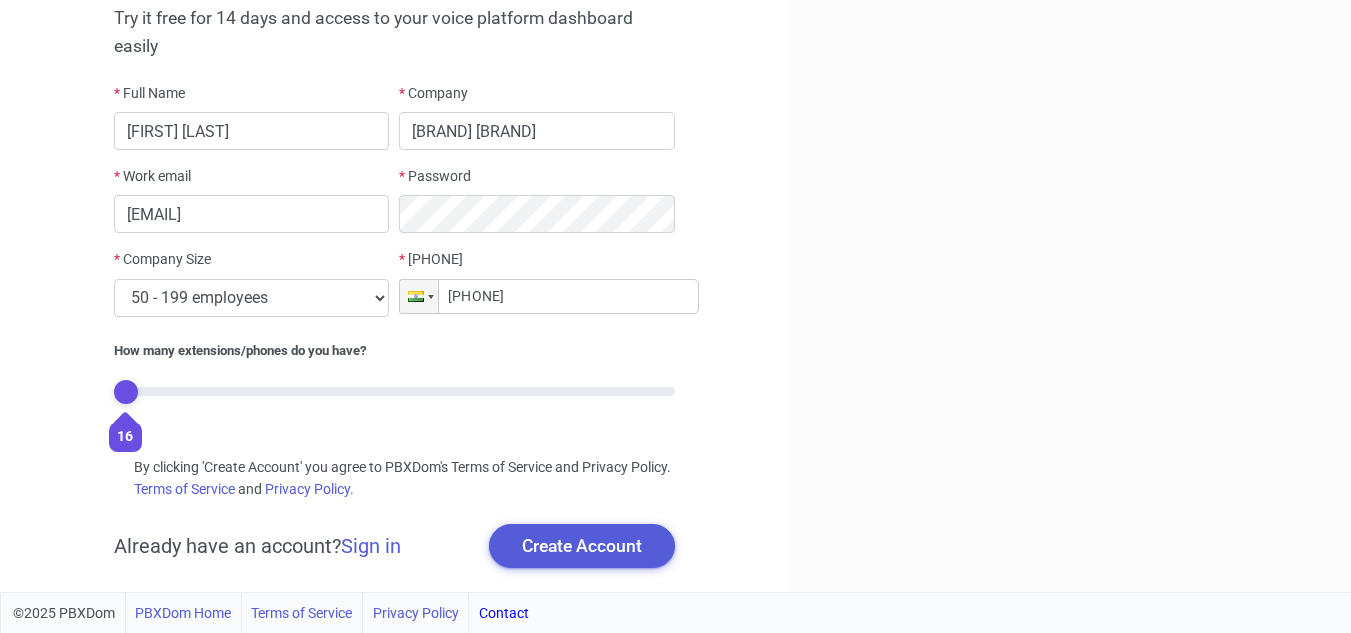 click at bounding box center [1069, 220] 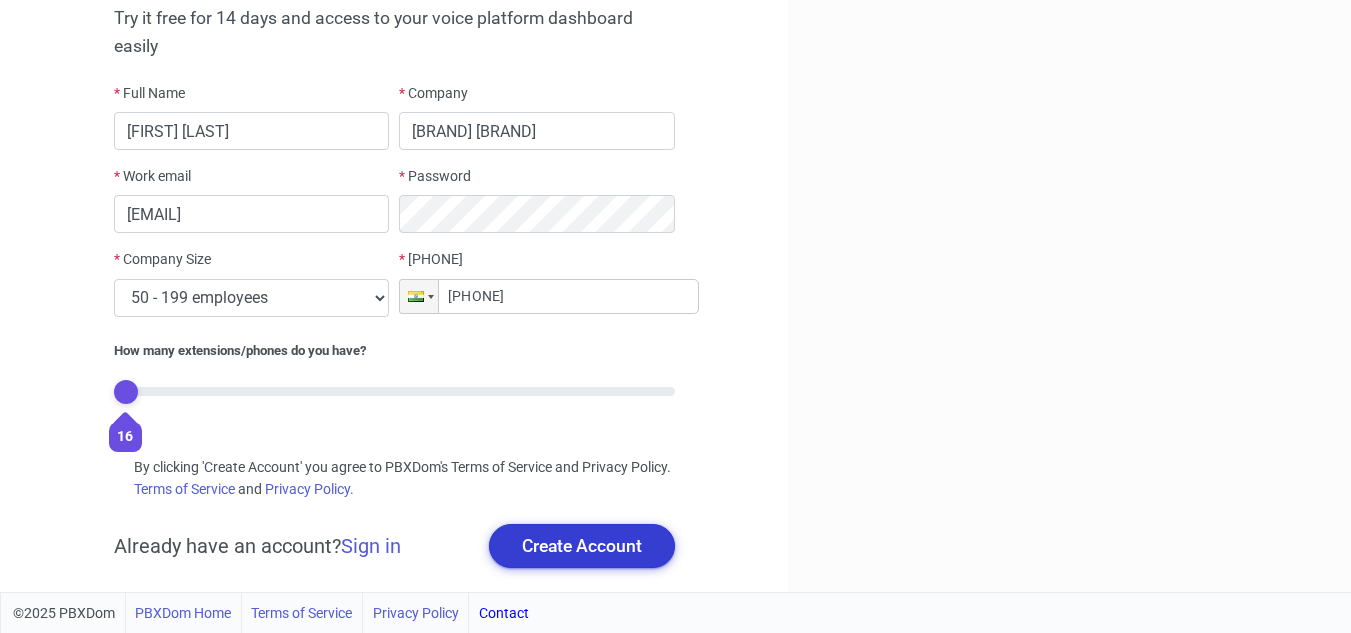 click on "Create Account" at bounding box center (582, 546) 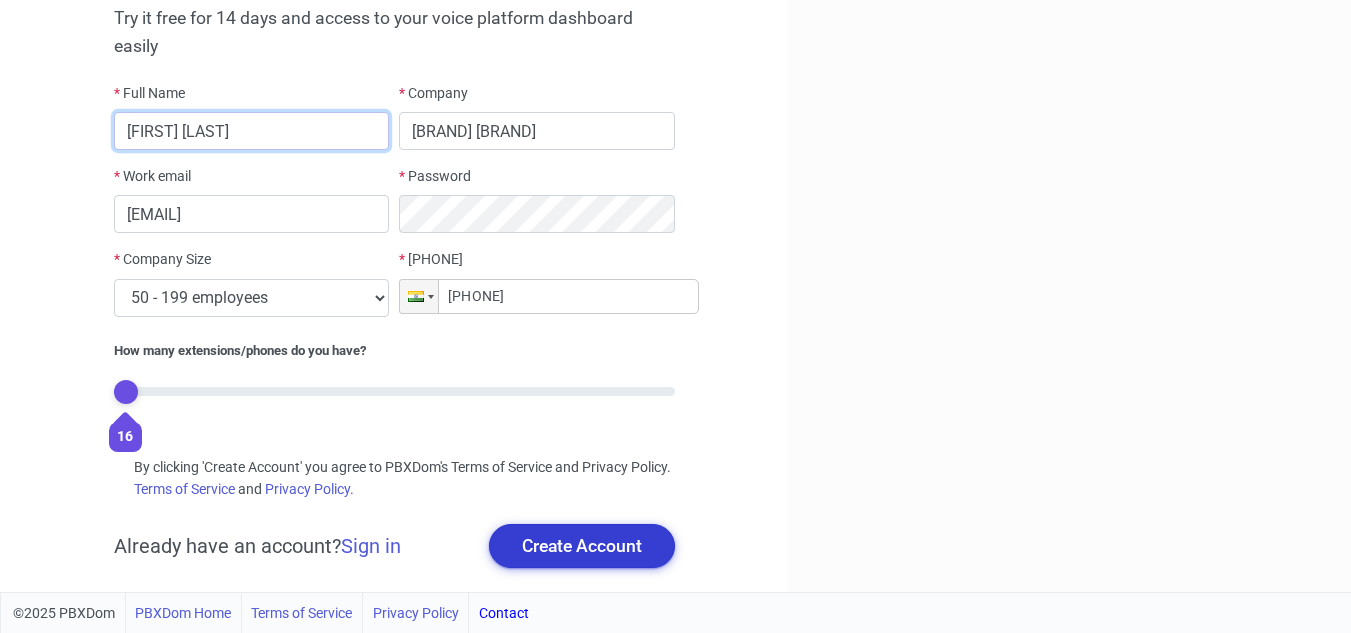 type on "[FIRST] [LAST]" 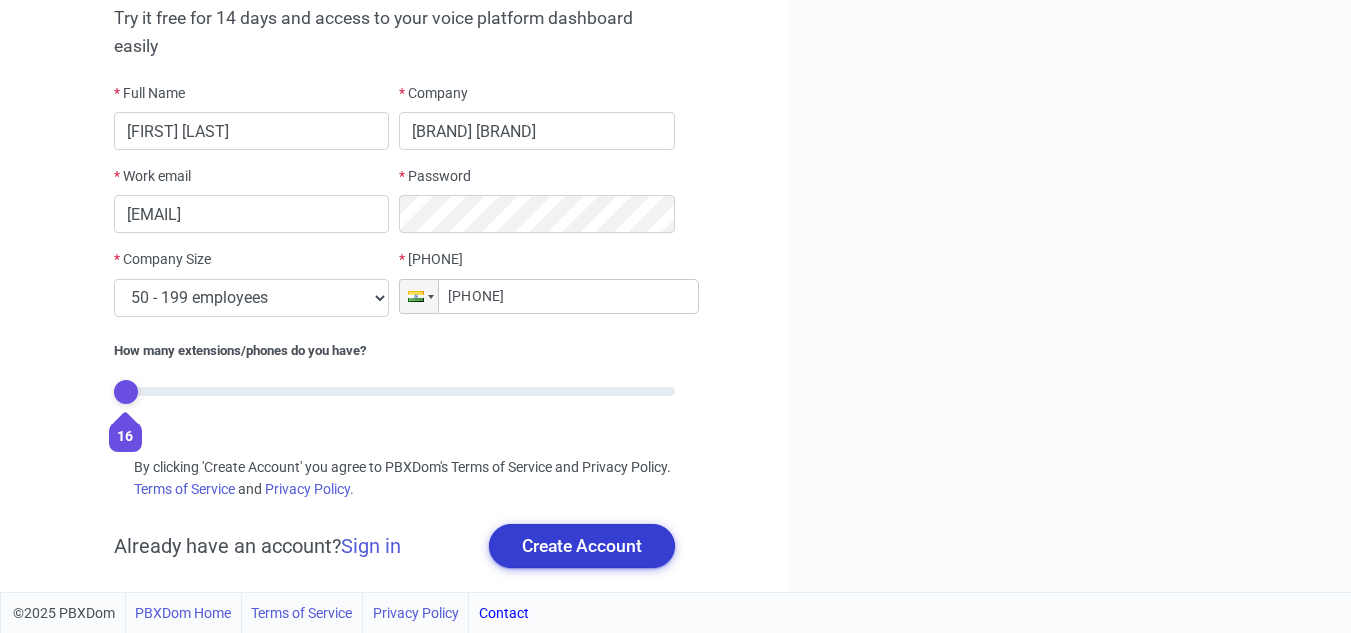 click on "Create Account" at bounding box center (582, 546) 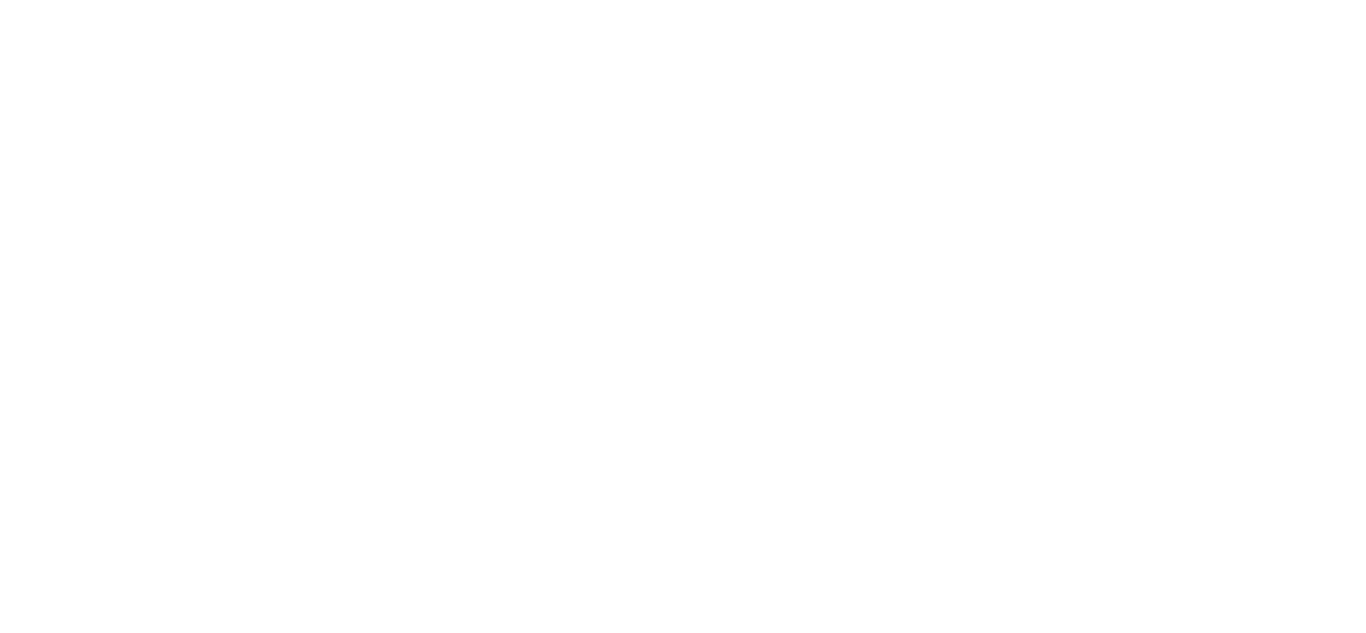 scroll, scrollTop: 0, scrollLeft: 0, axis: both 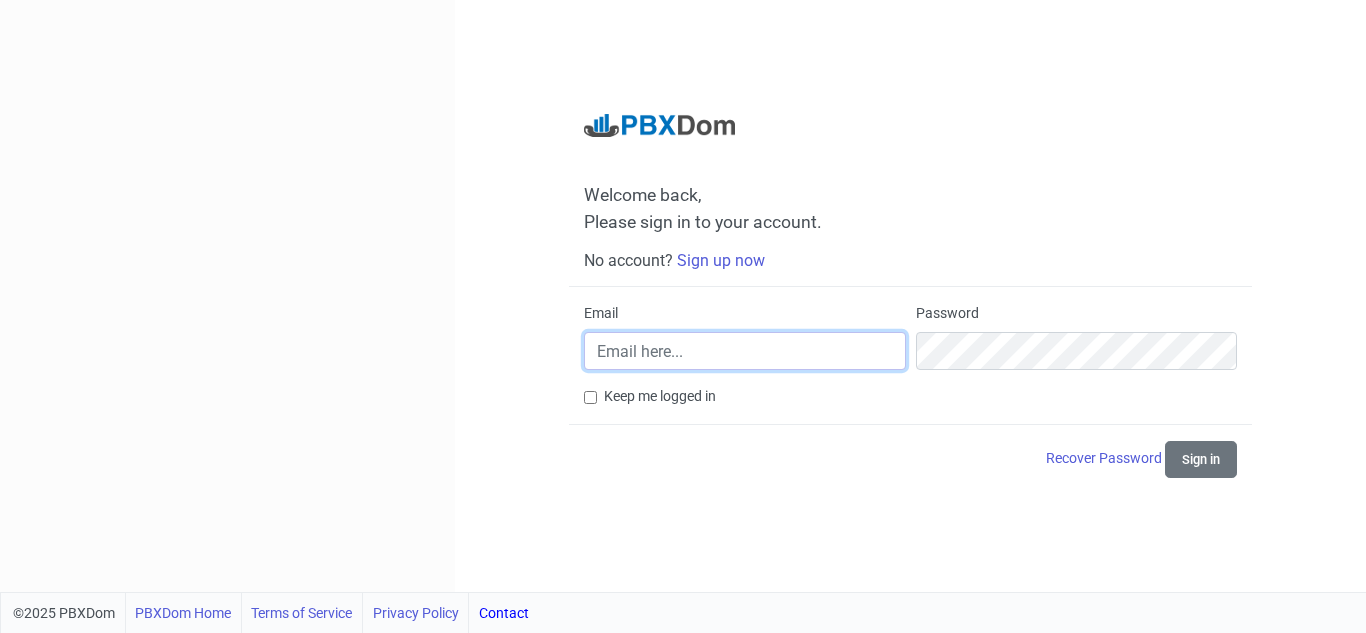 type on "hishitha@example.com" 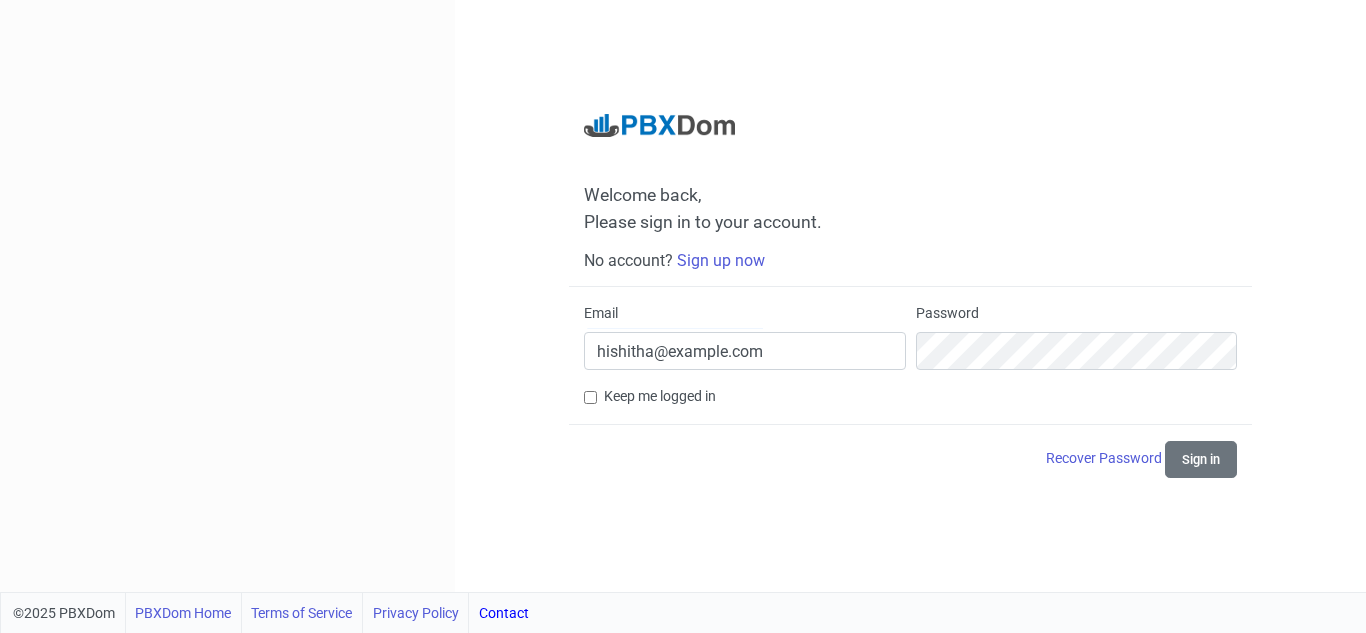 click on "Keep me logged in" at bounding box center [590, 397] 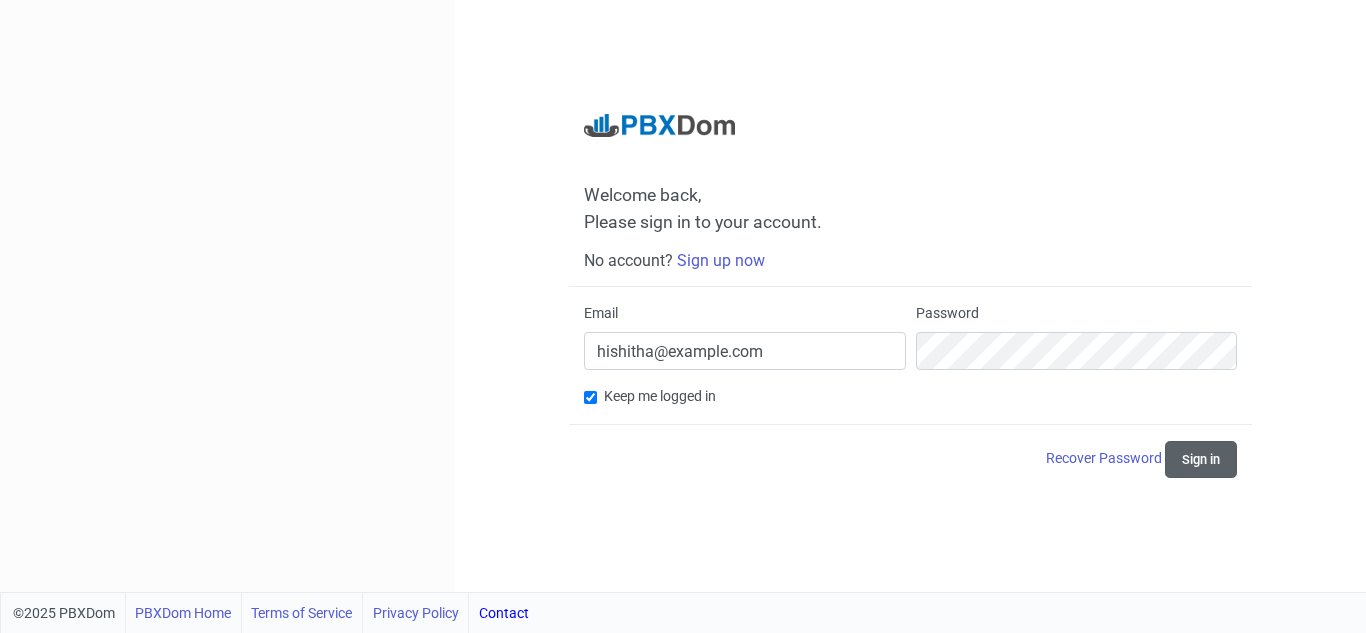 click on "Sign in" at bounding box center [1201, 459] 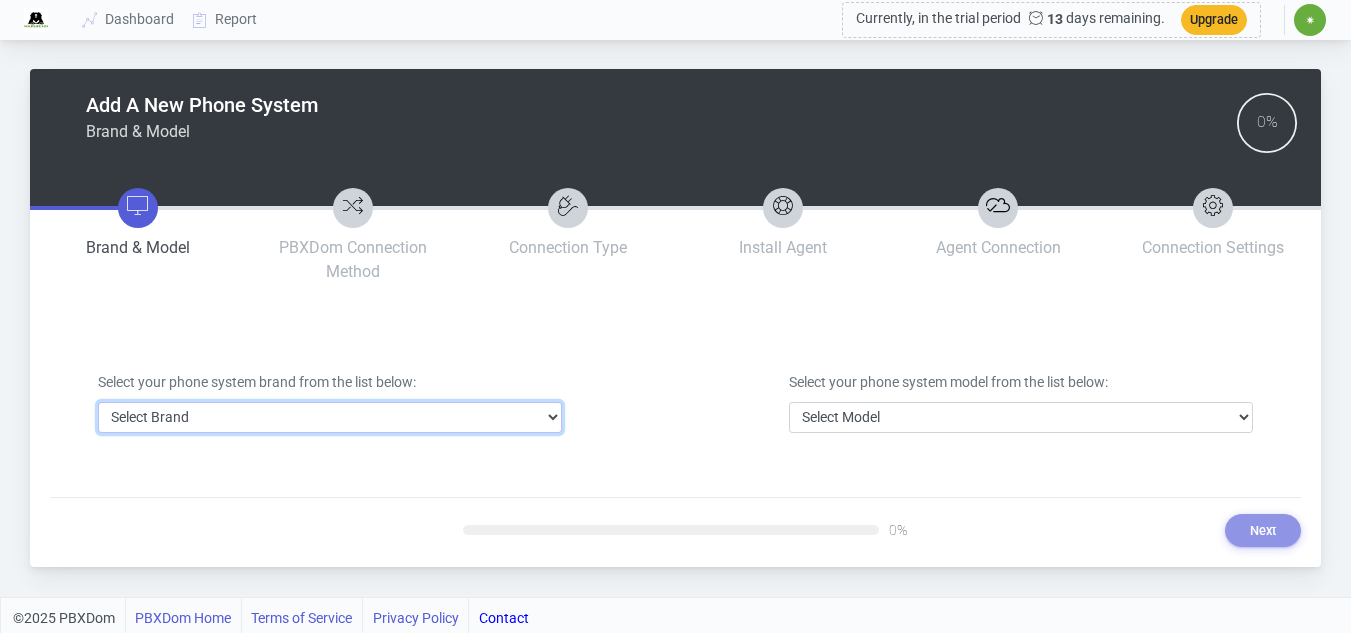 click on "Select Brand 3CX Avaya Cisco FreePBX/Asterisk Mitel Panasonic Yeastar" at bounding box center (330, 417) 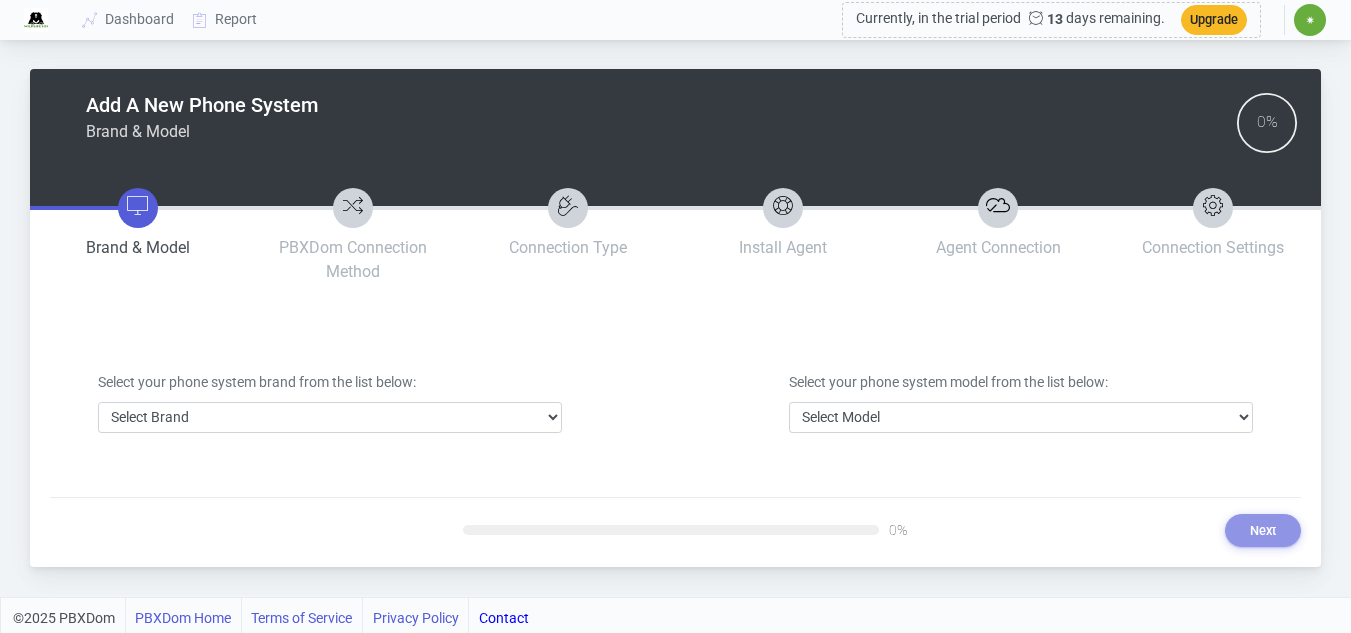 click on "Add A New Phone System Brand & Model 0% Brand & Model PBXDom Connection Method Connection Type Install Agent Agent Connection Connection Settings Phone System Configuration Waiting for Data Select your phone system brand from the list below: Select Brand 3CX Avaya Cisco FreePBX/Asterisk Mitel Panasonic Yeastar Select your phone system model from the list below: Select Model Previous 0% Next" at bounding box center [675, 308] 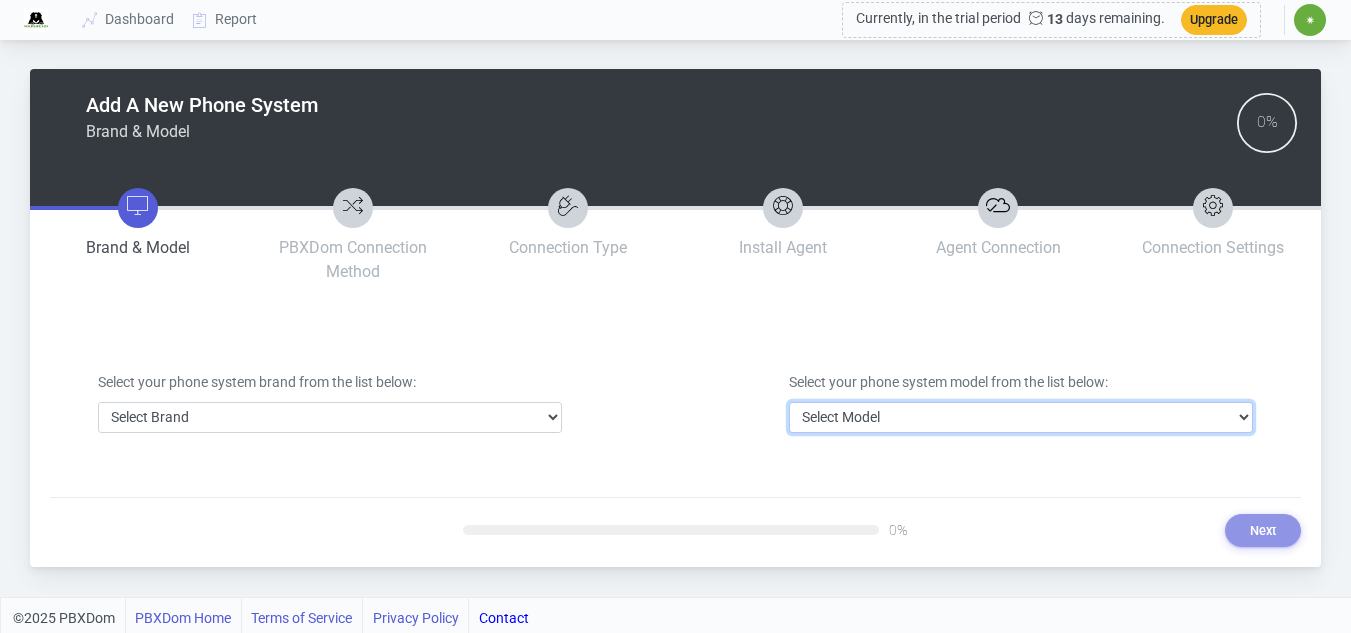 click on "Select Model" at bounding box center [1021, 417] 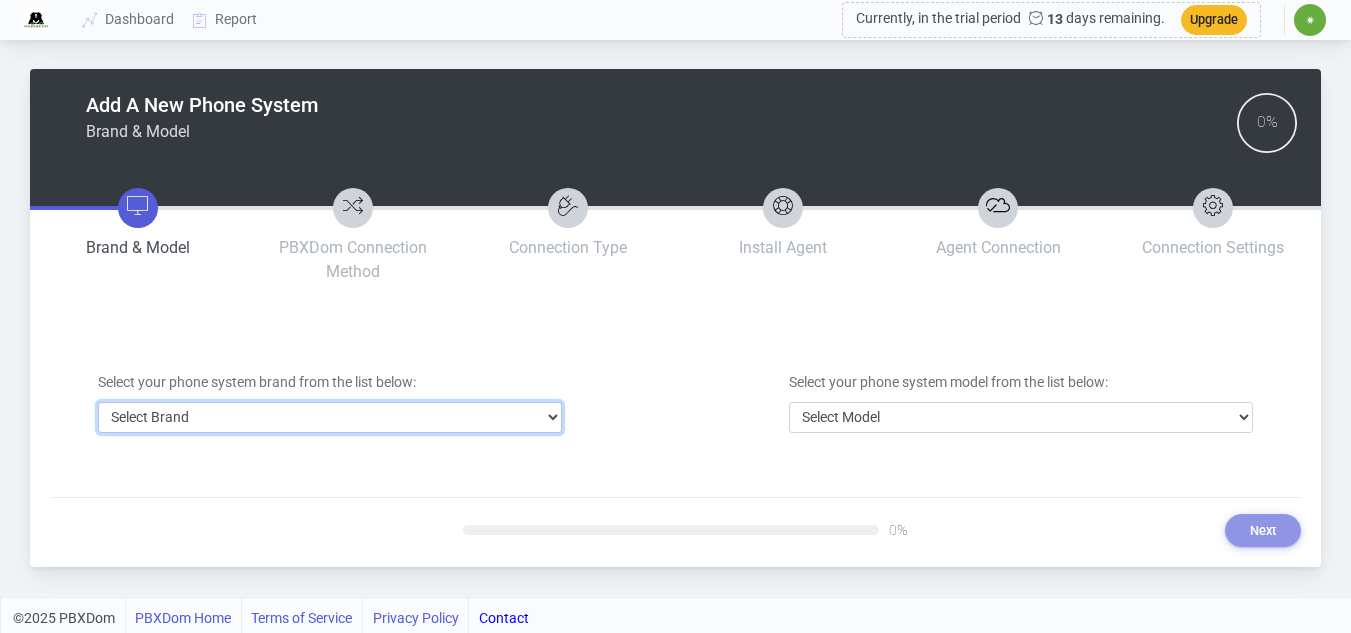 click on "Select Brand 3CX Avaya Cisco FreePBX/Asterisk Mitel Panasonic Yeastar" at bounding box center [330, 417] 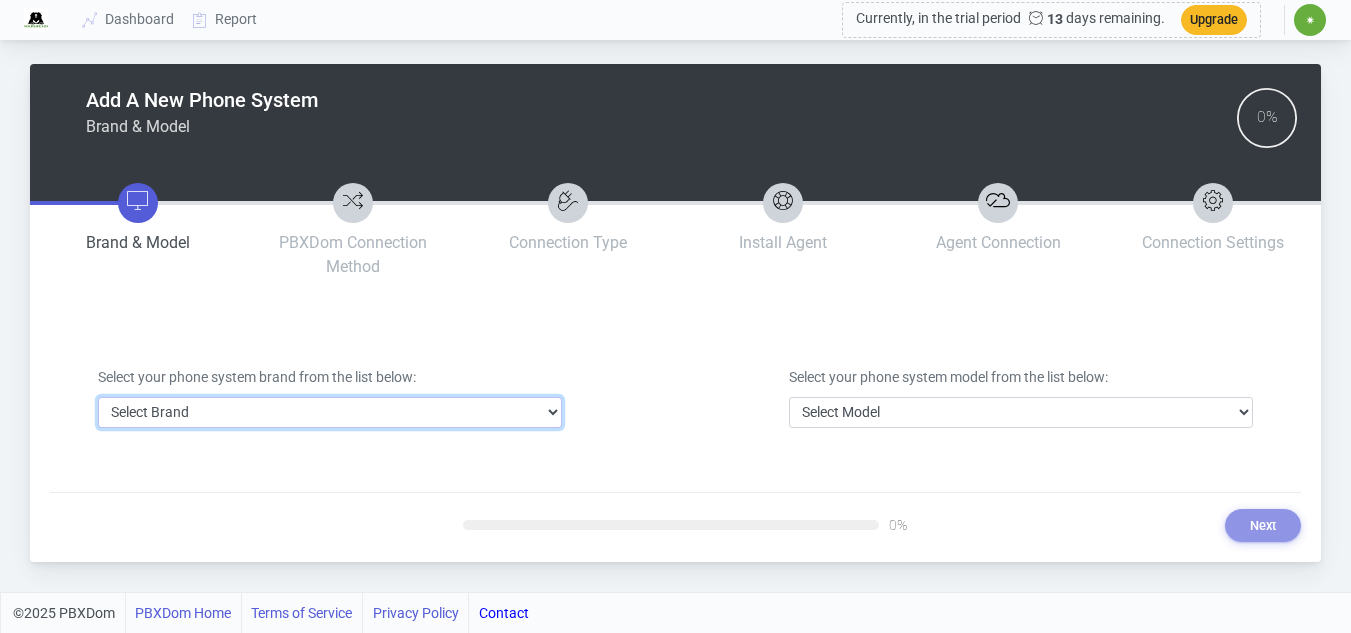 scroll, scrollTop: 0, scrollLeft: 0, axis: both 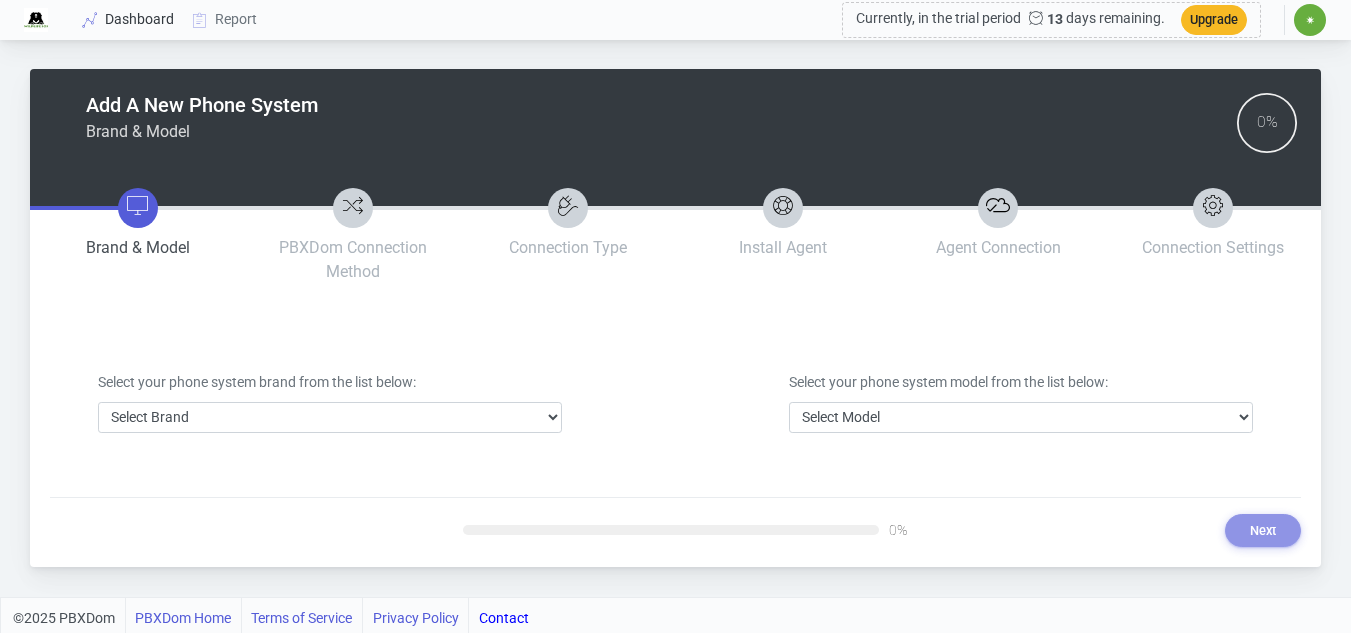 click on "Dashboard" at bounding box center [129, 19] 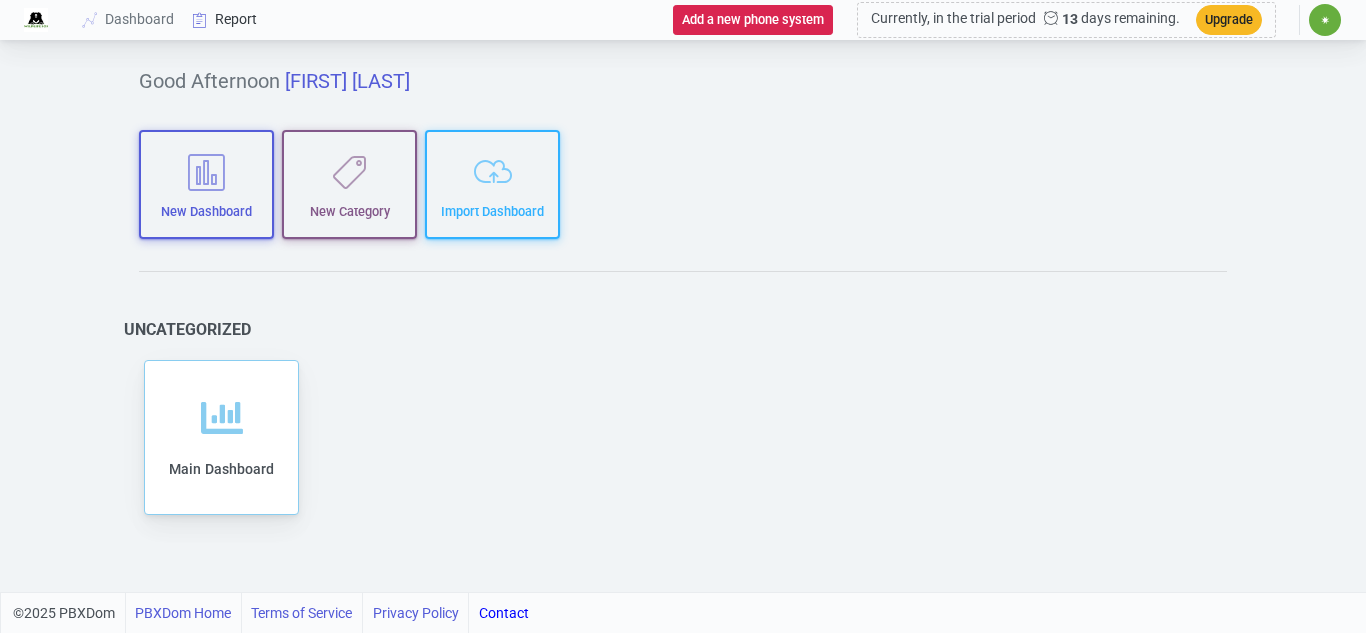 click on "Report" at bounding box center [225, 19] 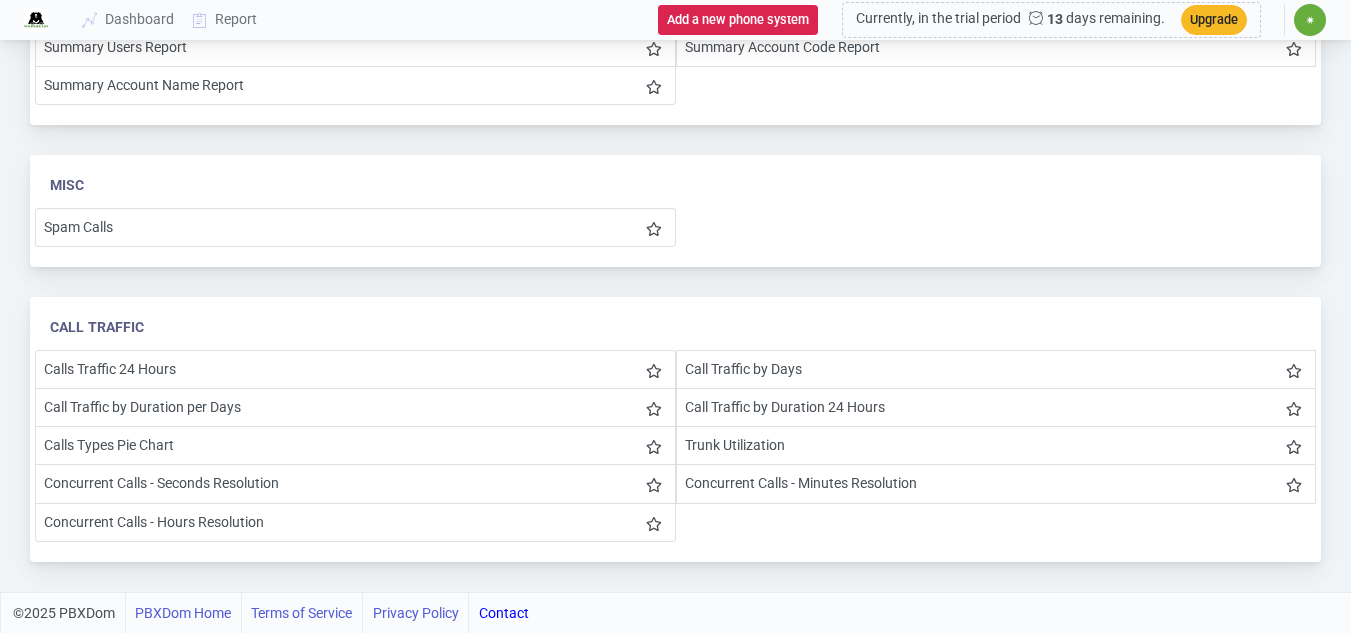 scroll, scrollTop: 0, scrollLeft: 0, axis: both 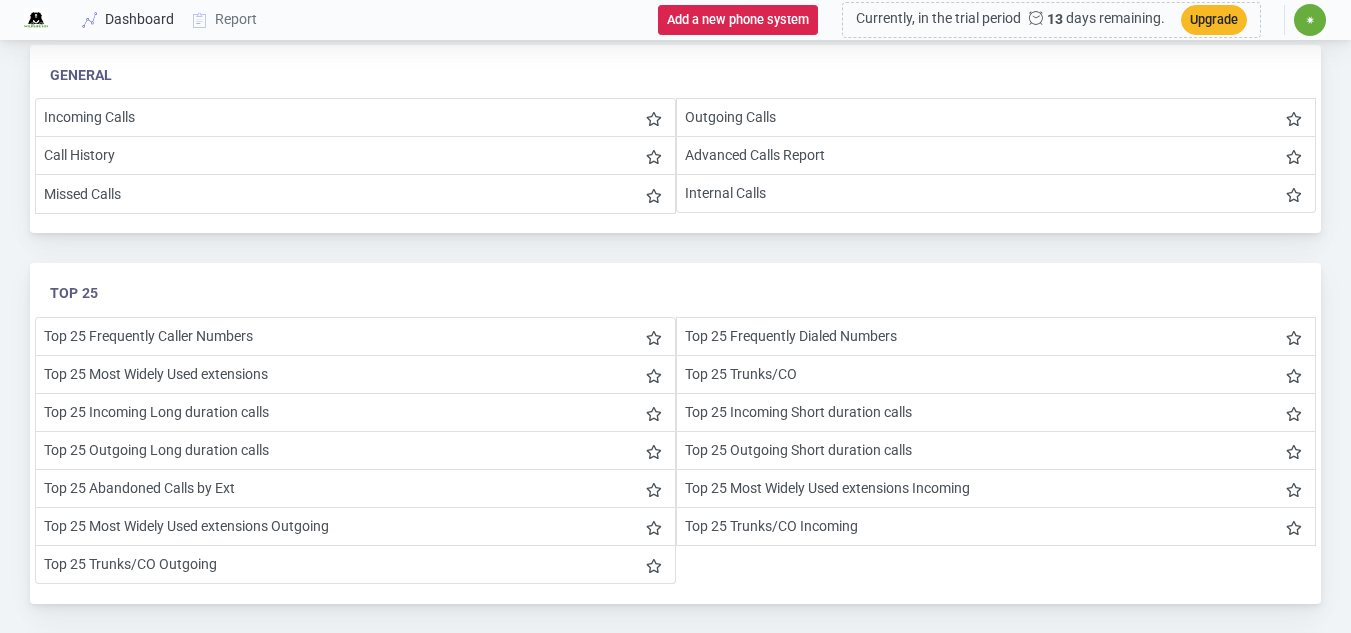 click on "Dashboard" at bounding box center [129, 19] 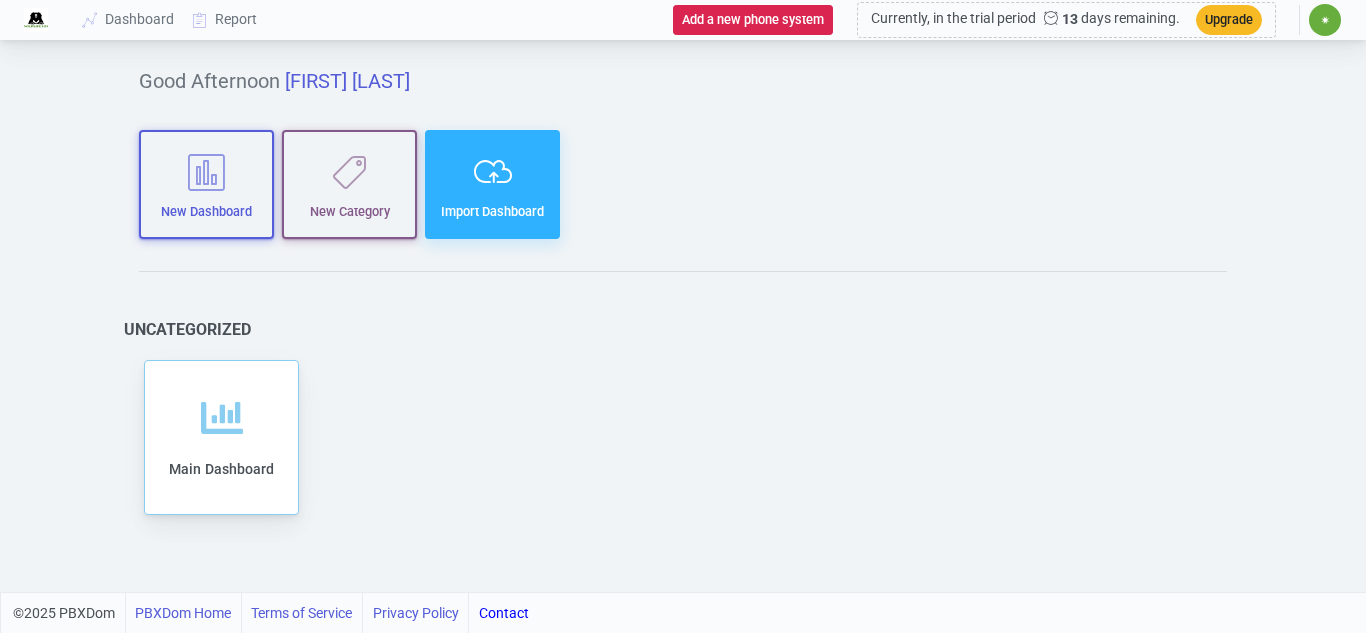 click at bounding box center (492, 172) 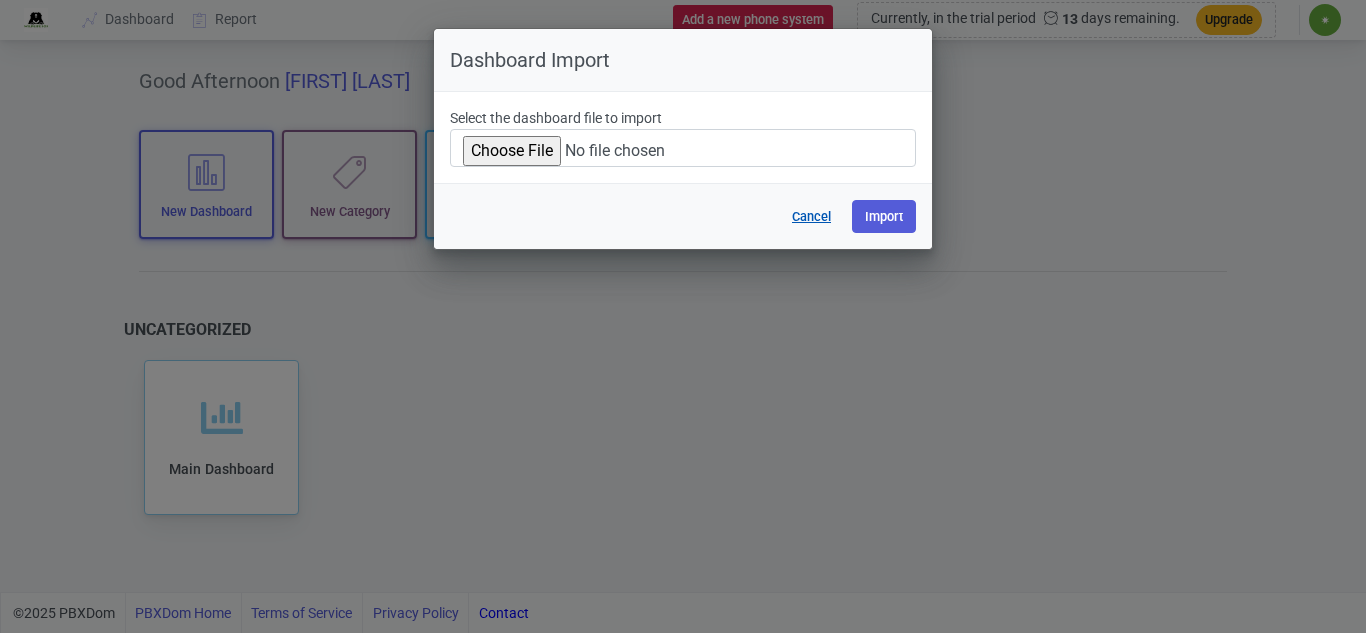click on "Cancel" at bounding box center (811, 216) 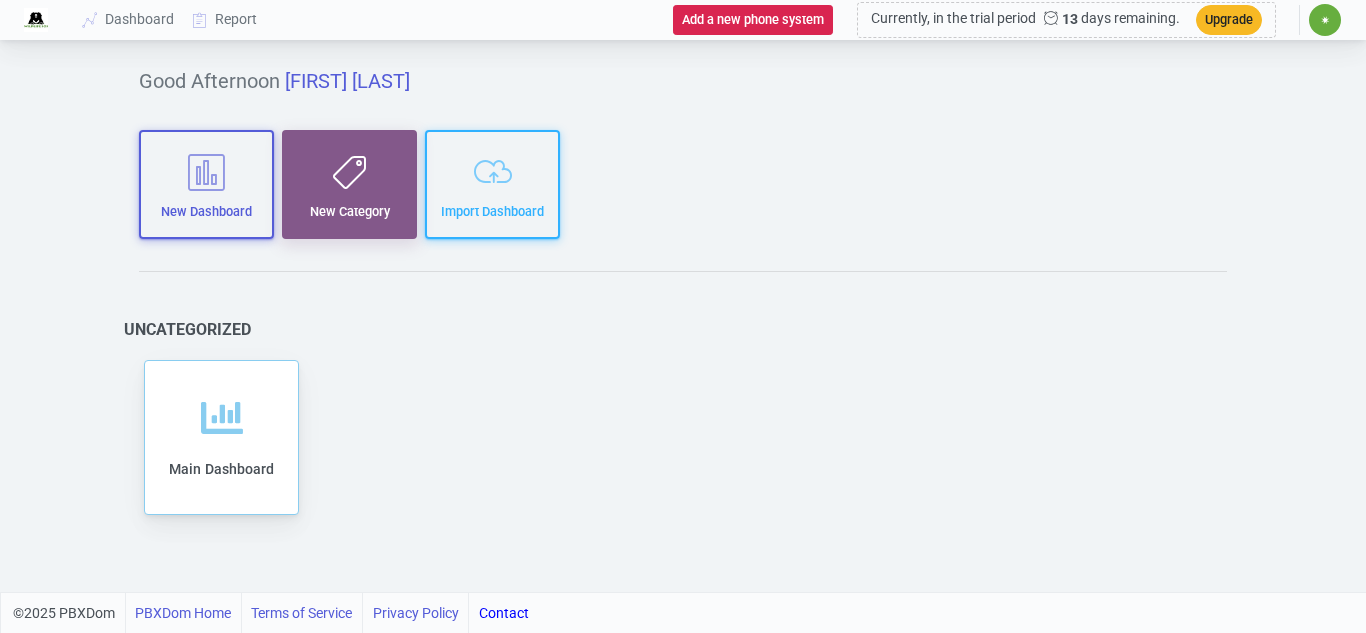 click on "New Category" at bounding box center [349, 184] 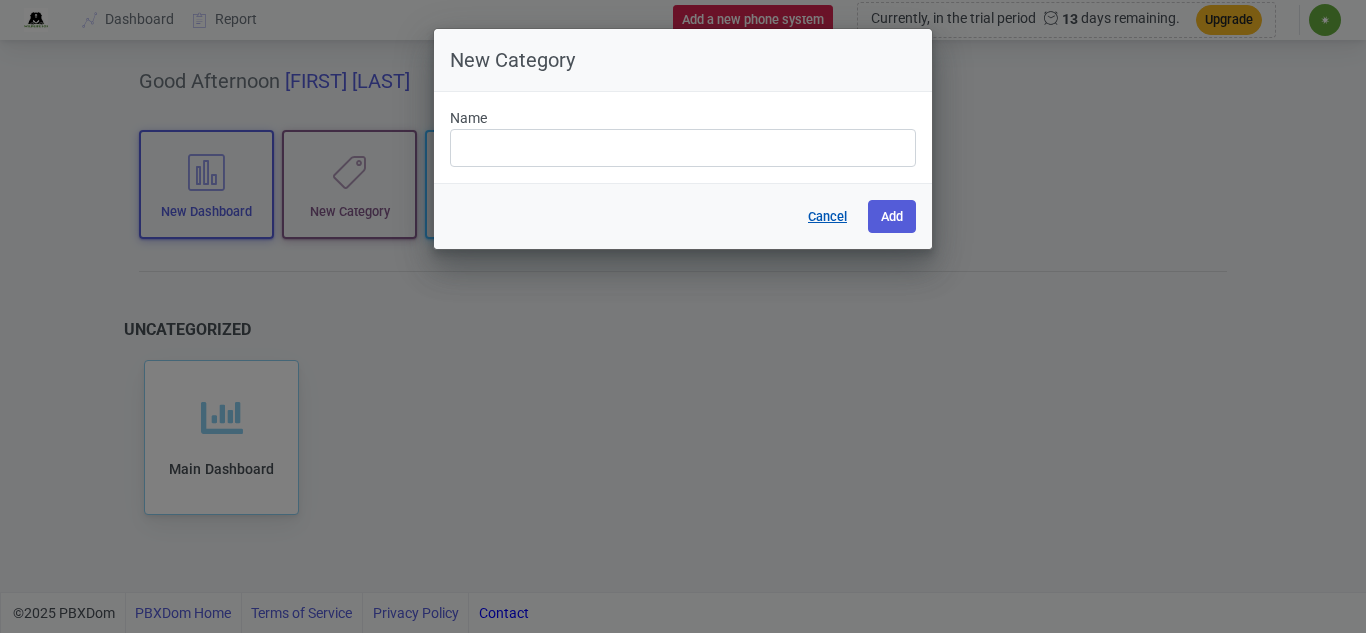 click on "Cancel" at bounding box center (827, 216) 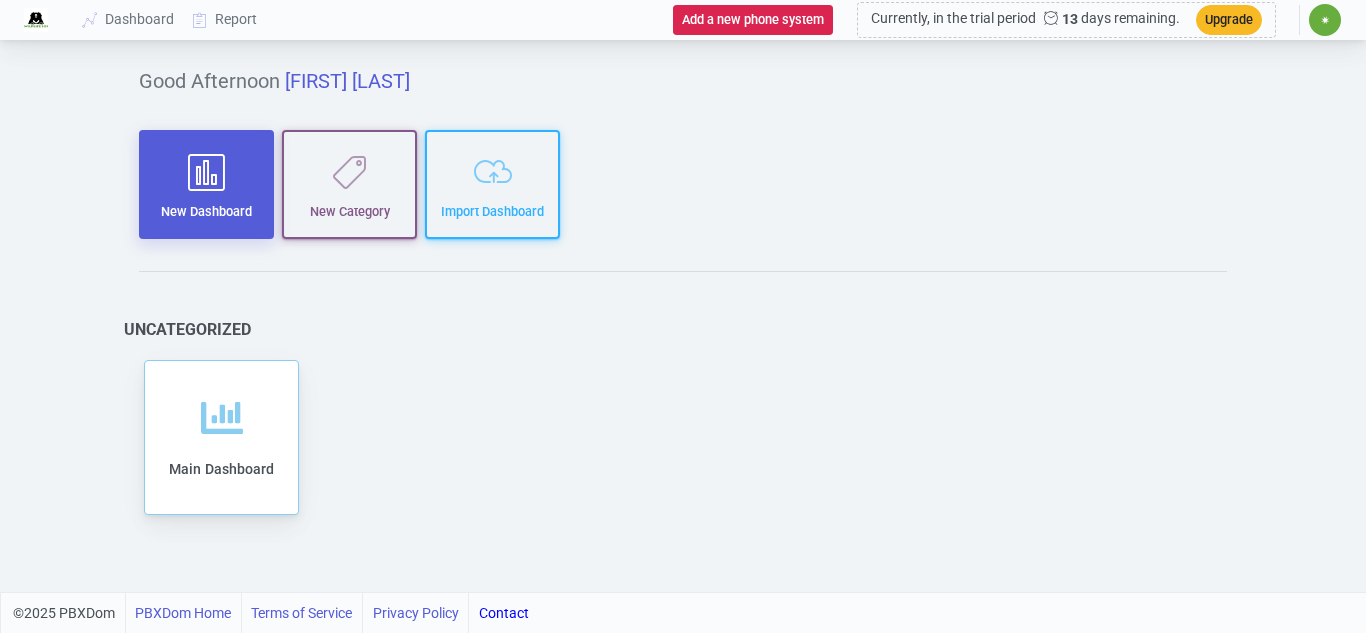 click on "New Dashboard" at bounding box center (206, 184) 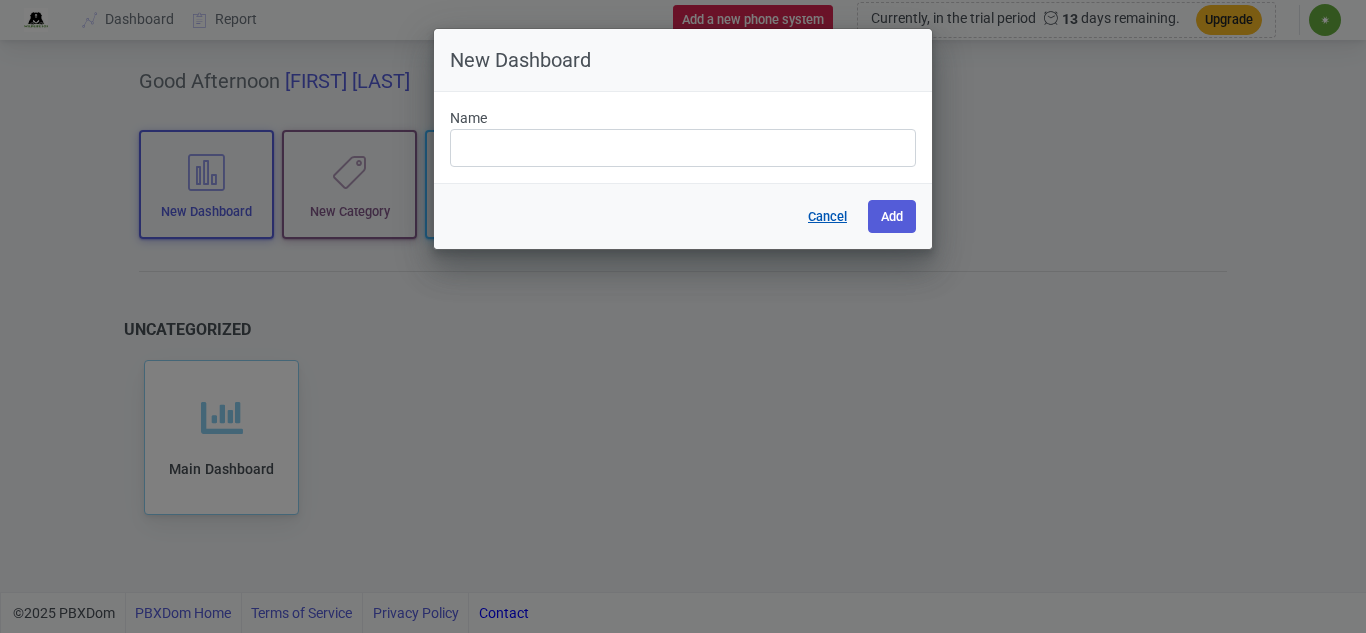 click on "Cancel" at bounding box center [827, 216] 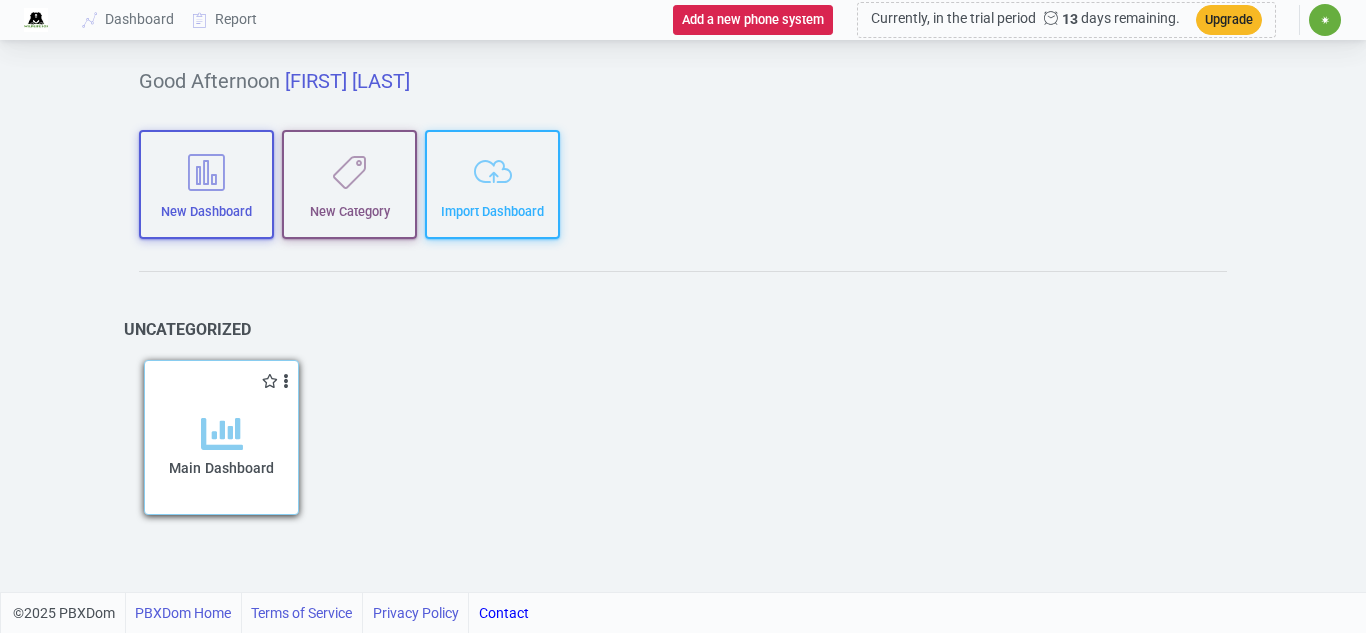 click on "Main Dashboard" at bounding box center [221, 464] 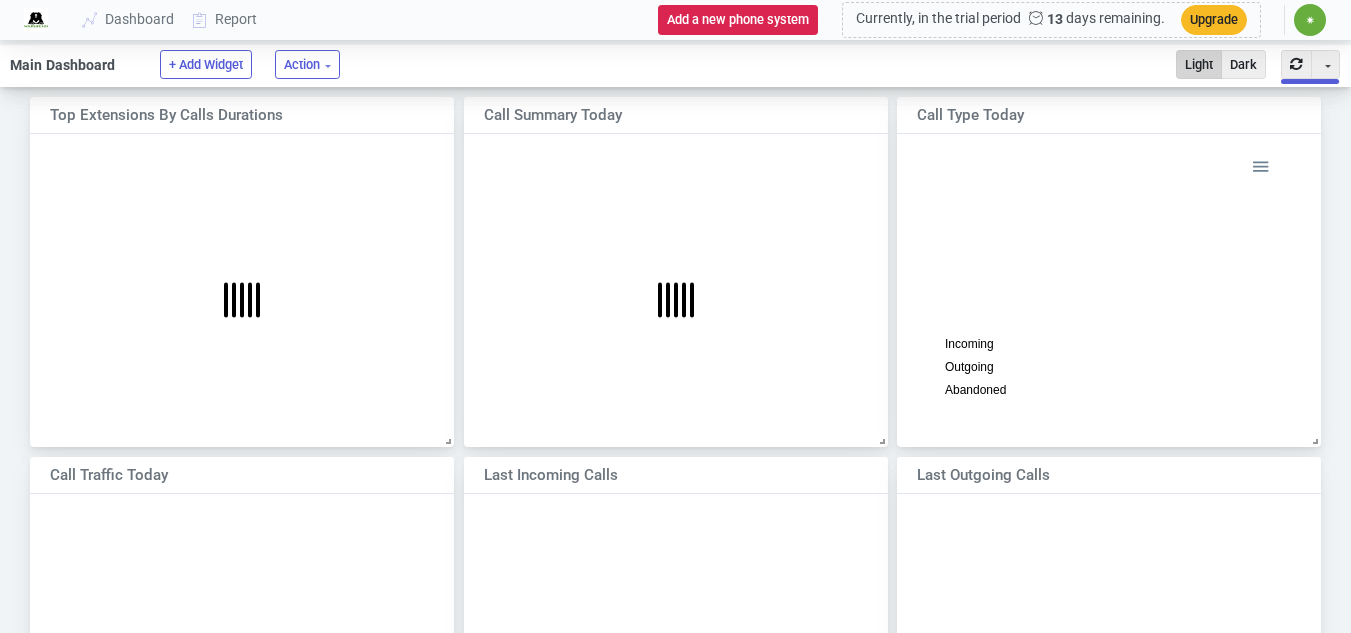 scroll, scrollTop: 16, scrollLeft: 16, axis: both 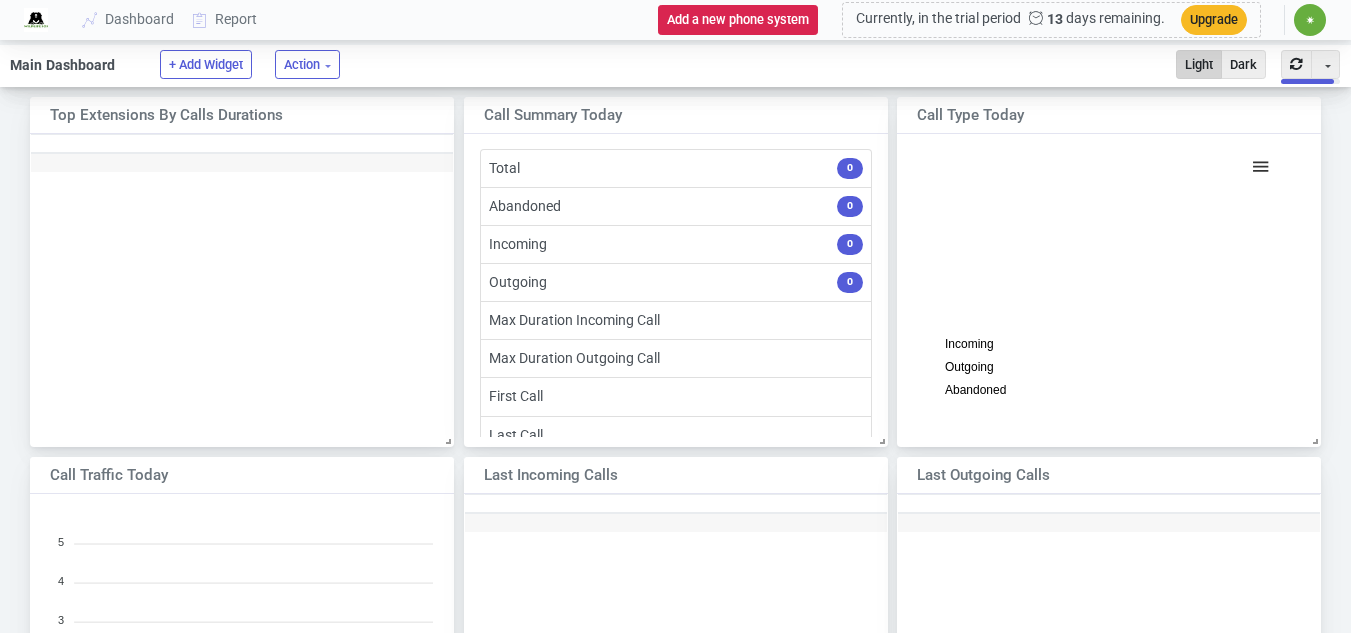 click at bounding box center (1258, 163) 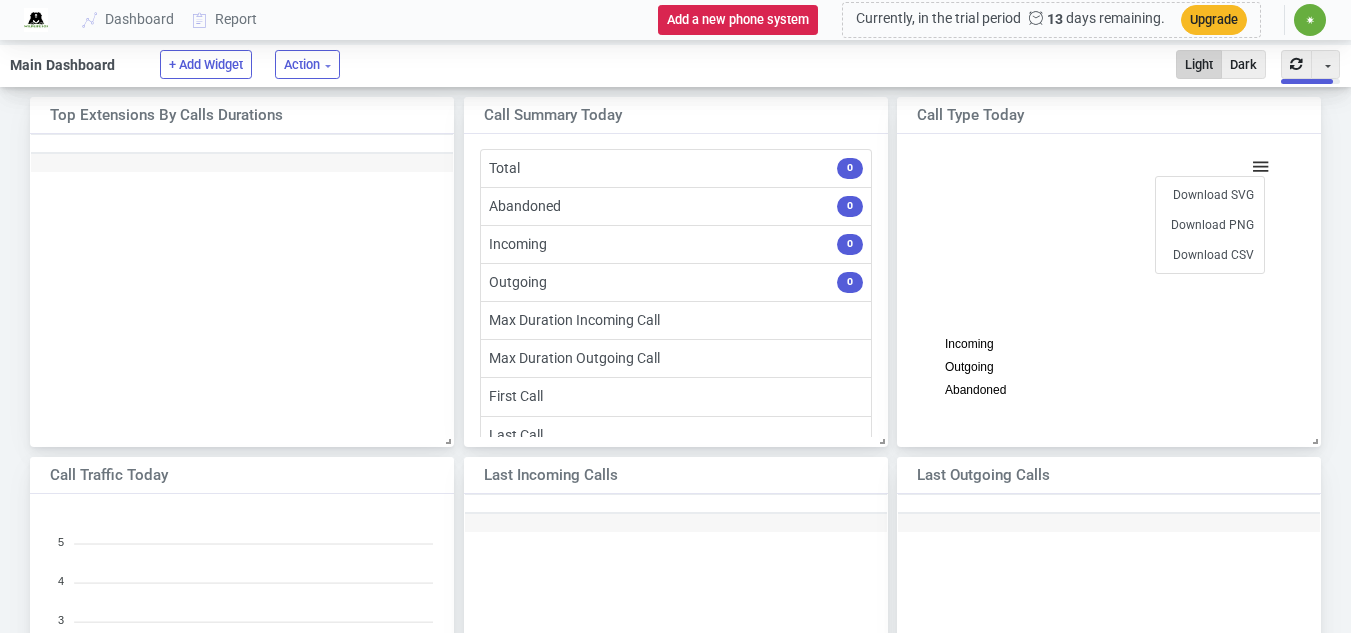 click at bounding box center (1258, 163) 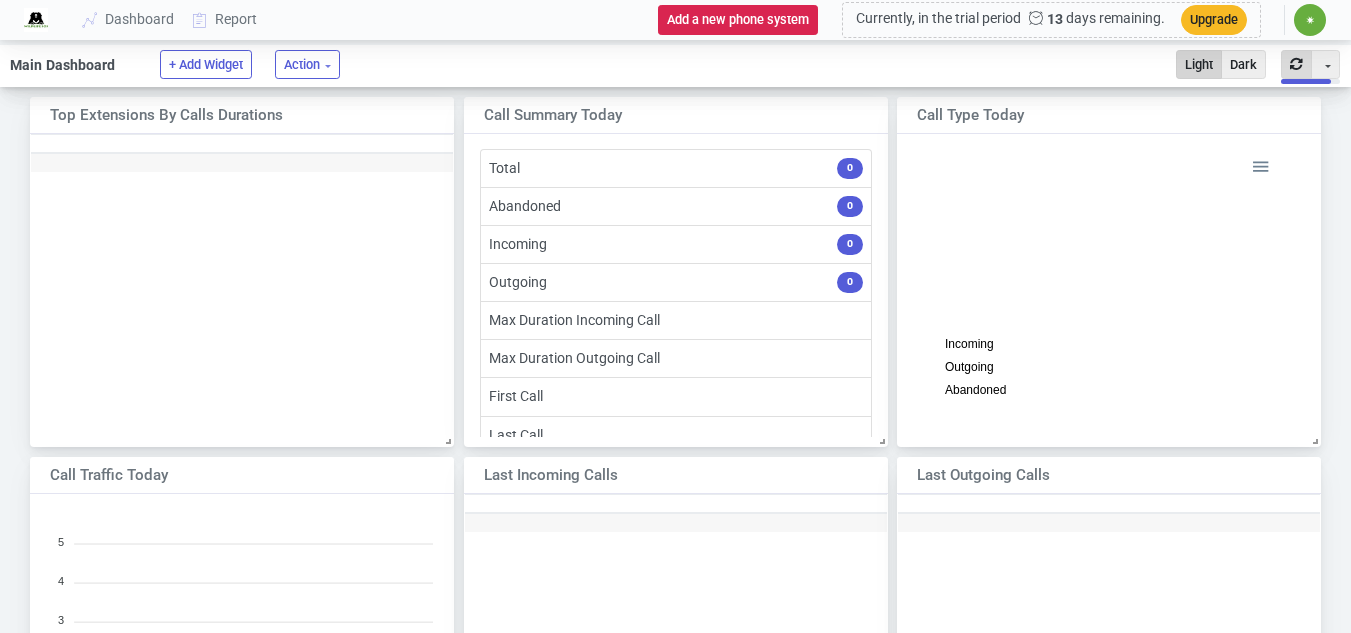 click at bounding box center (1296, 64) 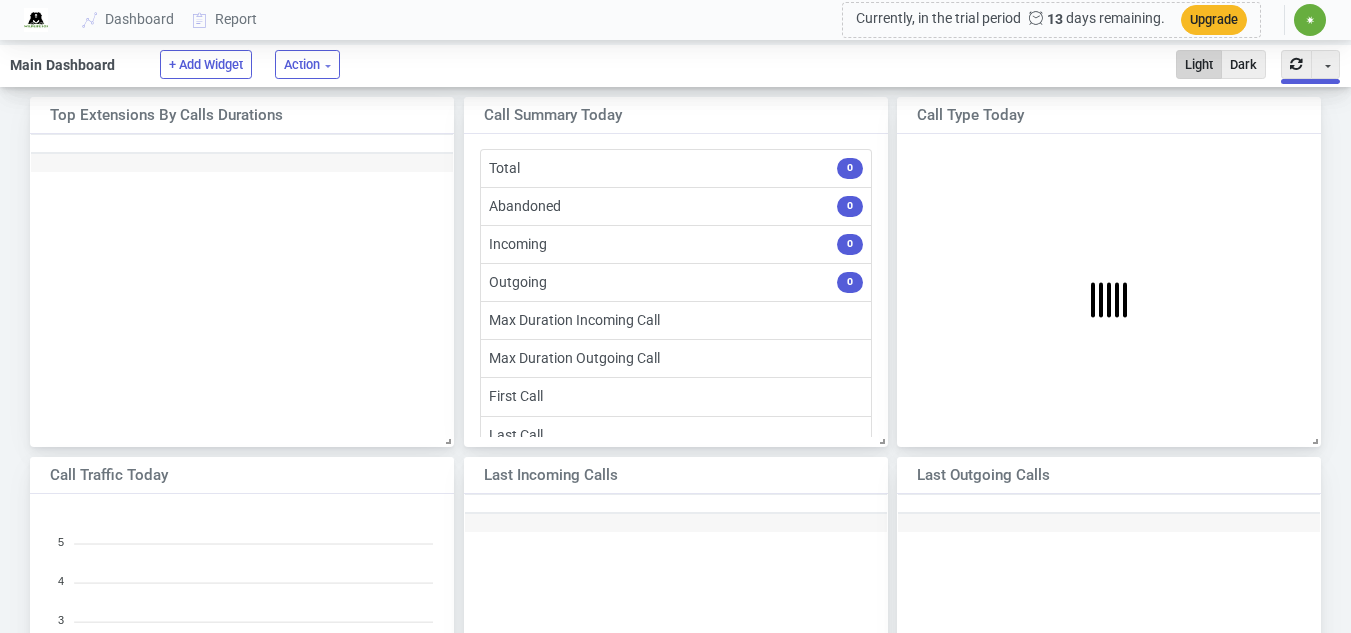 scroll, scrollTop: 10, scrollLeft: 10, axis: both 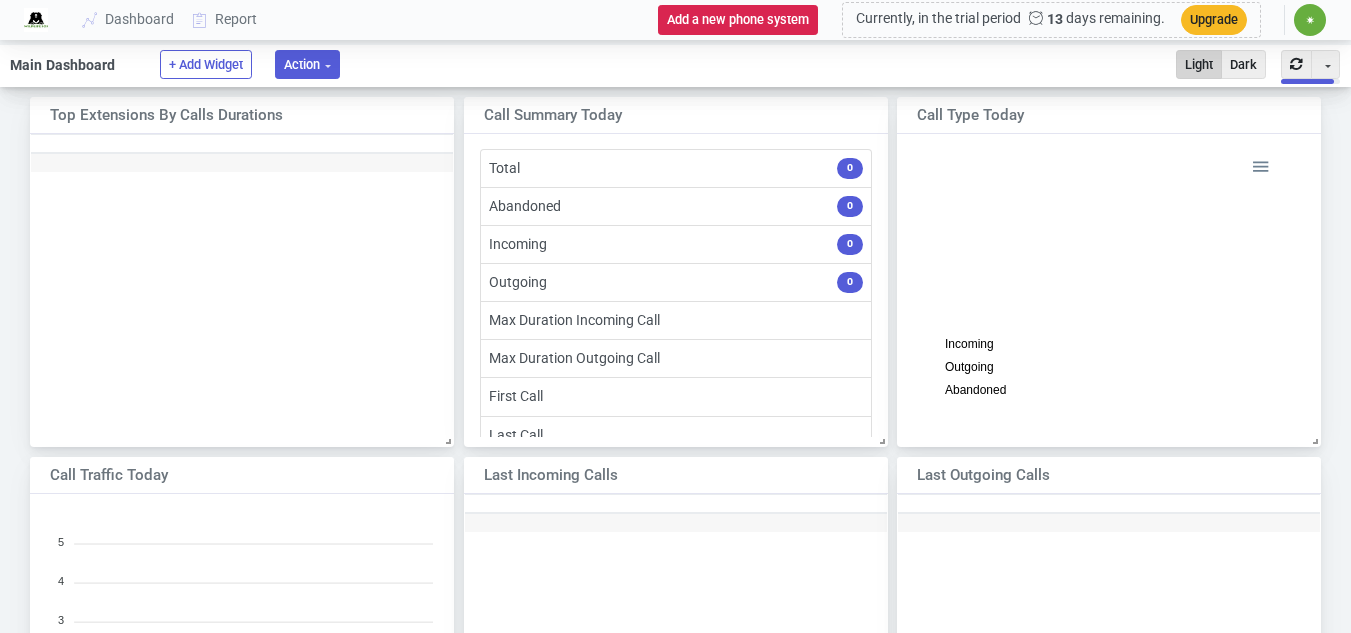 click on "Action" at bounding box center [307, 64] 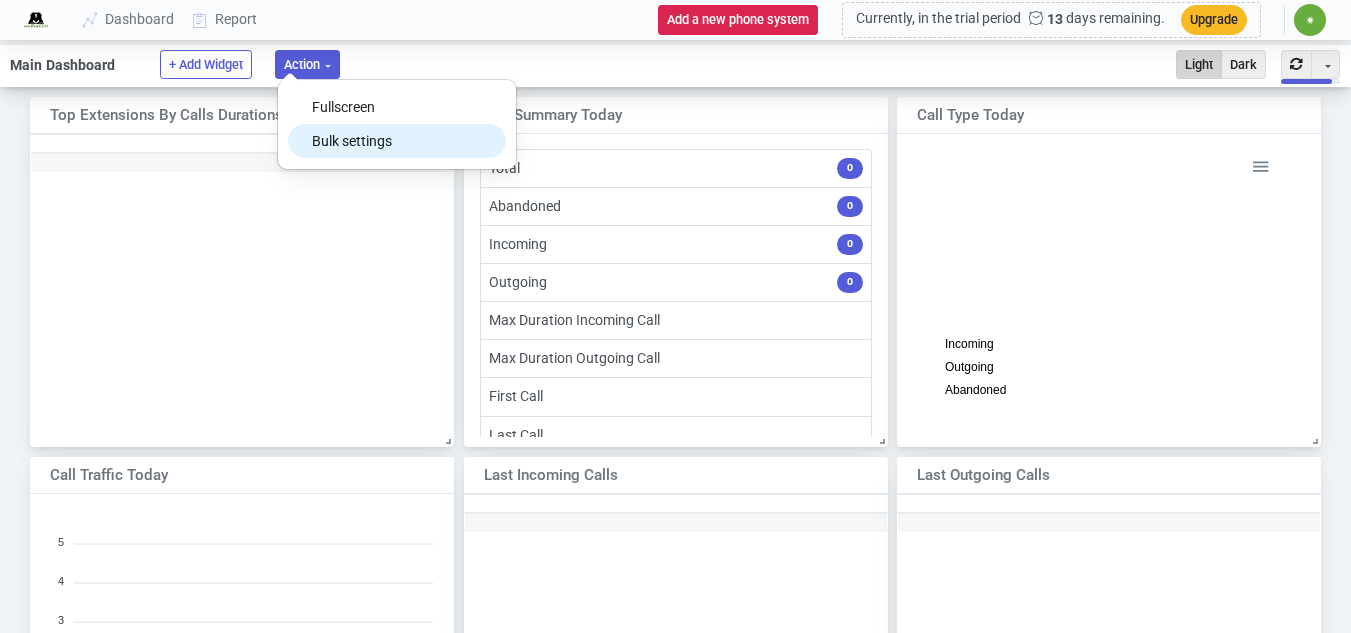 click on "Bulk settings" at bounding box center [396, 141] 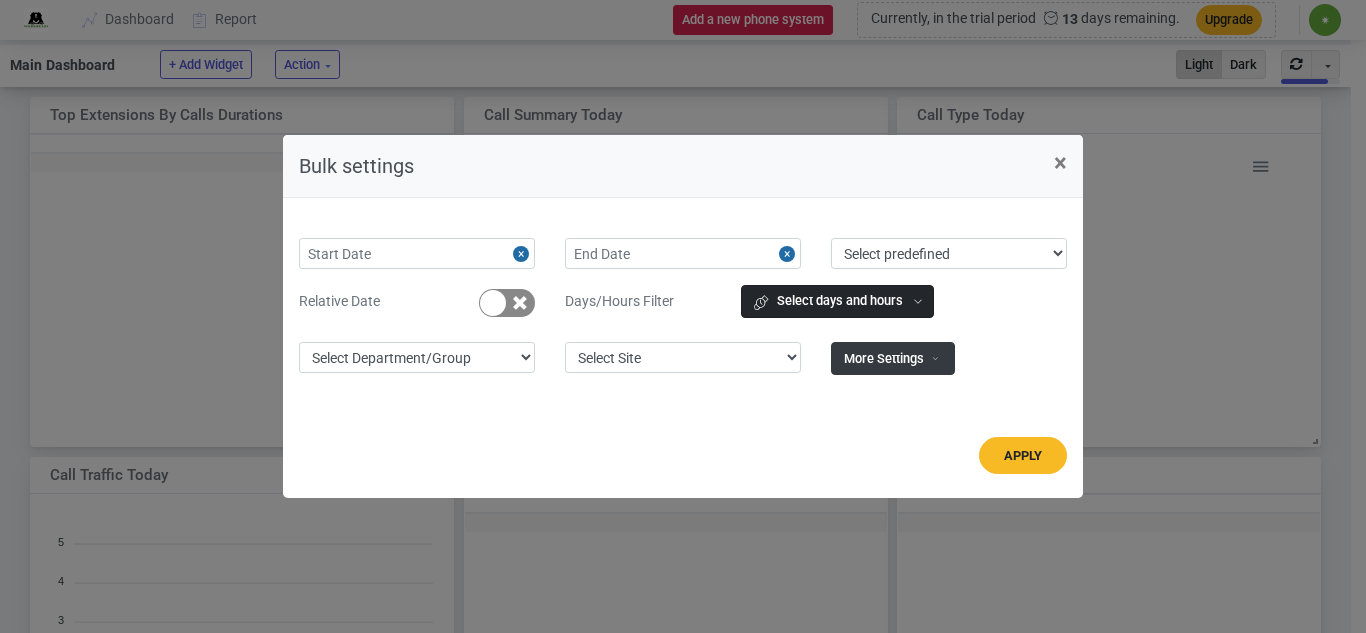 click on "Select days and hours" at bounding box center [837, 301] 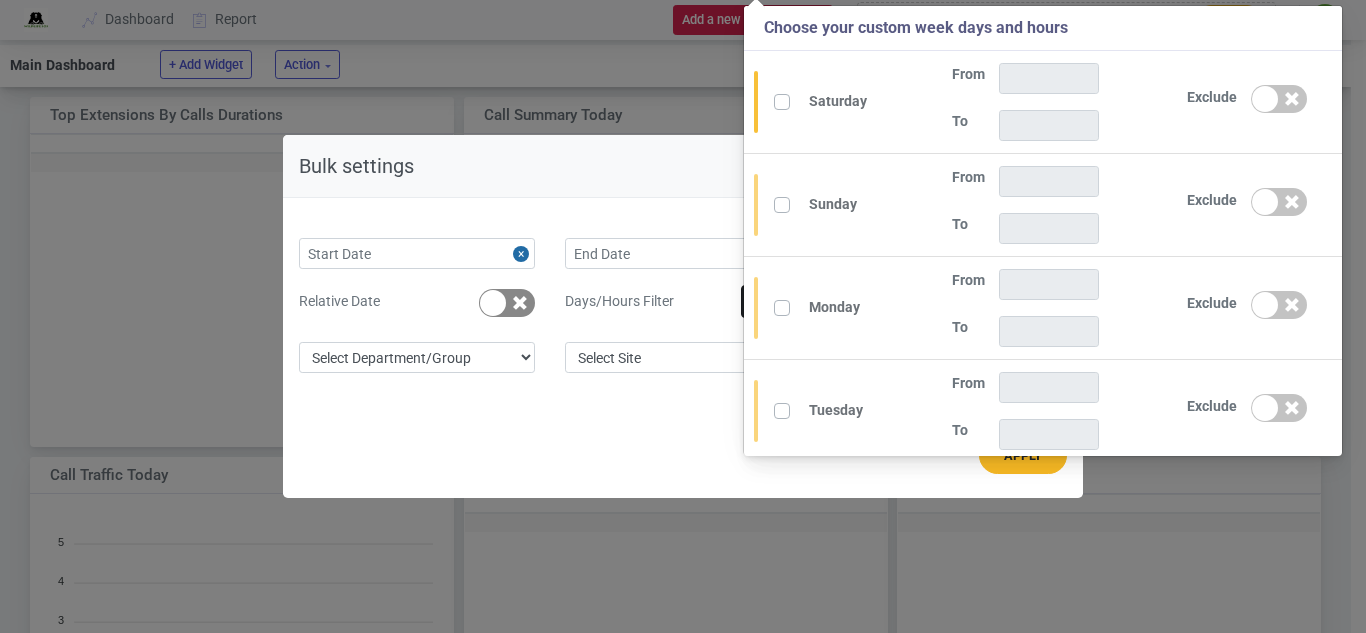 click at bounding box center [799, 102] 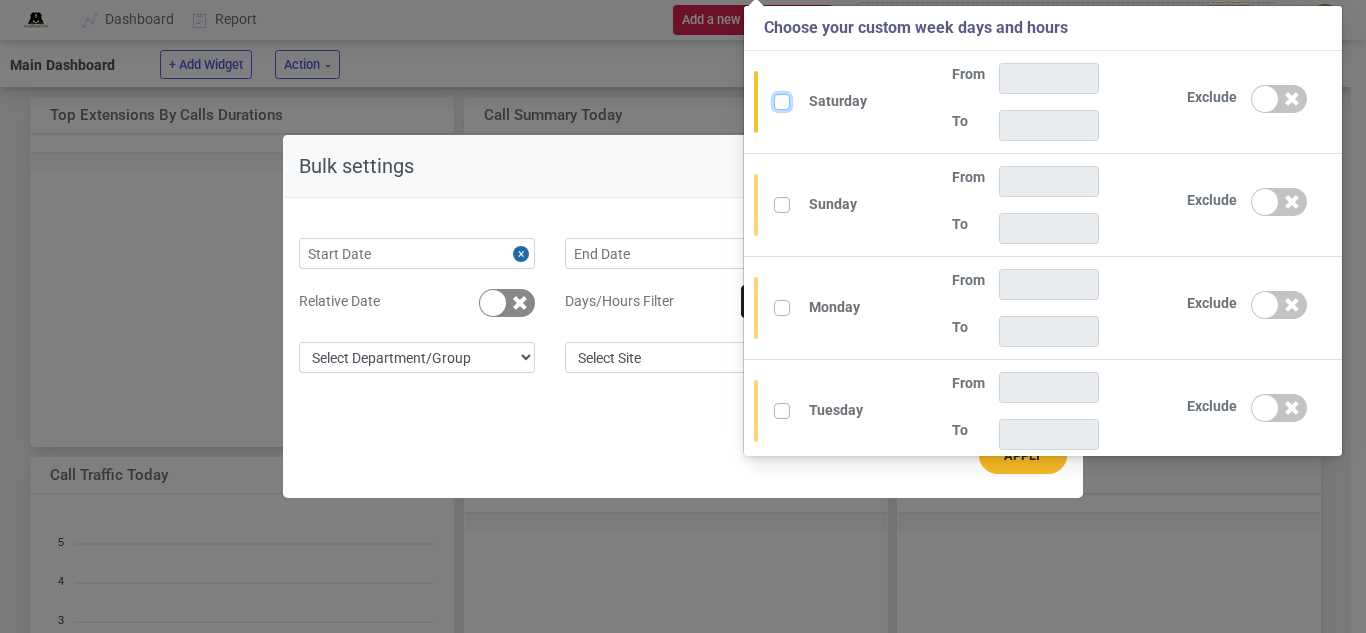 click at bounding box center [804, 98] 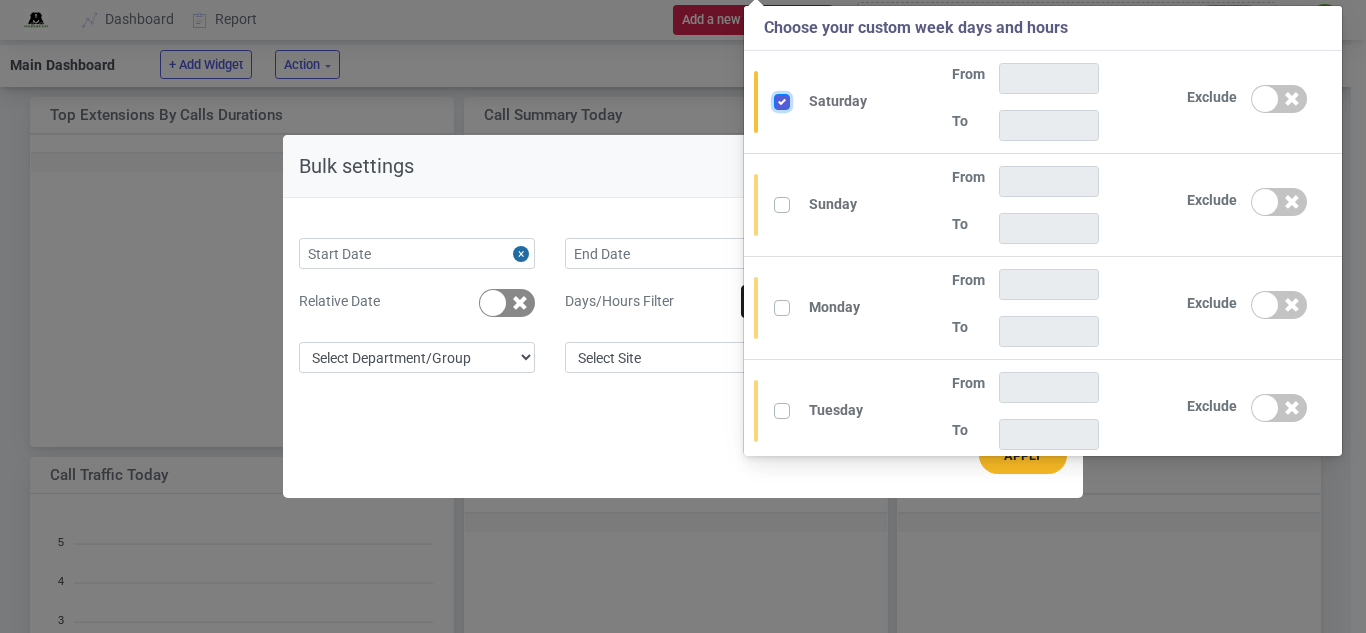 checkbox on "true" 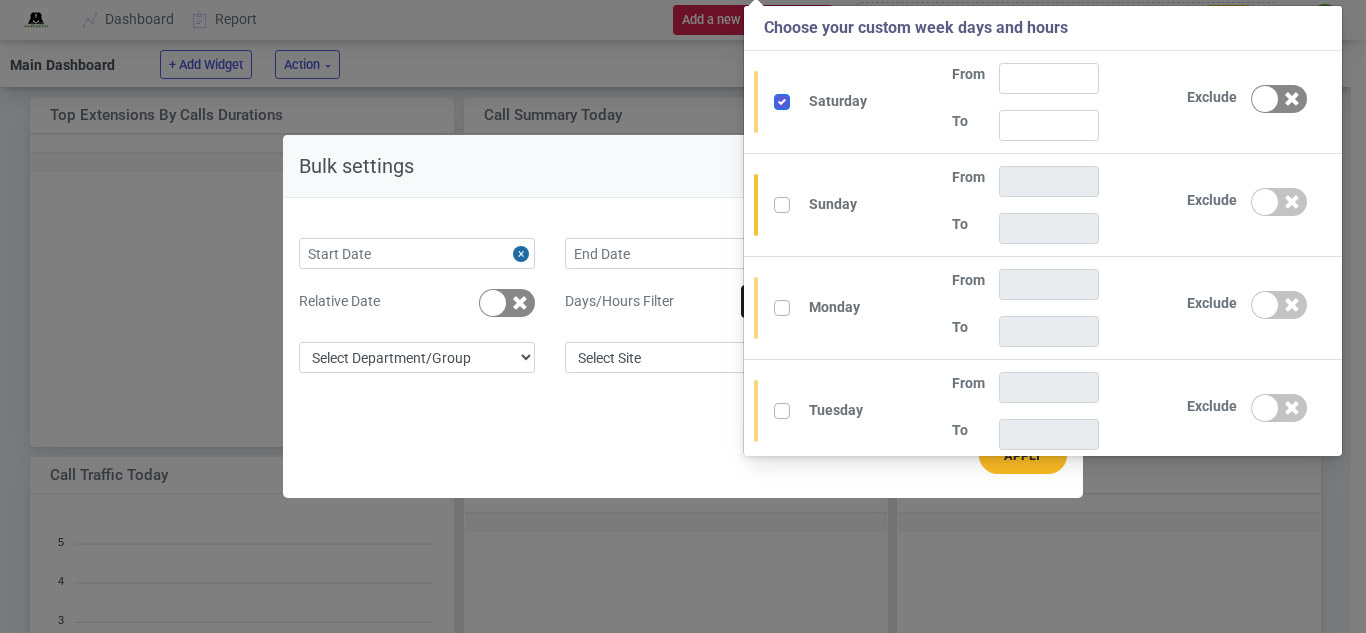 click at bounding box center [799, 205] 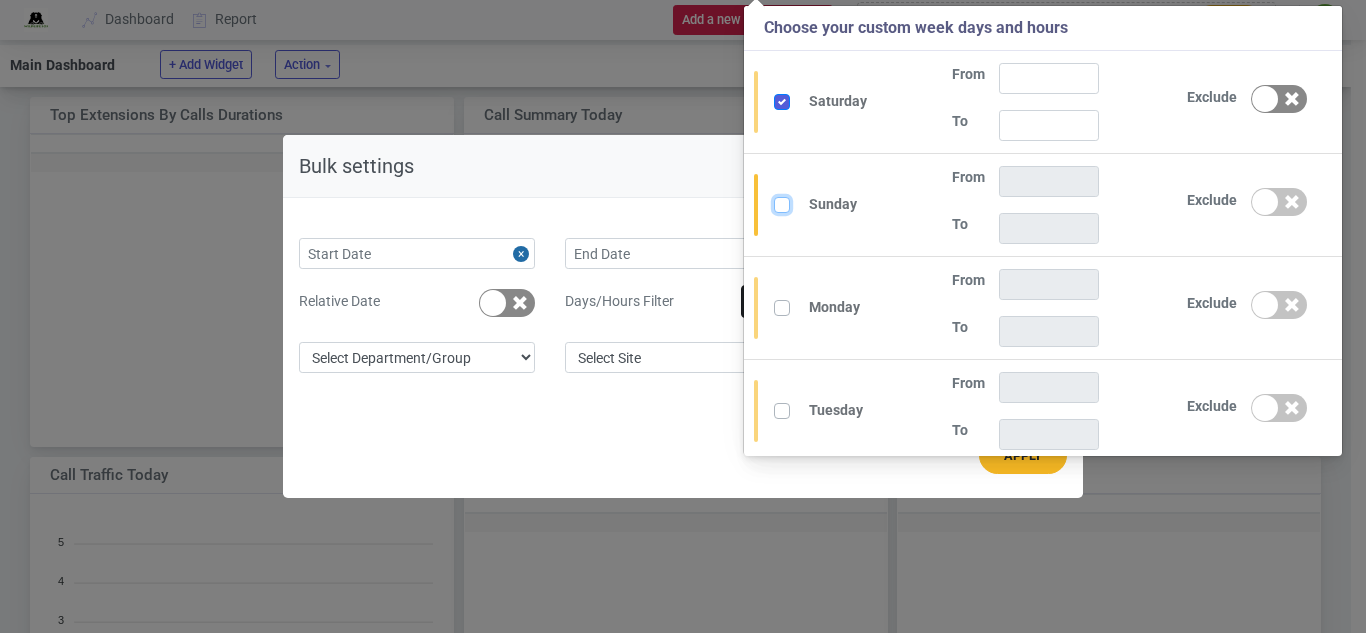 click at bounding box center (804, 201) 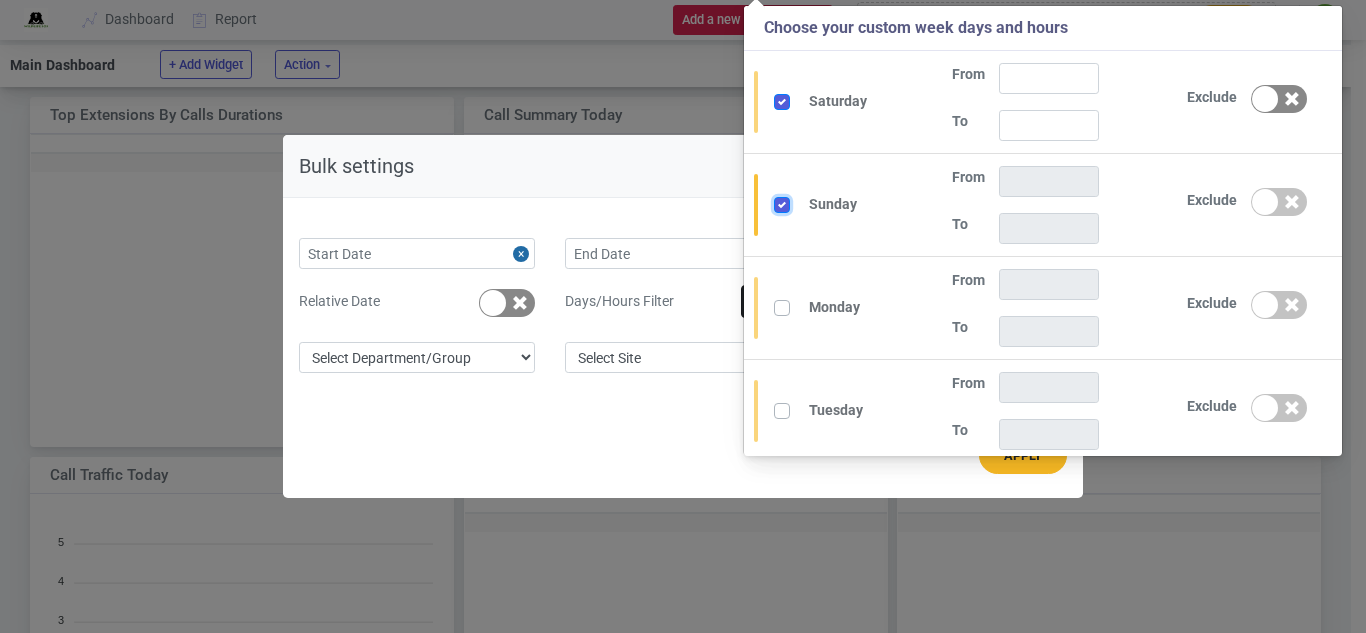 checkbox on "true" 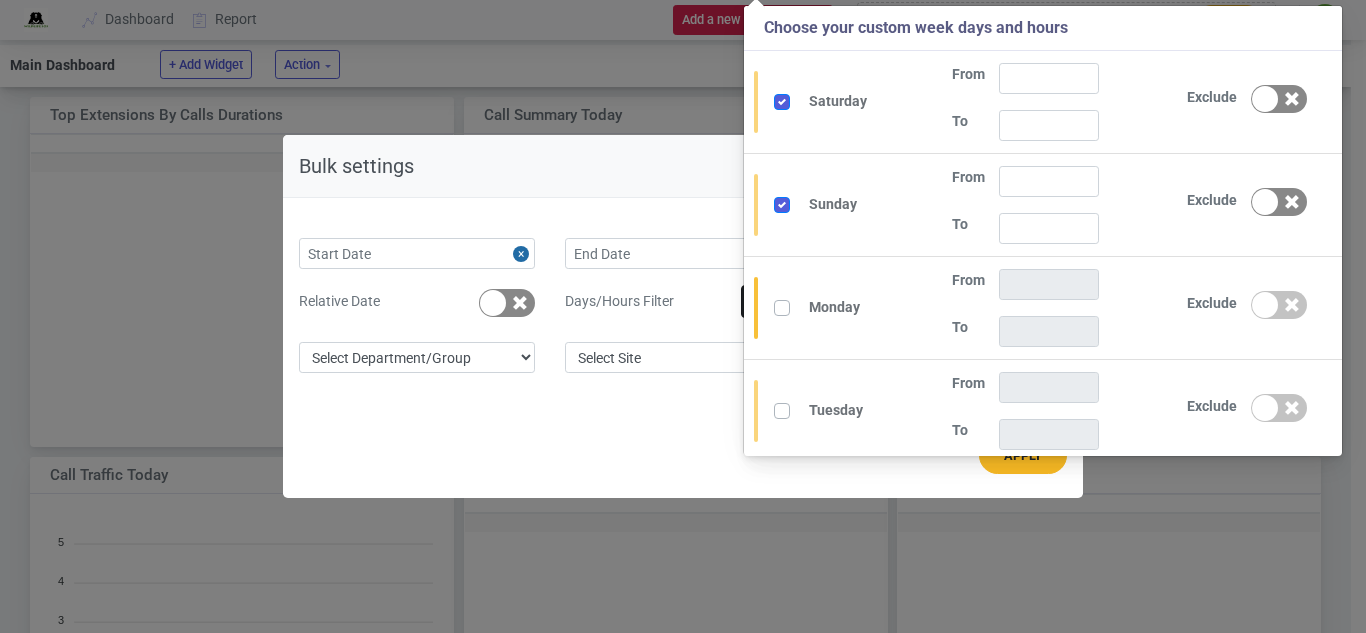 click at bounding box center (799, 308) 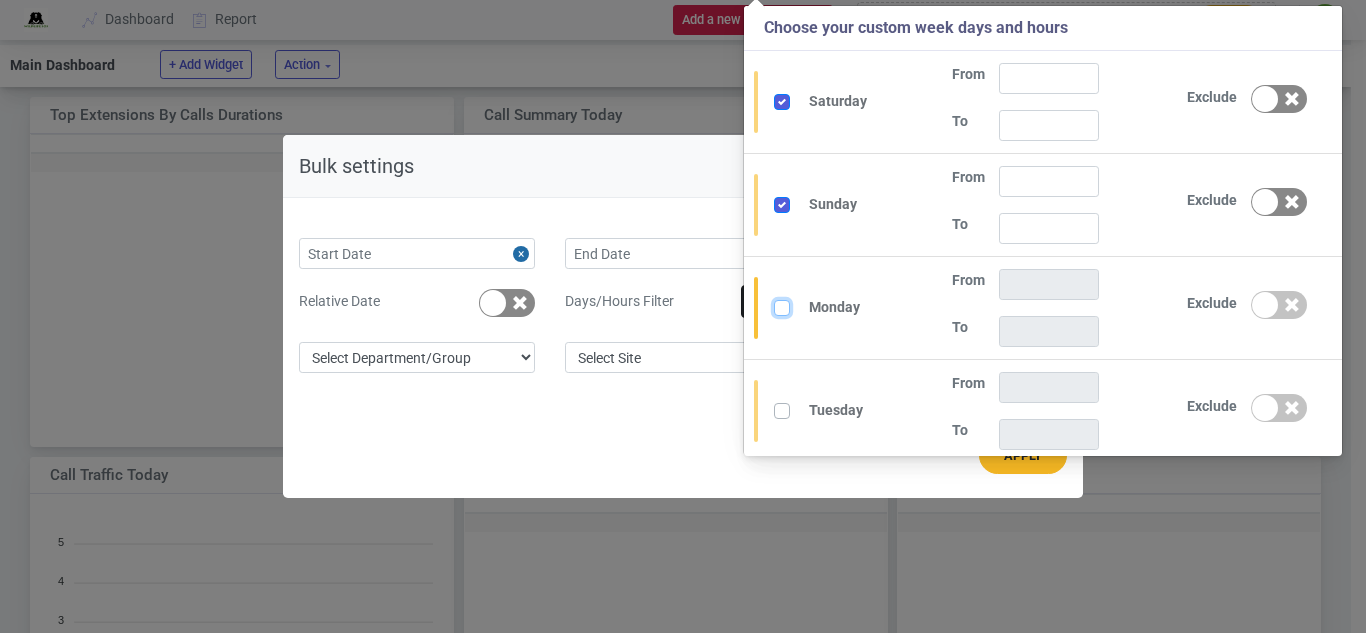click at bounding box center (804, 304) 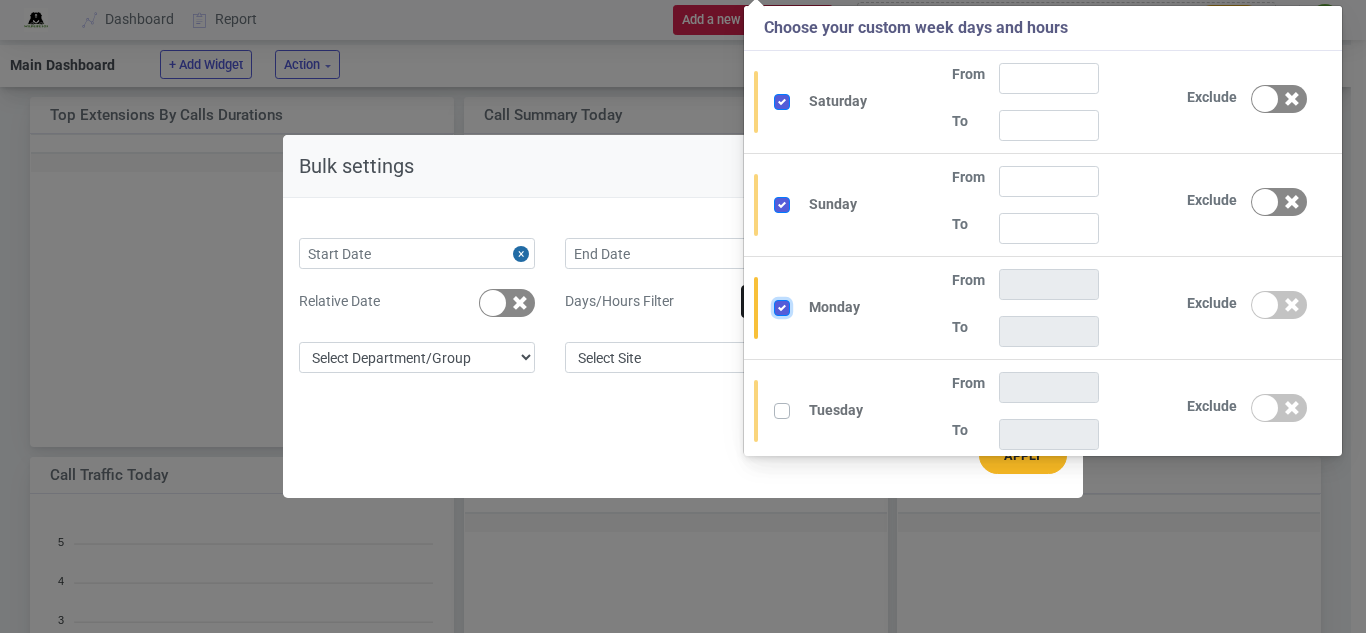 checkbox on "true" 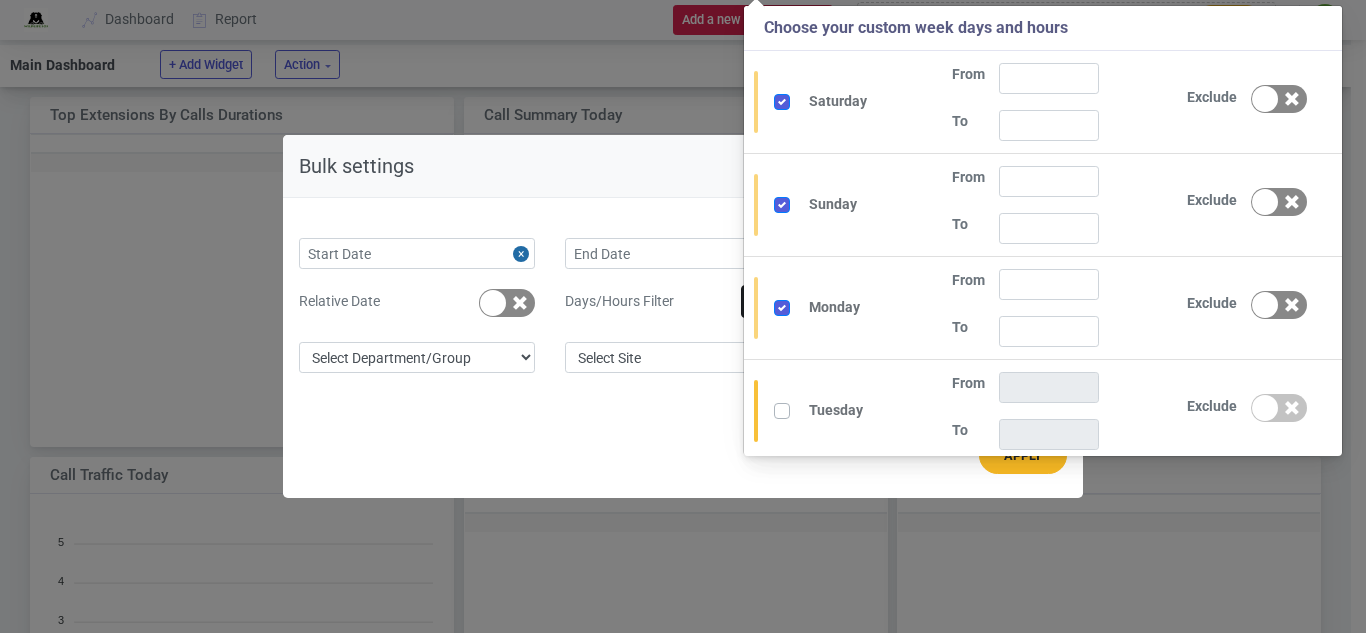 click at bounding box center [799, 411] 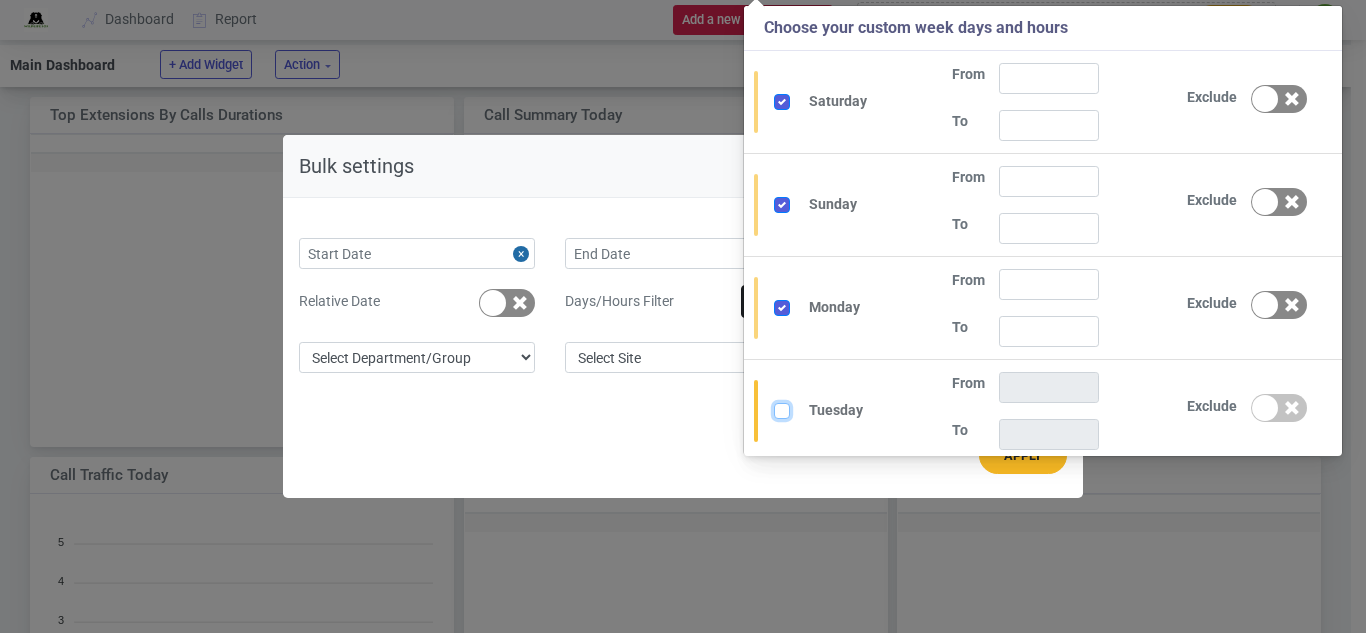 click at bounding box center [804, 407] 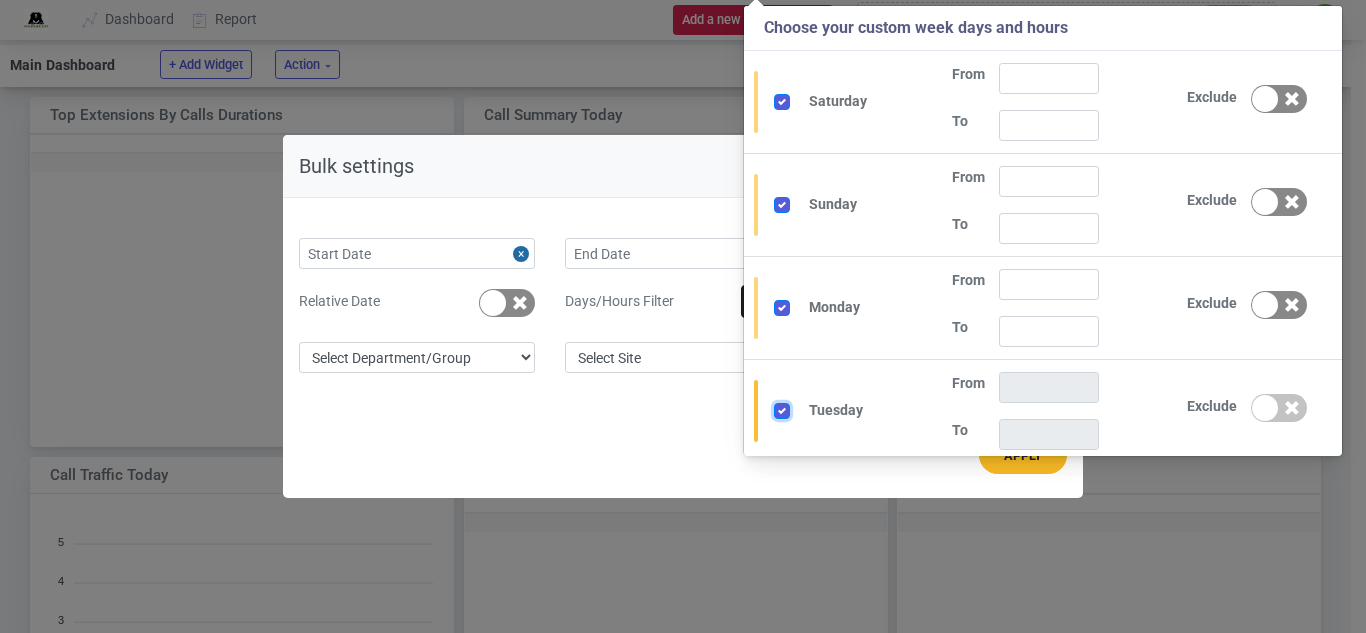 checkbox on "true" 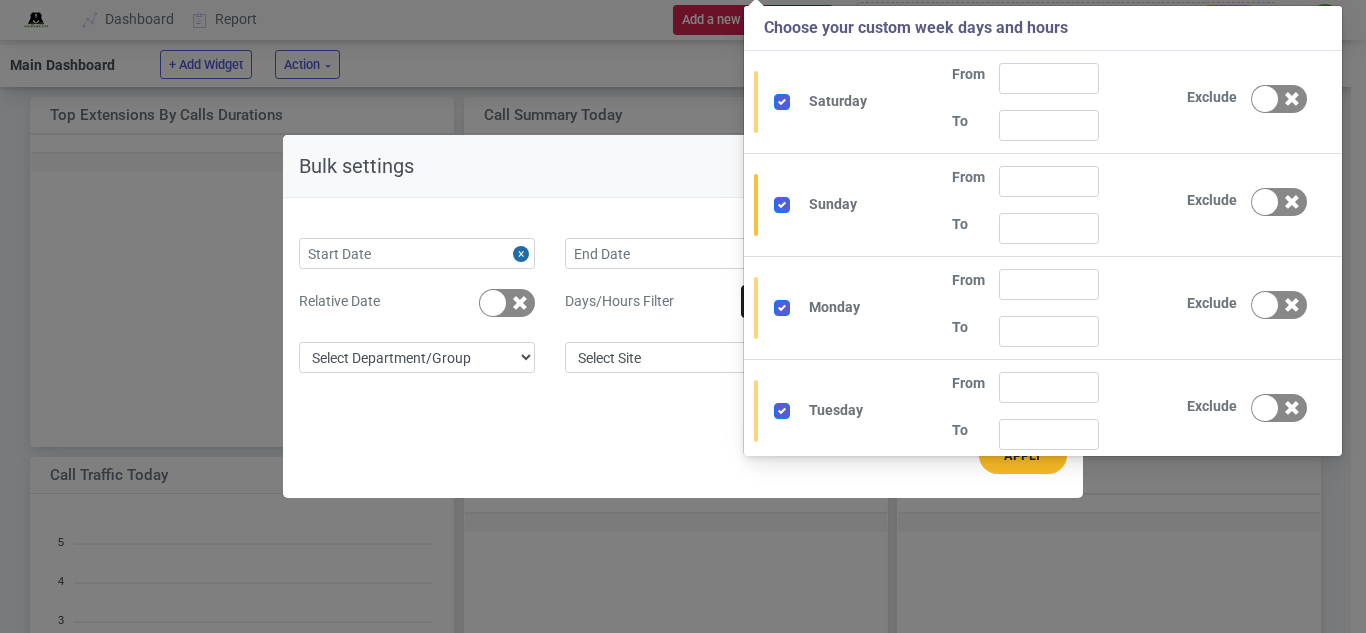 click at bounding box center [782, 205] 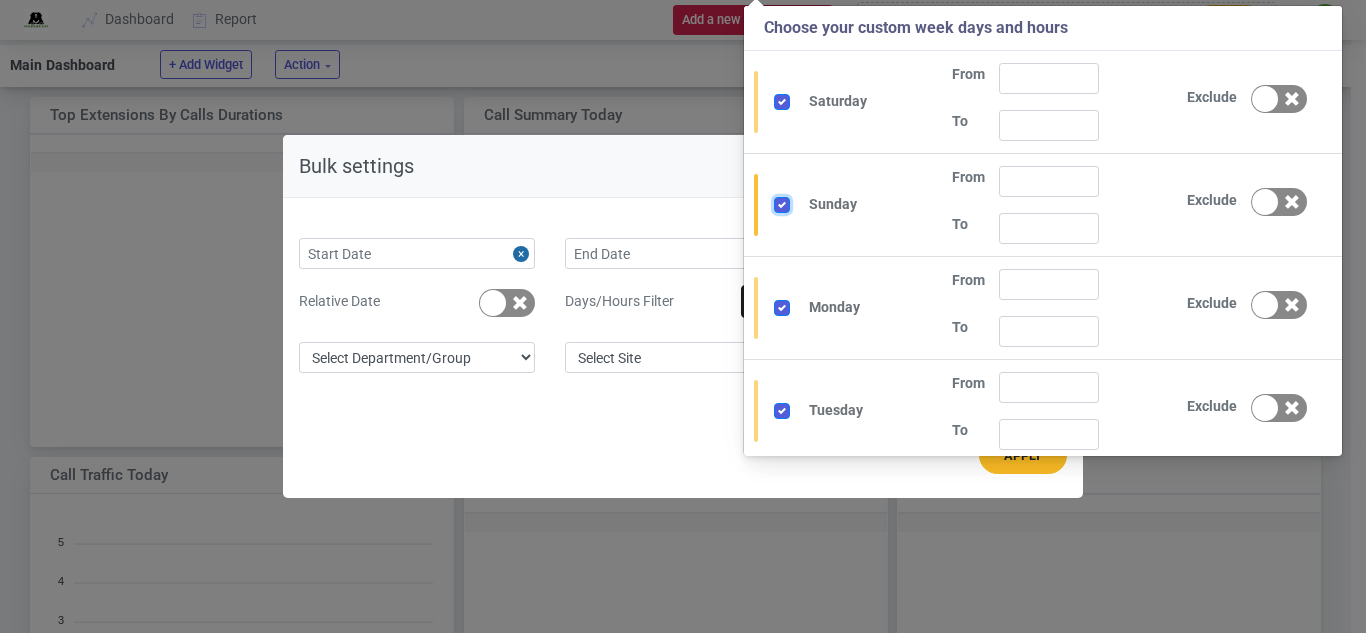 click at bounding box center [804, 201] 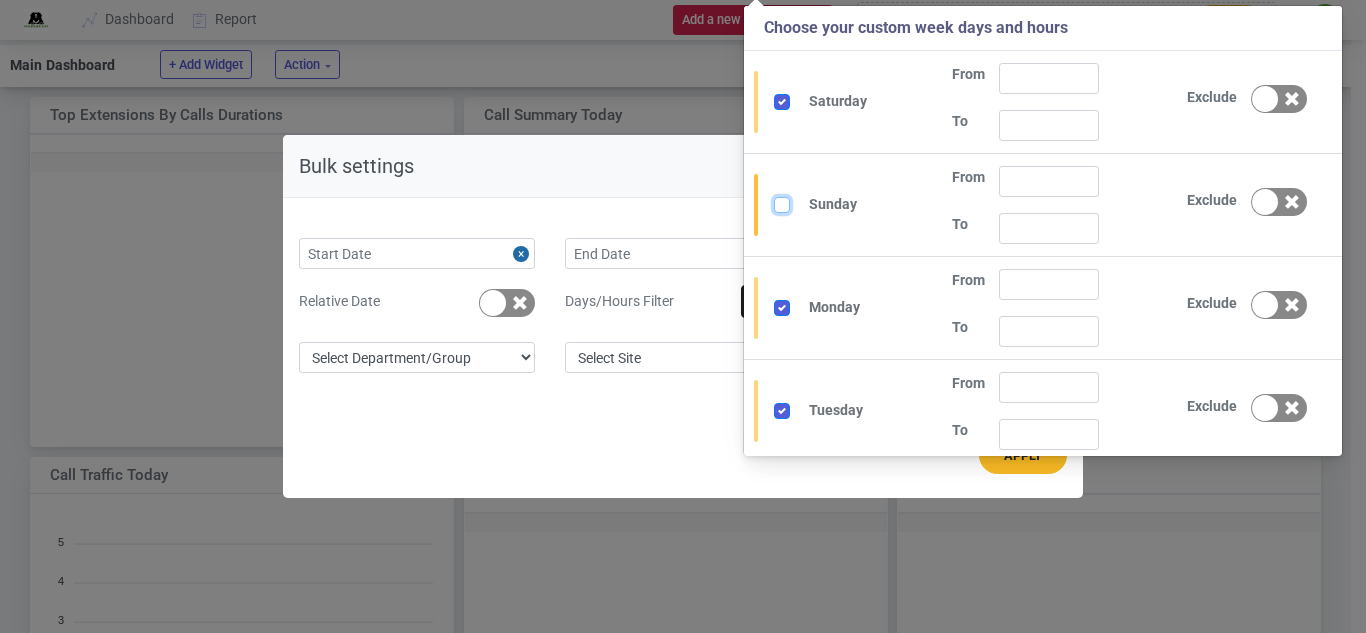 checkbox on "false" 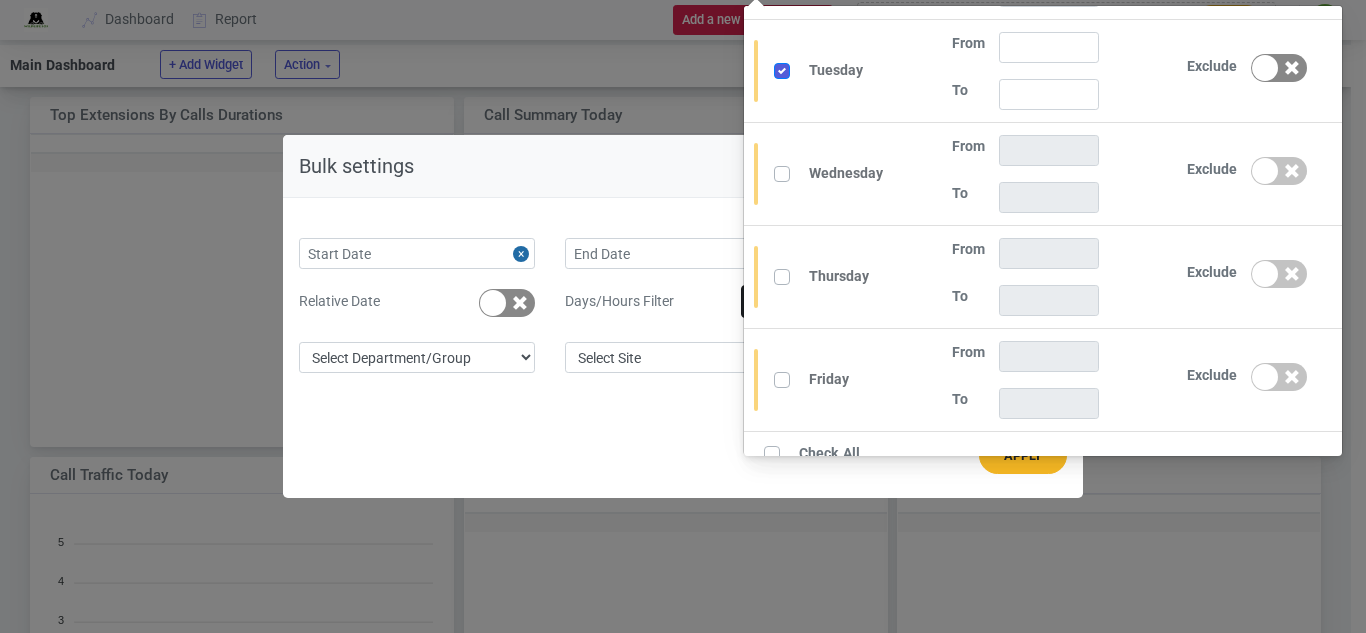 scroll, scrollTop: 349, scrollLeft: 0, axis: vertical 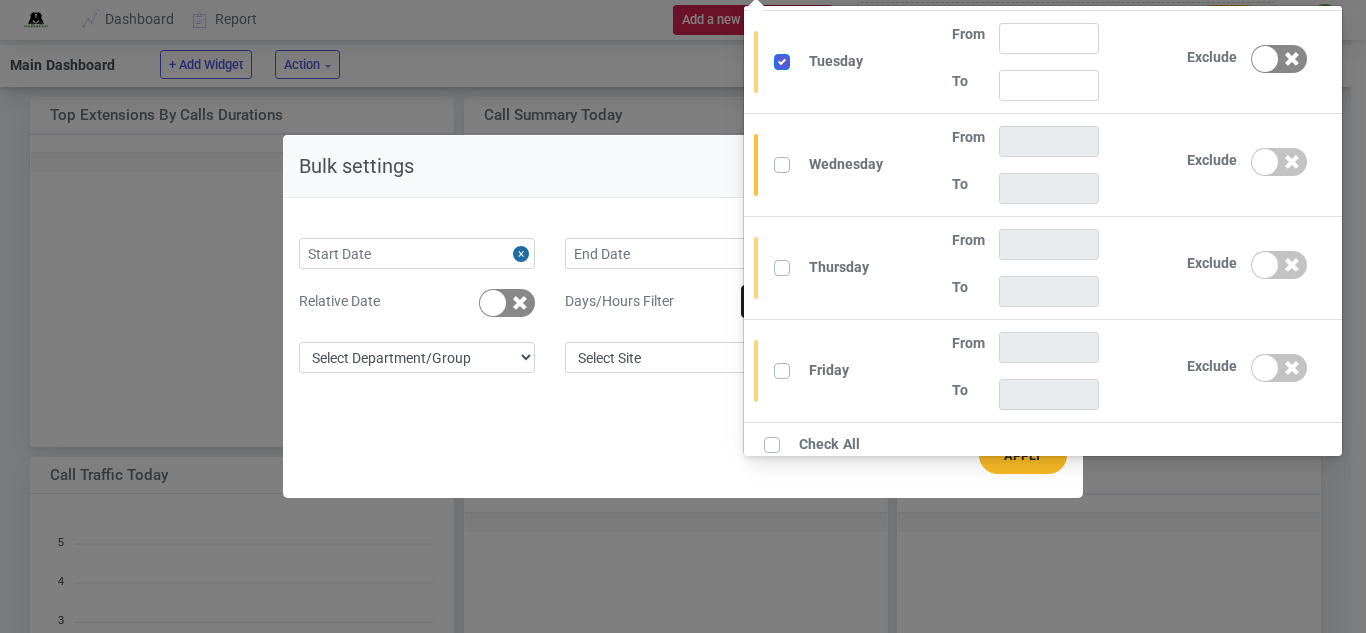 click at bounding box center (787, 165) 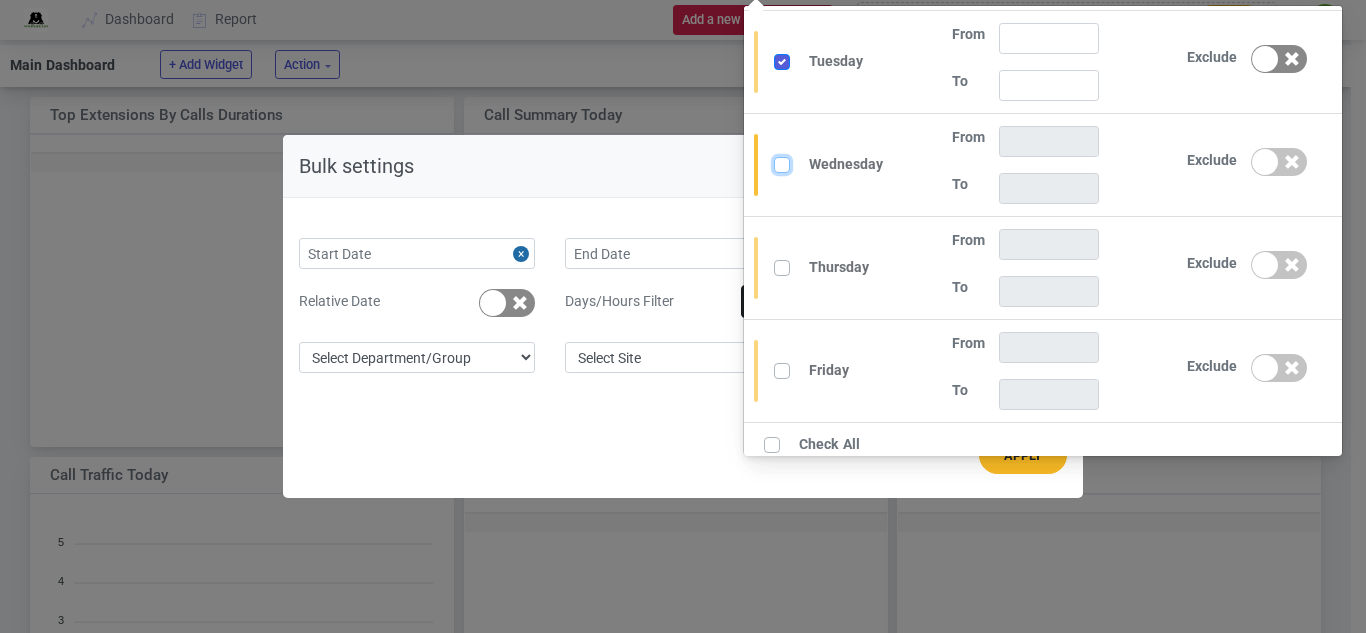 click at bounding box center [804, 161] 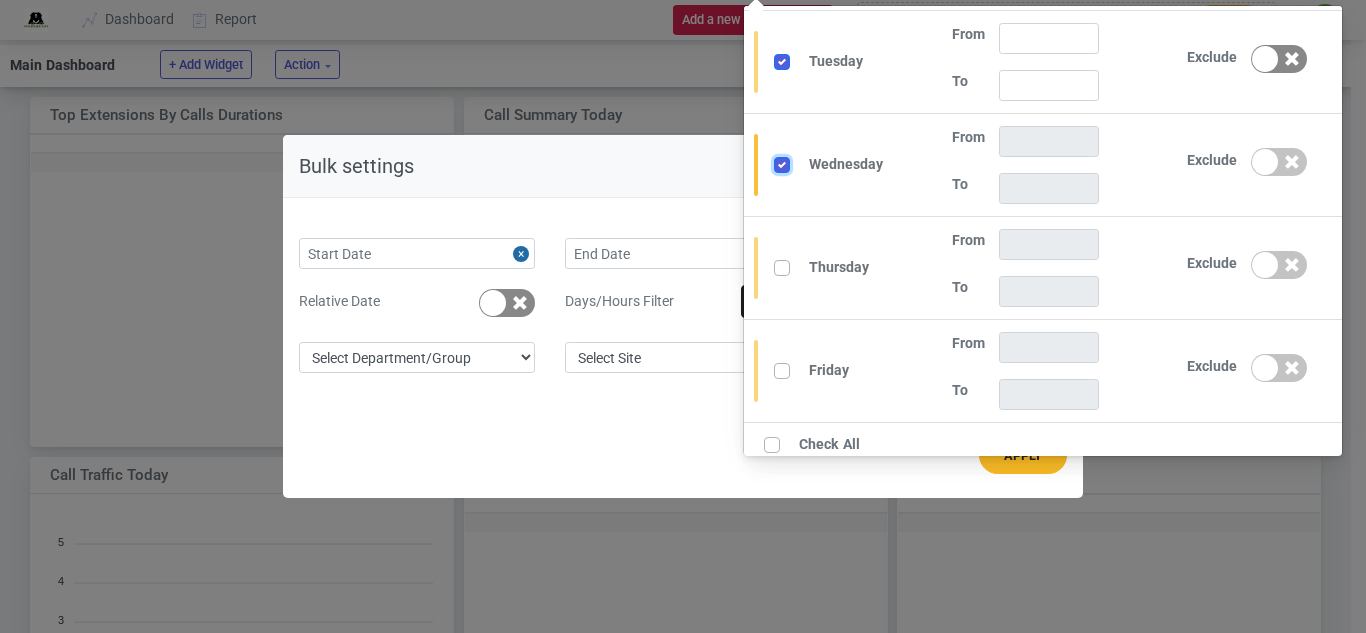 checkbox on "true" 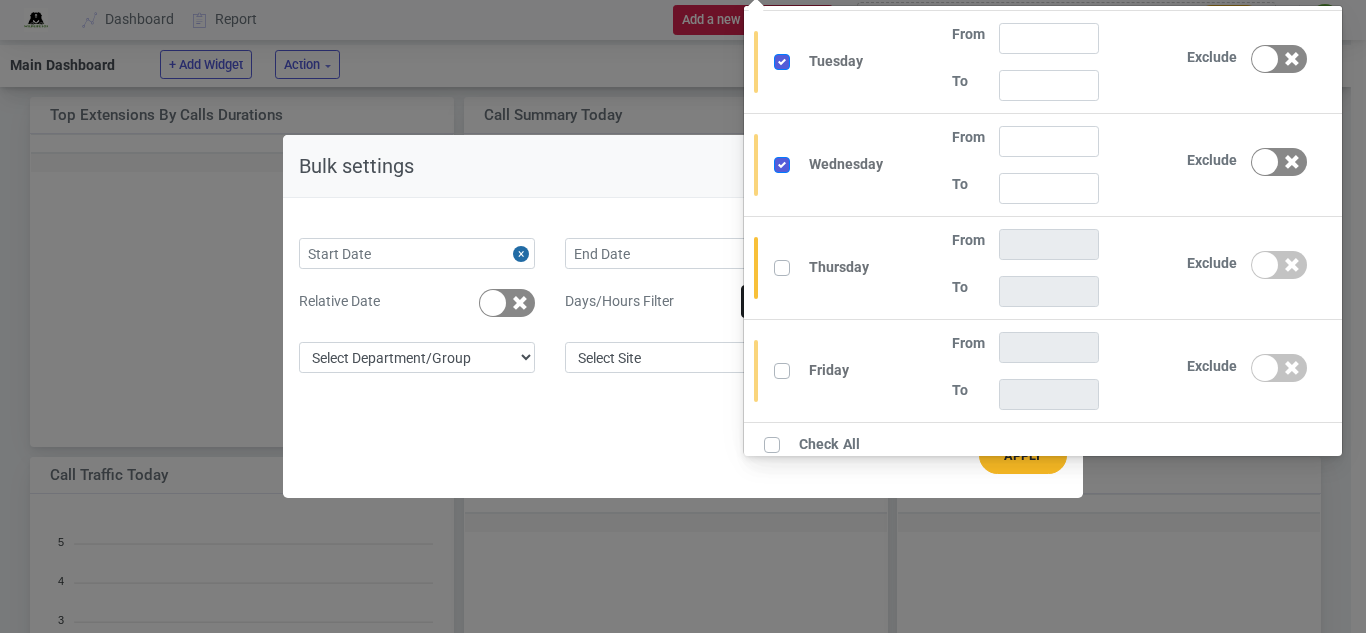 click at bounding box center [799, 268] 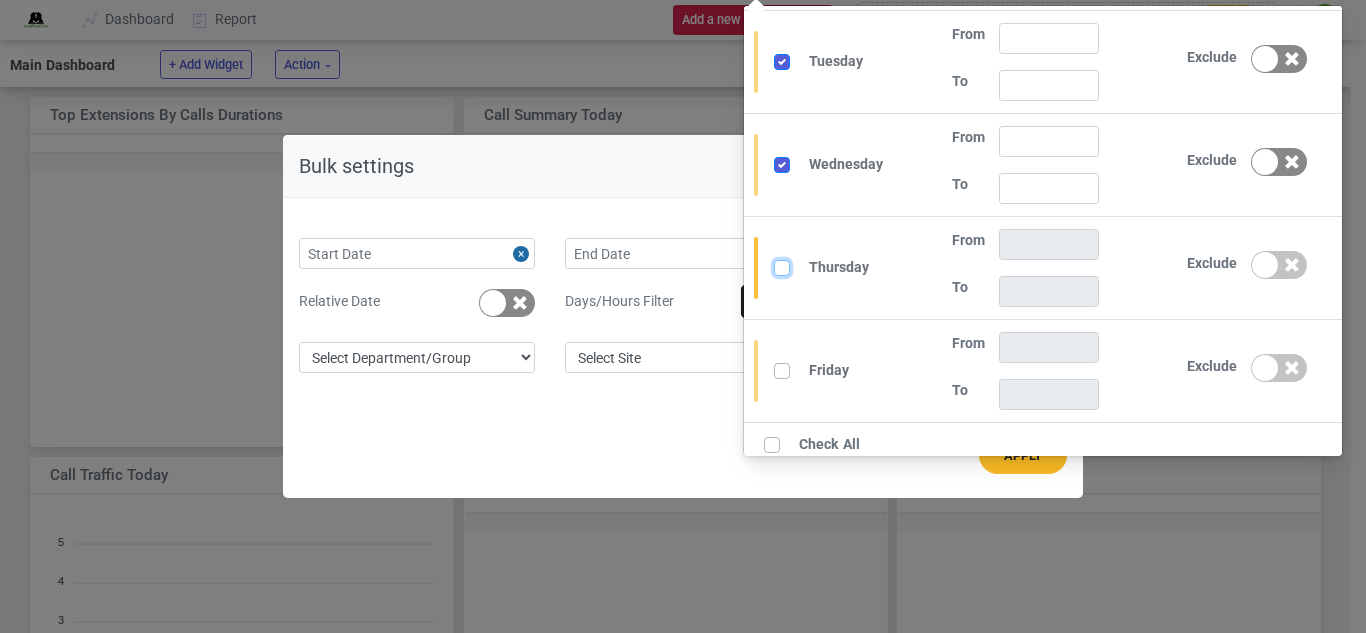 click at bounding box center (804, 264) 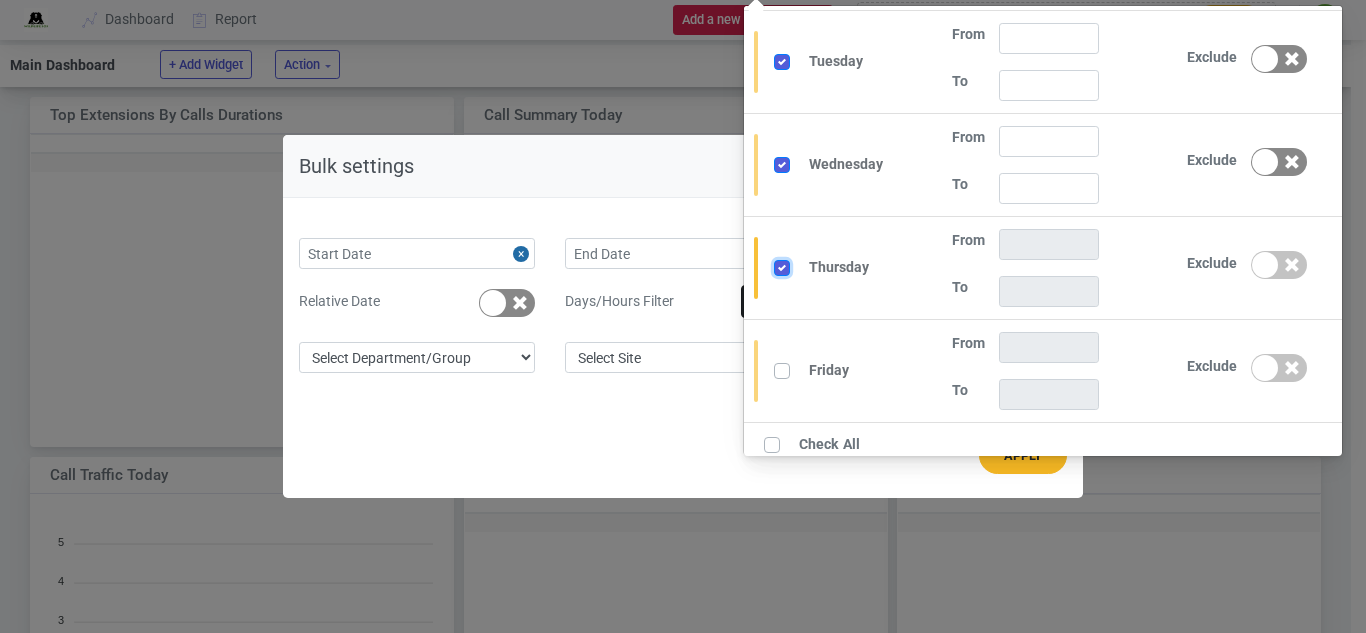 checkbox on "true" 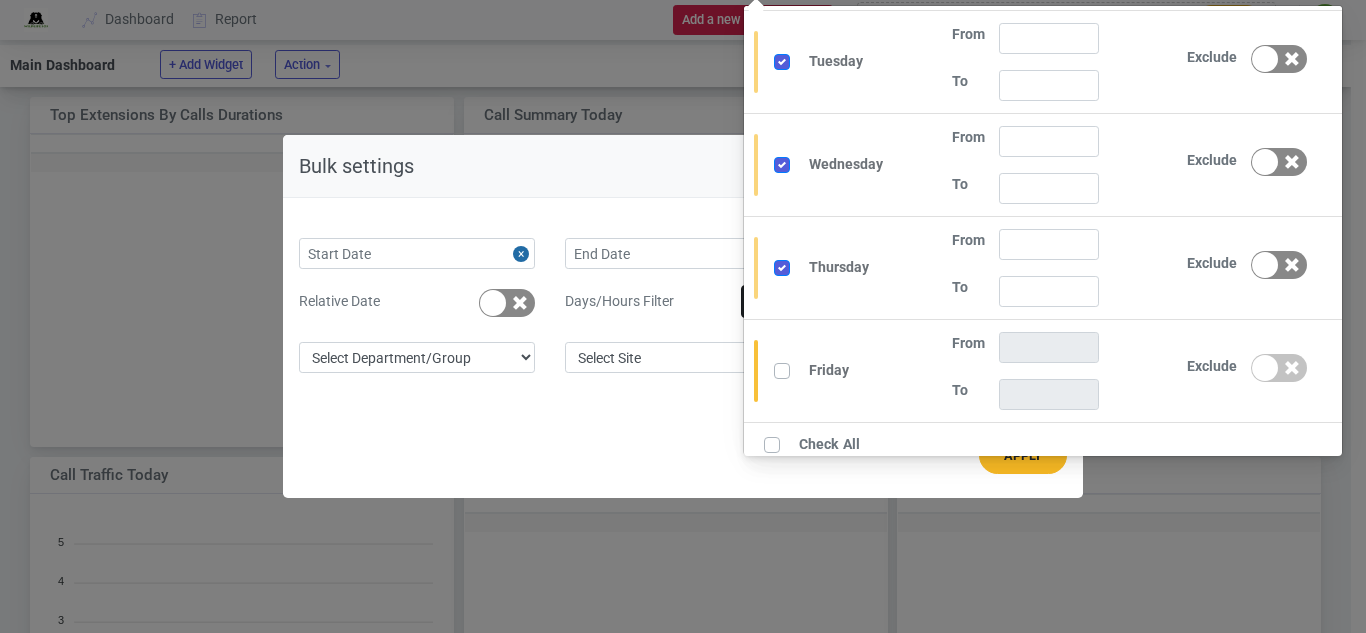 click at bounding box center [799, 371] 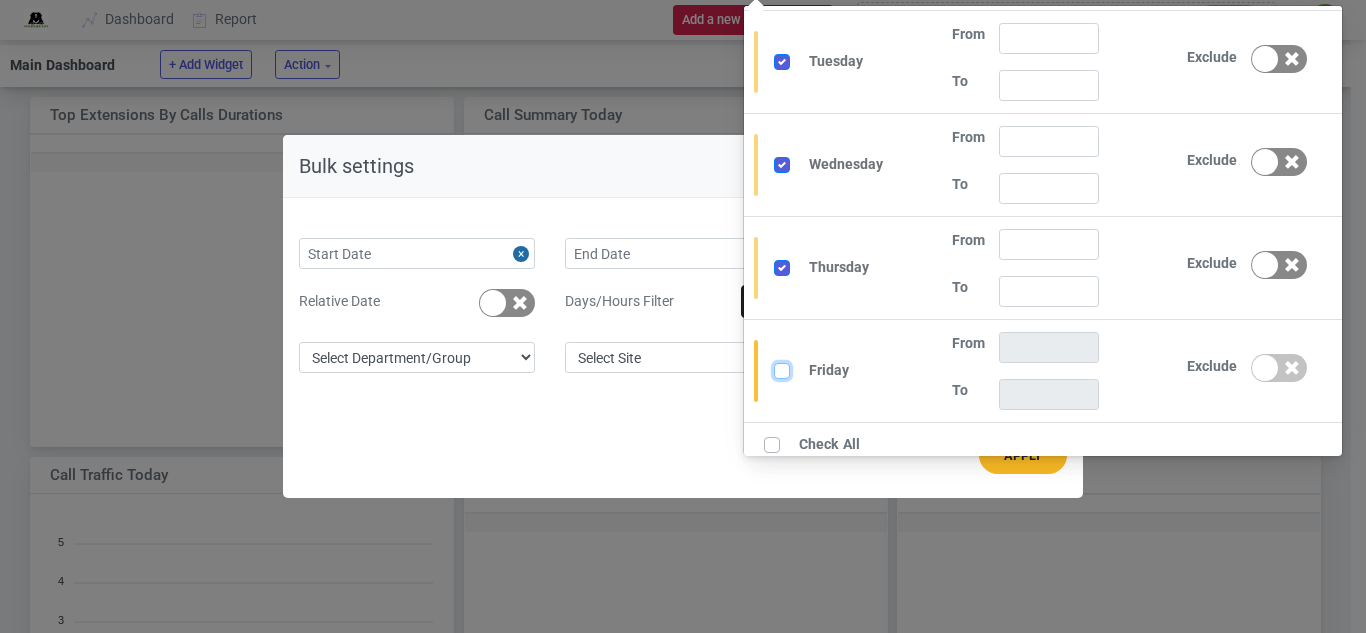 click at bounding box center (804, 367) 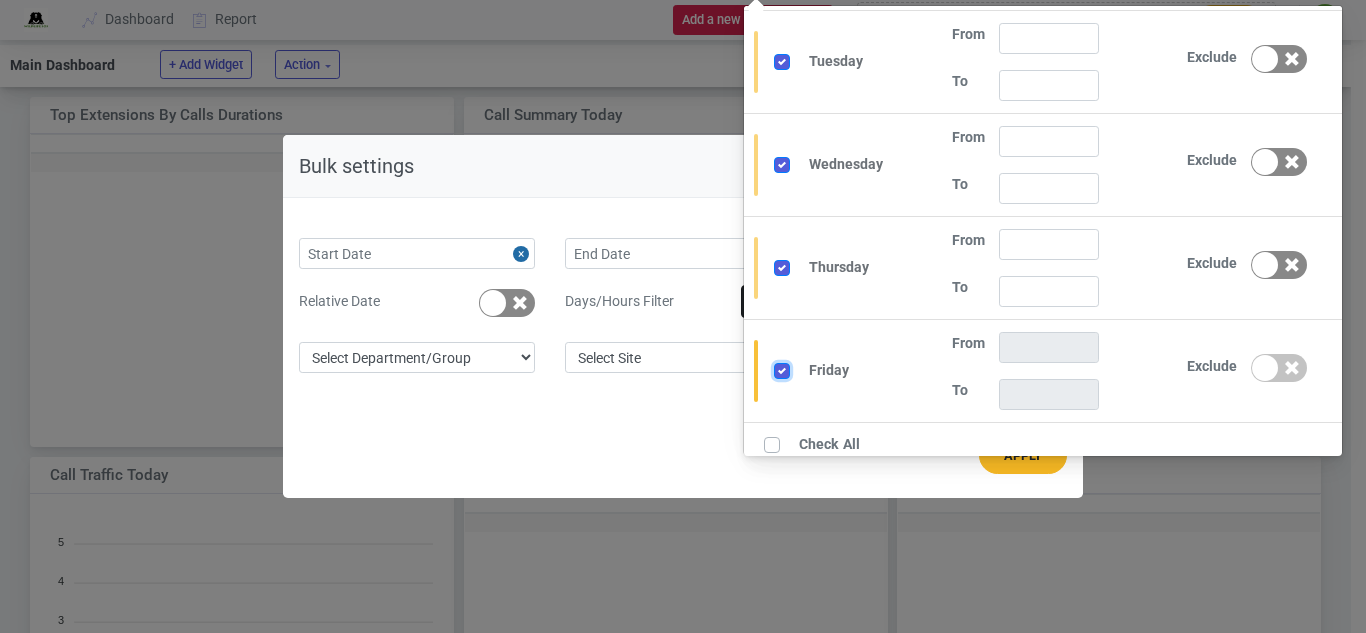 checkbox on "true" 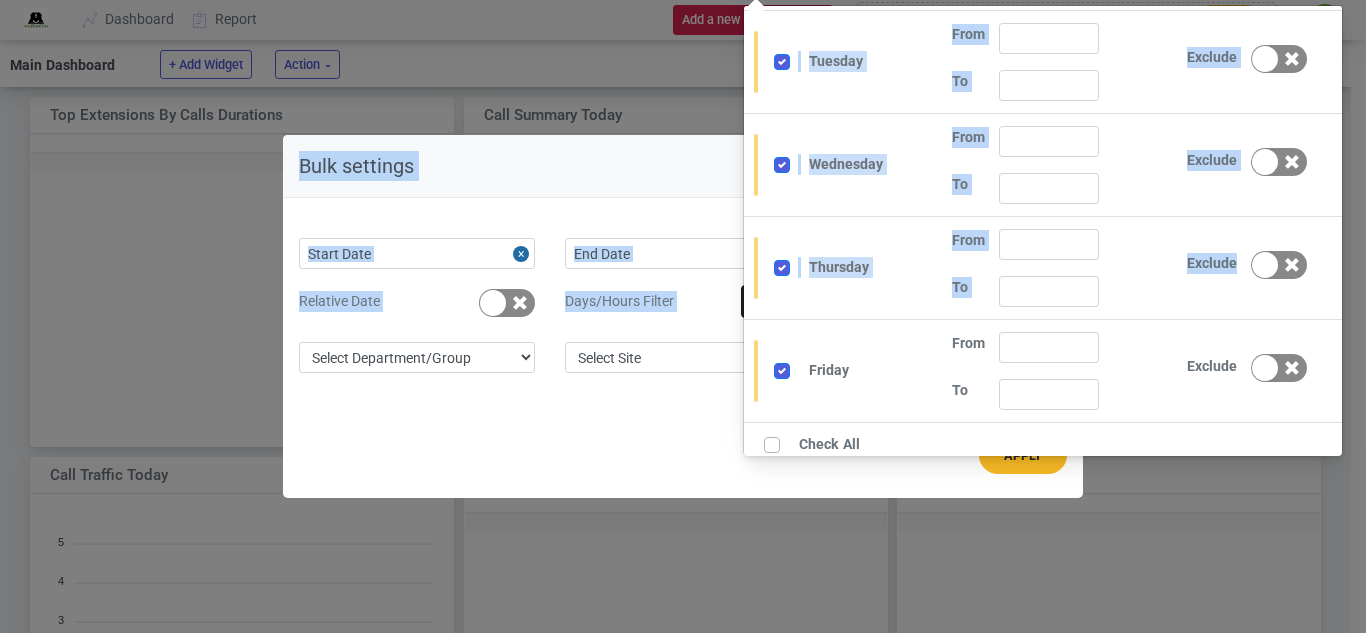 drag, startPoint x: 1336, startPoint y: 267, endPoint x: 1353, endPoint y: 153, distance: 115.260574 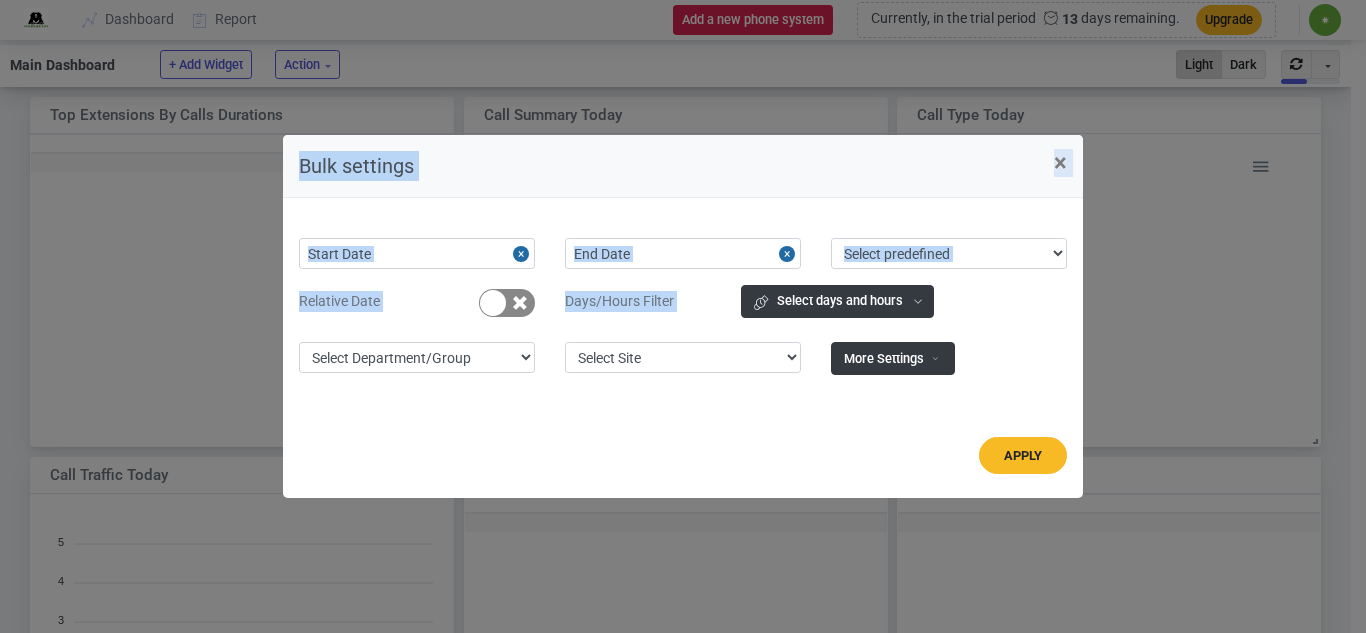 click on "Select predefined Today Yesterday Current Year Current Month Current Week Previous Year Previous Month Previous Week Last 30 Days Last 7 Days Relative Date Days/Hours Filter Select days and hours Choose your custom week days and hours   Saturday From To Exclude   Sunday From To Exclude   Monday From To Exclude   Tuesday From To Exclude   Wednesday From To Exclude   Thursday From To Exclude   Friday From To Exclude   Check All Select Department/Group exceptionExtension WhiteListExtension Select Site More Settings Order Type Ascending Descending Order Select Duration Extension User Logged In Call Date Time Account Code Account Code Name Call Direction Caller Name Caller Phone Trunk/CO Trunk/CO Name Cost Dialed Phone Extension Name Incoming DID Time before Answer/Hang-up Call Type Select Call Type Incoming Outgoing Internal Abandoned All Caller Phone Type and press enter... Called Phone Type and press enter... Caller Name Type and press enter... Acc Code Type and press enter... Acc Name User Extension 0" at bounding box center [683, 329] 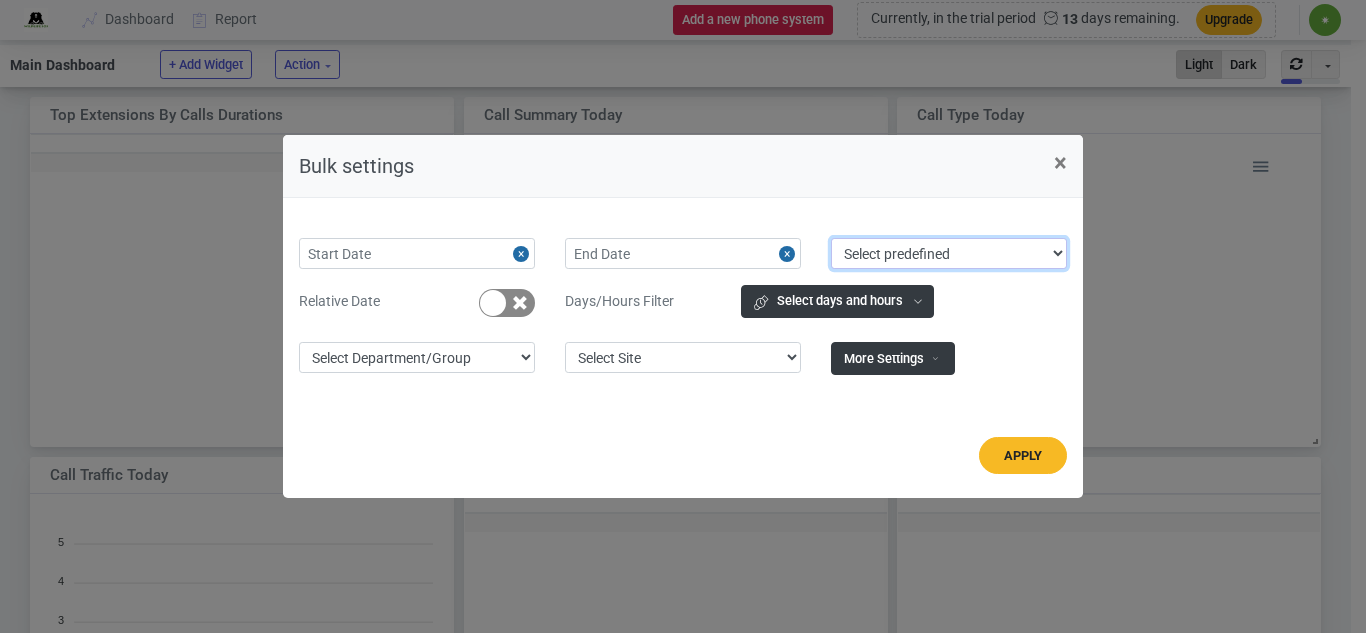 click on "Select predefined Today Yesterday Current Year Current Month Current Week Previous Year Previous Month Previous Week Last 30 Days Last 7 Days" at bounding box center [949, 253] 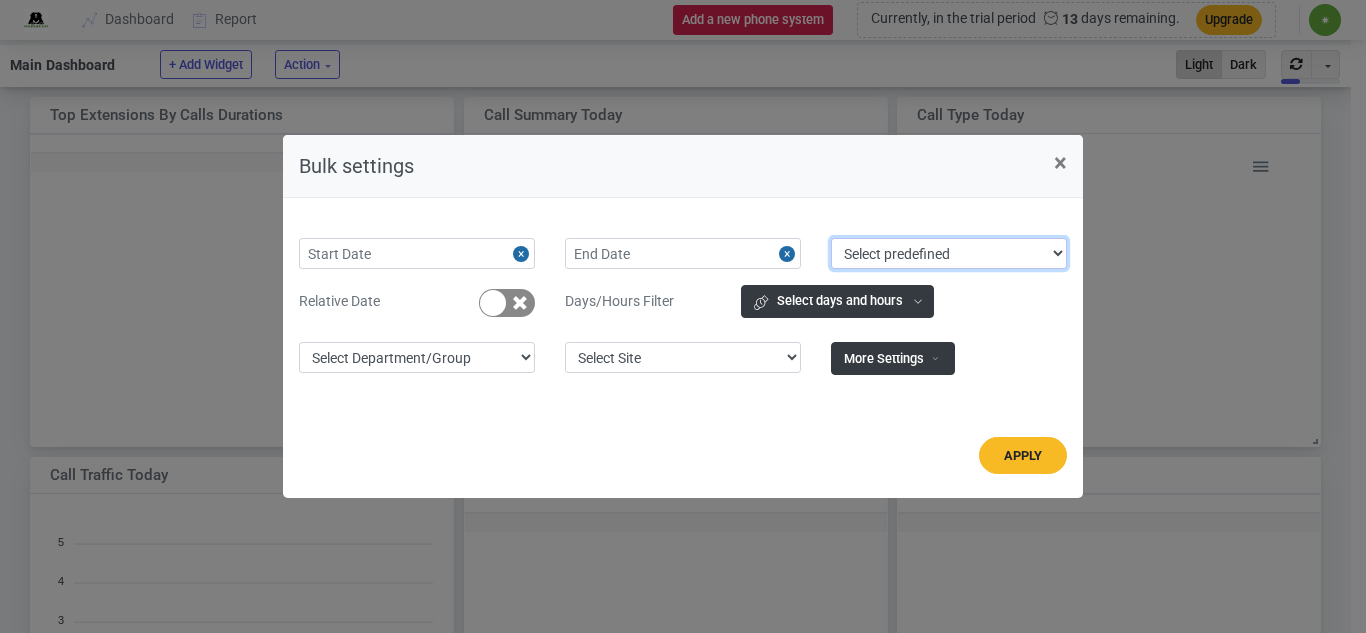 click on "Select predefined Today Yesterday Current Year Current Month Current Week Previous Year Previous Month Previous Week Last 30 Days Last 7 Days" at bounding box center (949, 253) 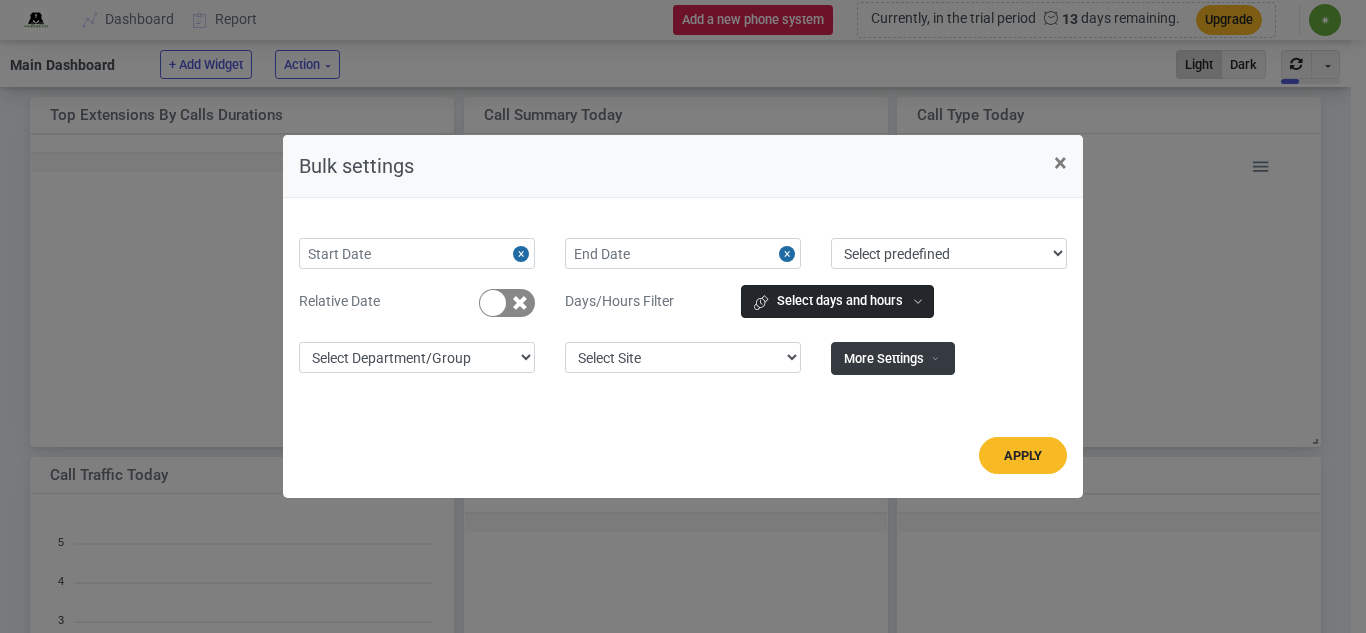 click on "Select days and hours" at bounding box center [837, 301] 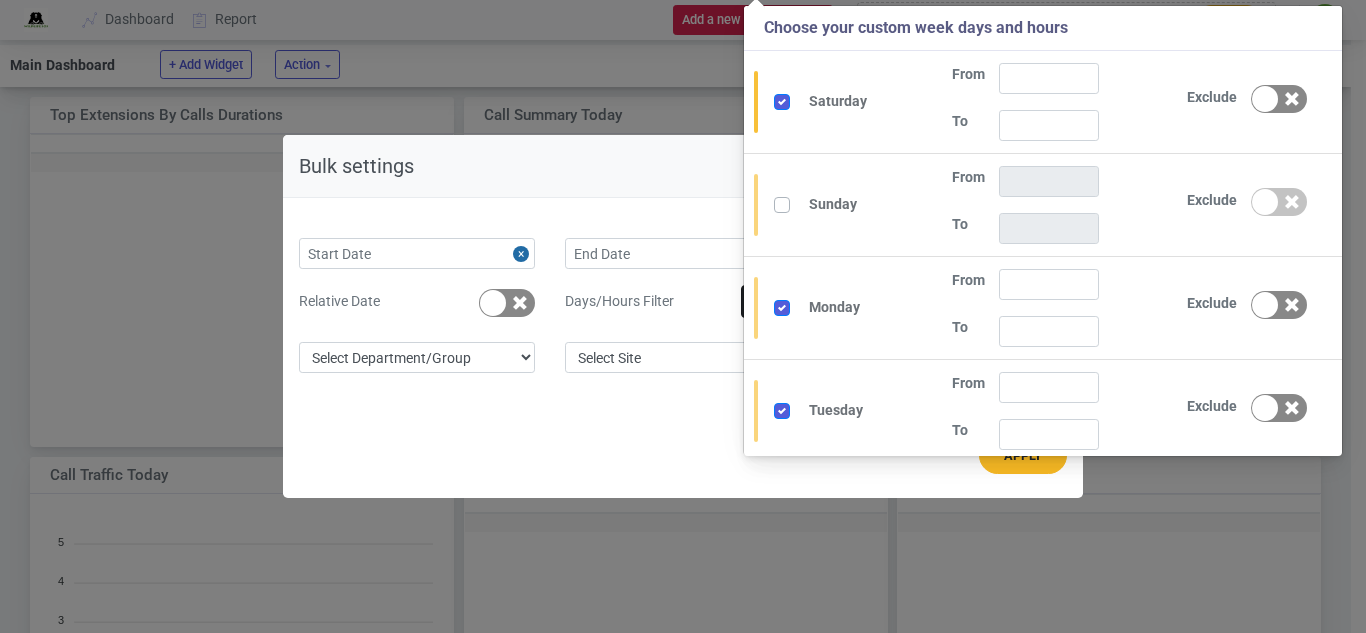 click at bounding box center (1279, 99) 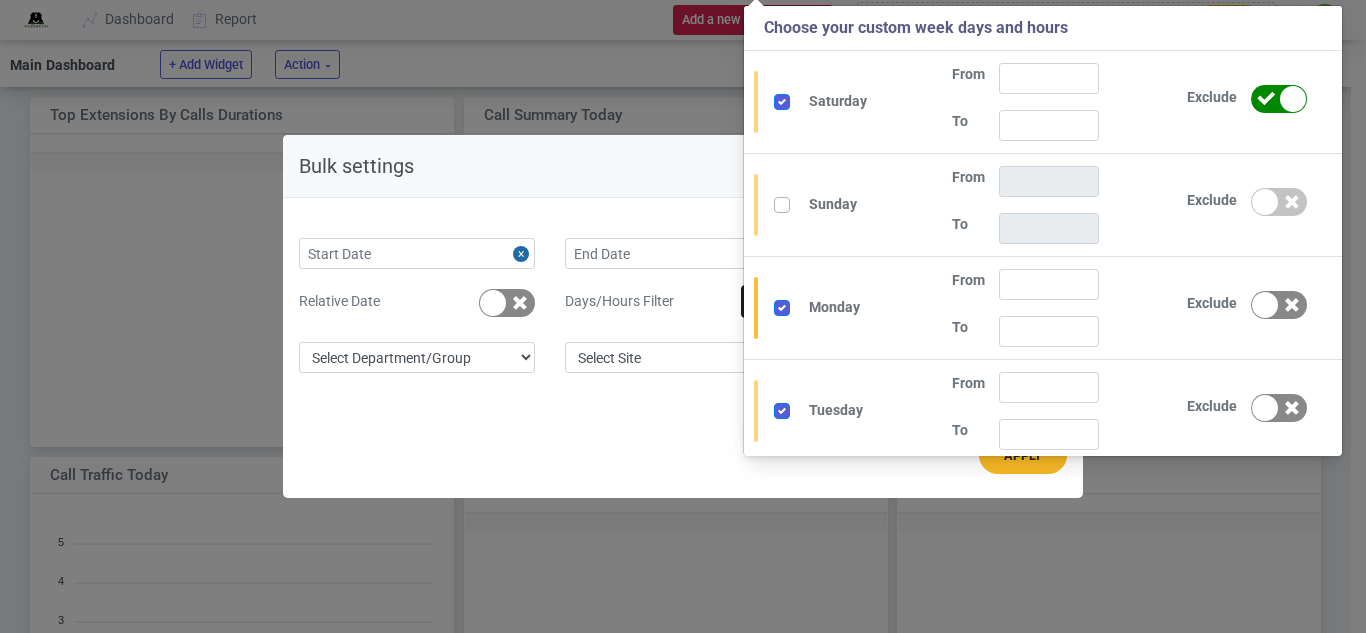 click at bounding box center (1279, 308) 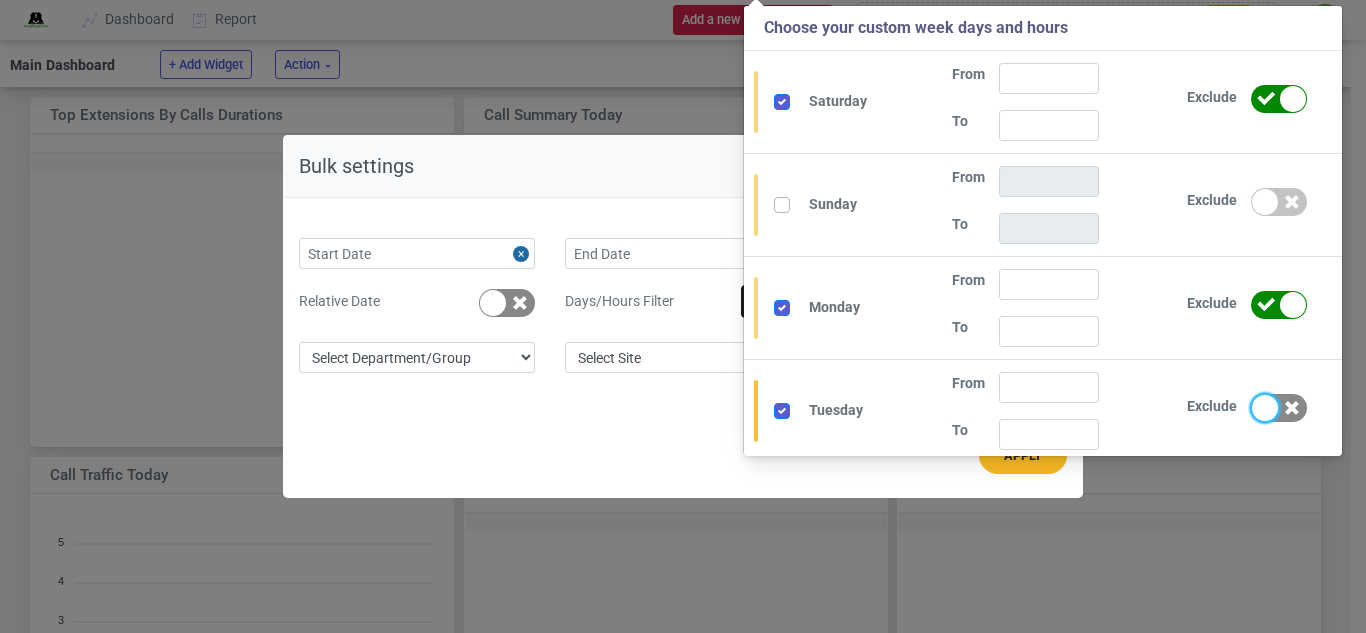 click at bounding box center [1265, 408] 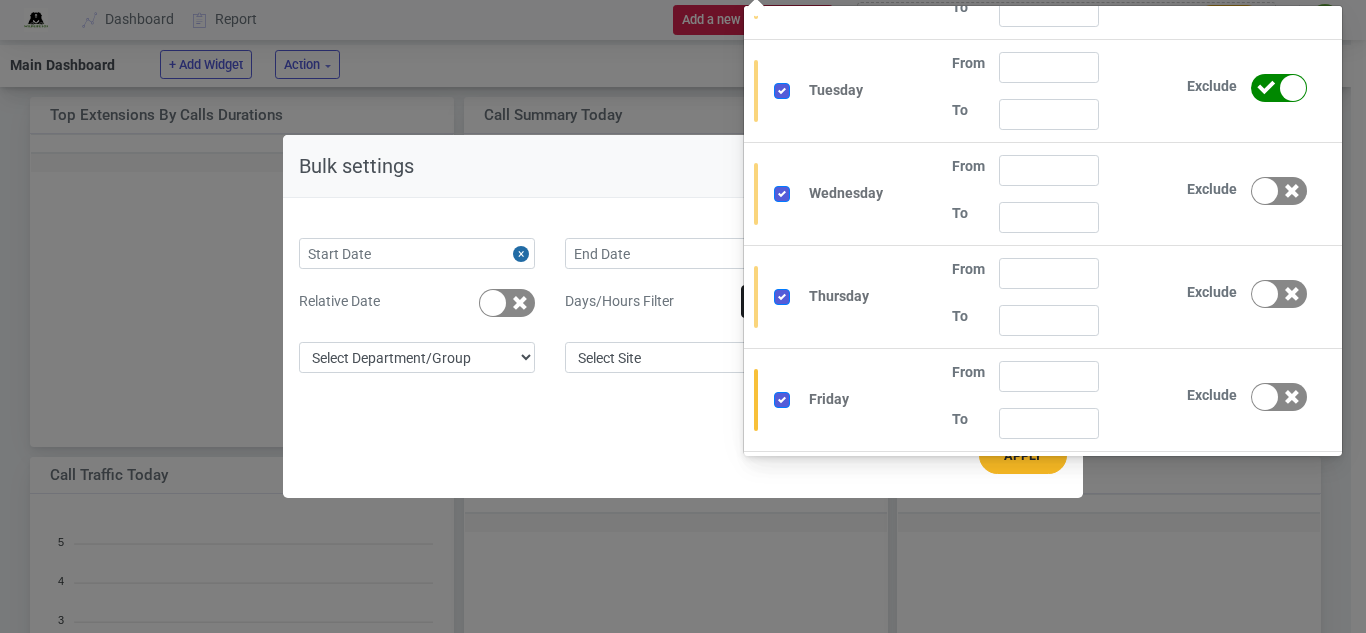 scroll, scrollTop: 324, scrollLeft: 0, axis: vertical 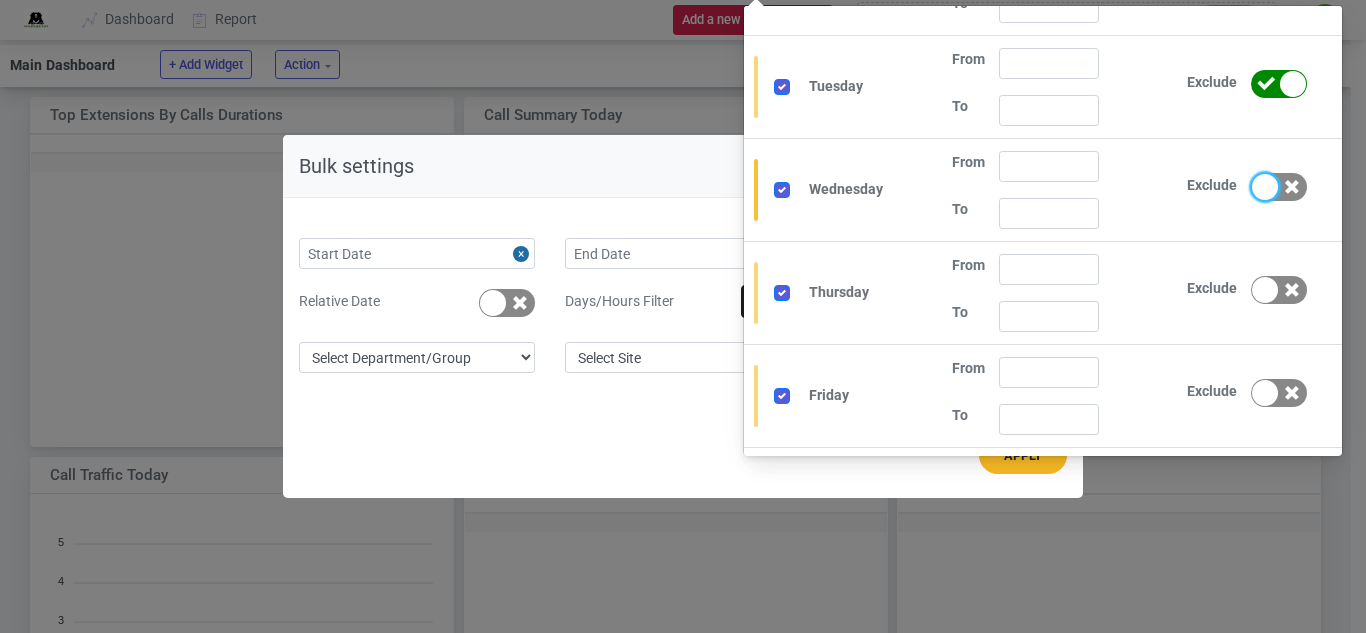click at bounding box center [1265, 187] 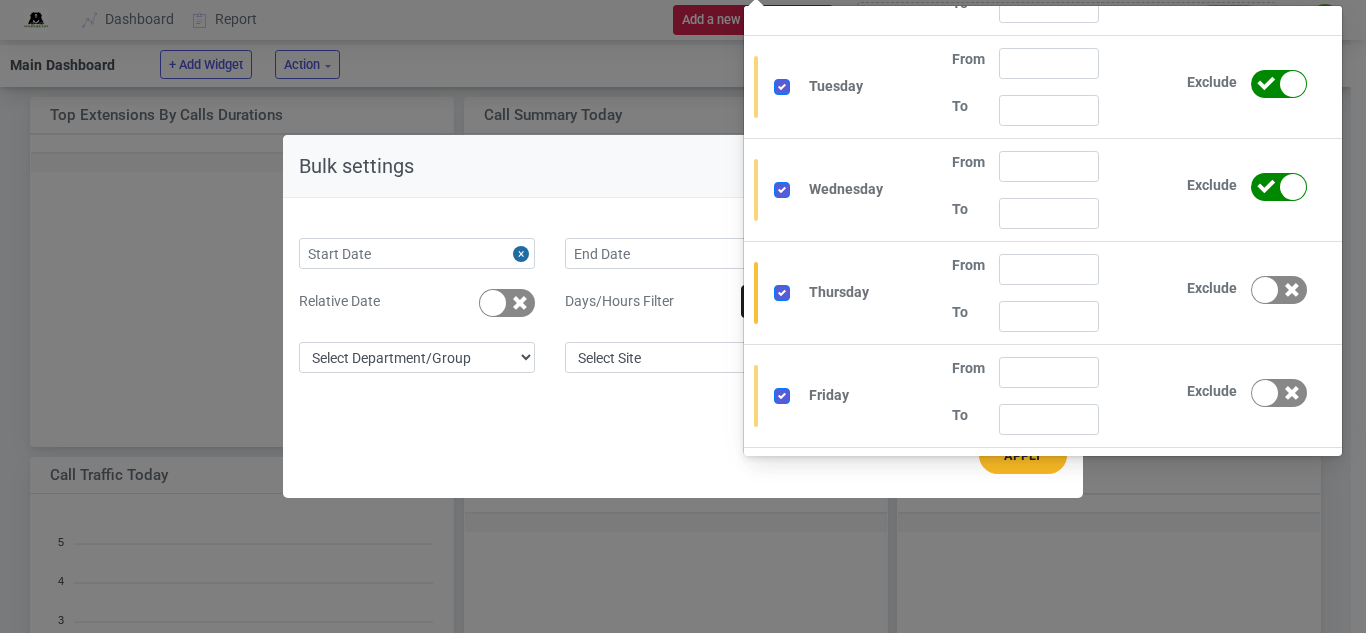 click at bounding box center [1265, 290] 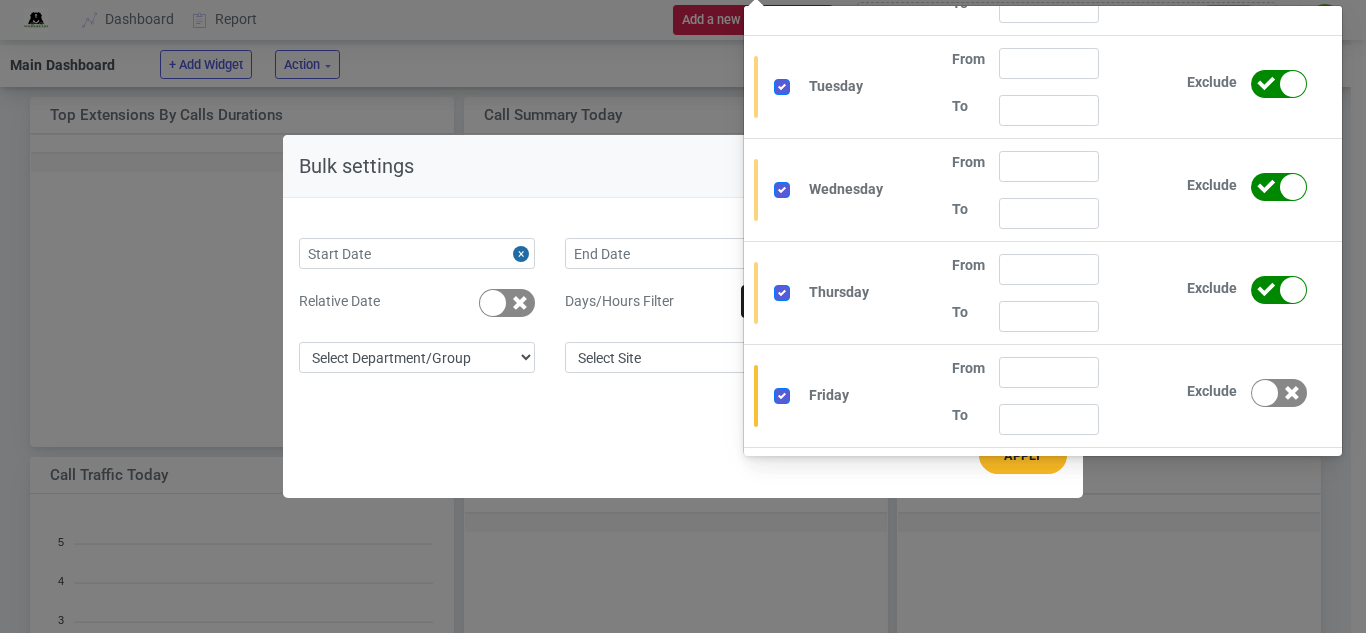 click at bounding box center [1265, 393] 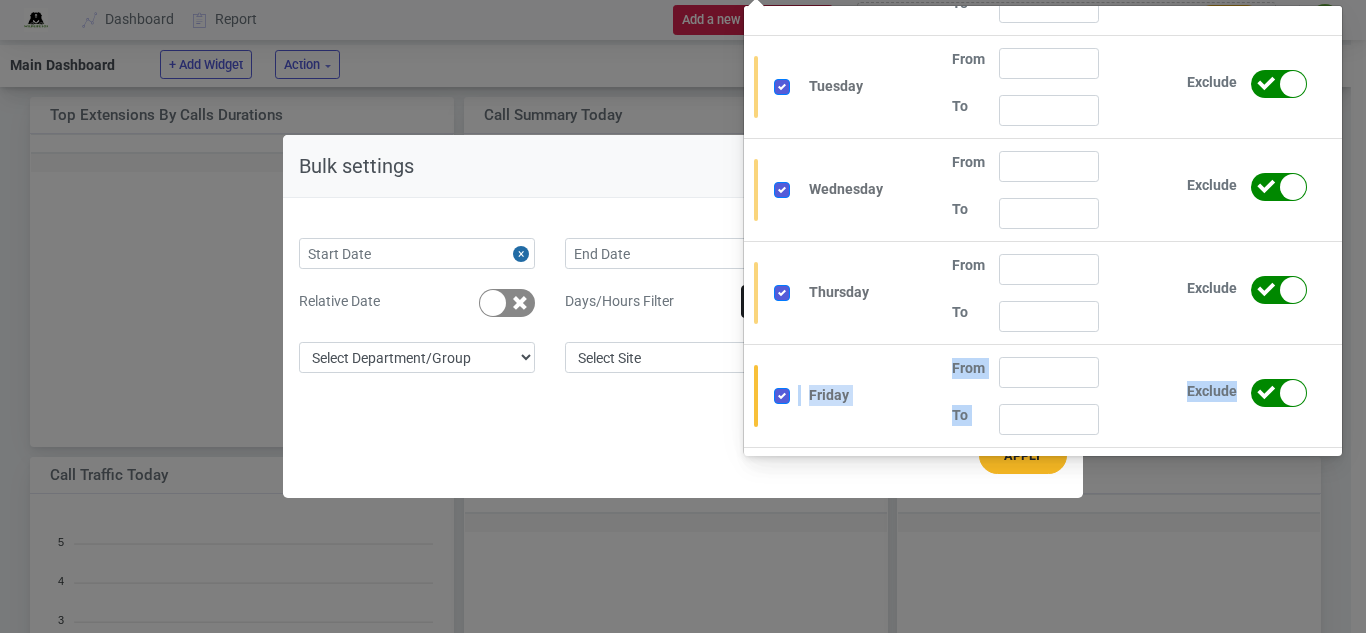 drag, startPoint x: 1337, startPoint y: 324, endPoint x: 1337, endPoint y: 379, distance: 55 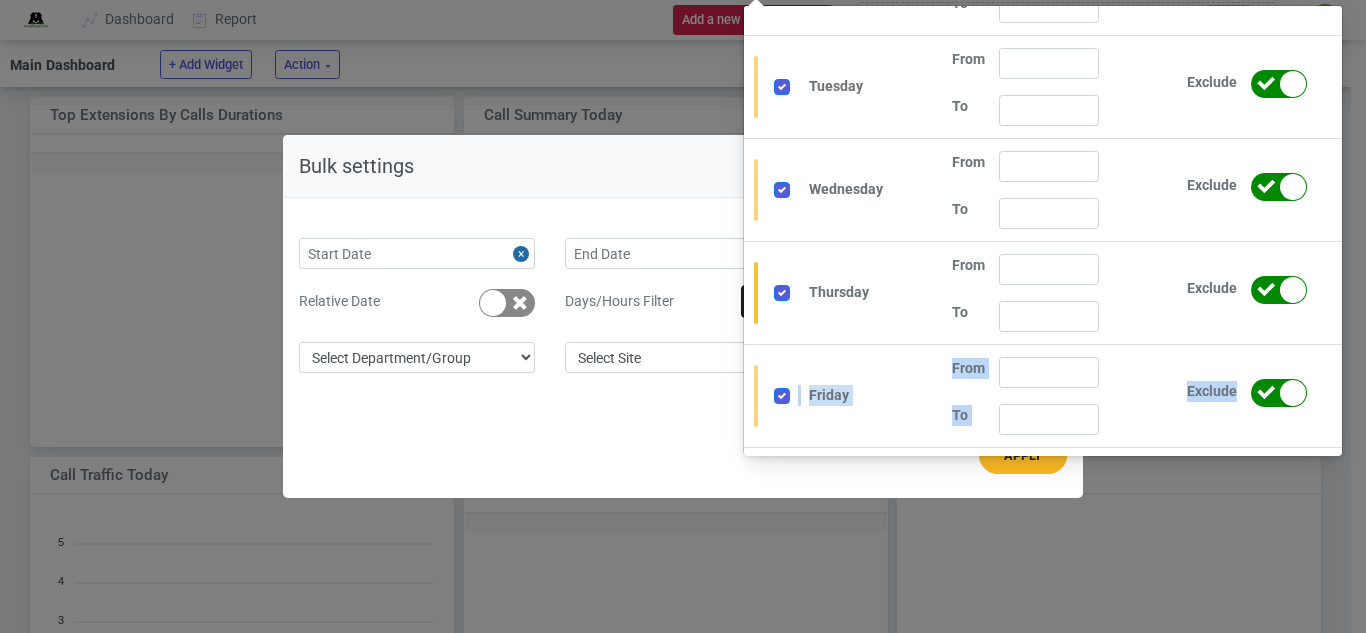 scroll, scrollTop: 10, scrollLeft: 10, axis: both 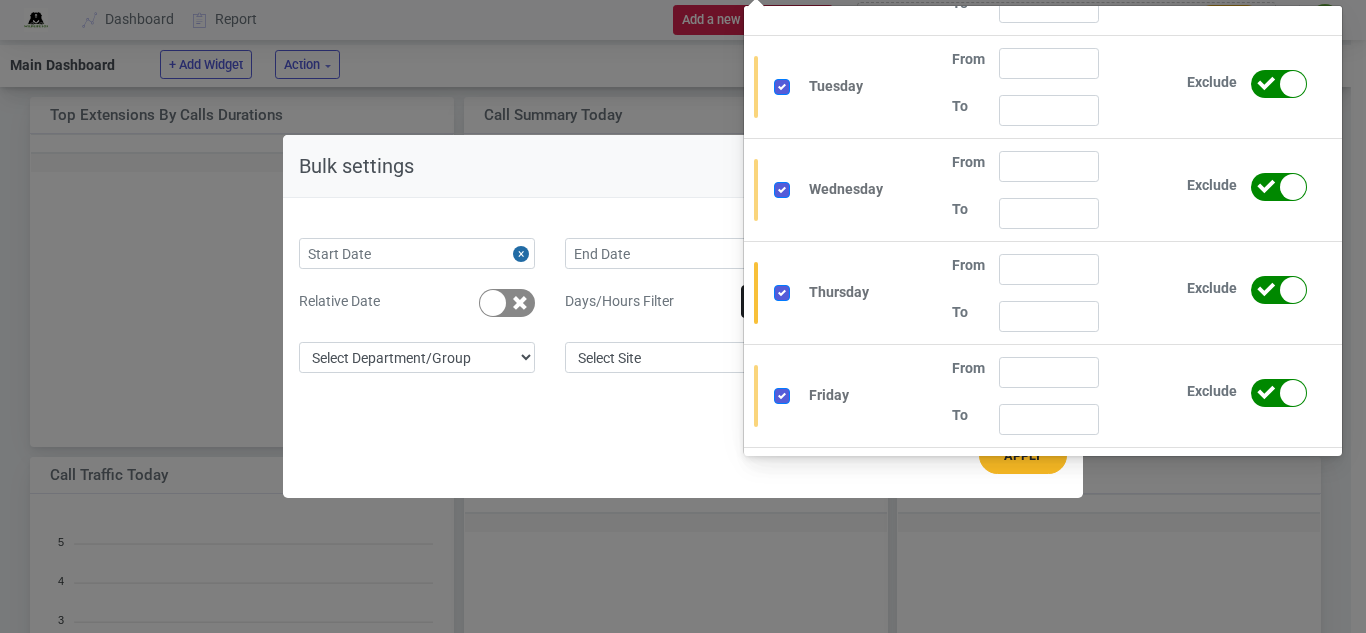 click on "Thursday From To Exclude" at bounding box center [1043, 293] 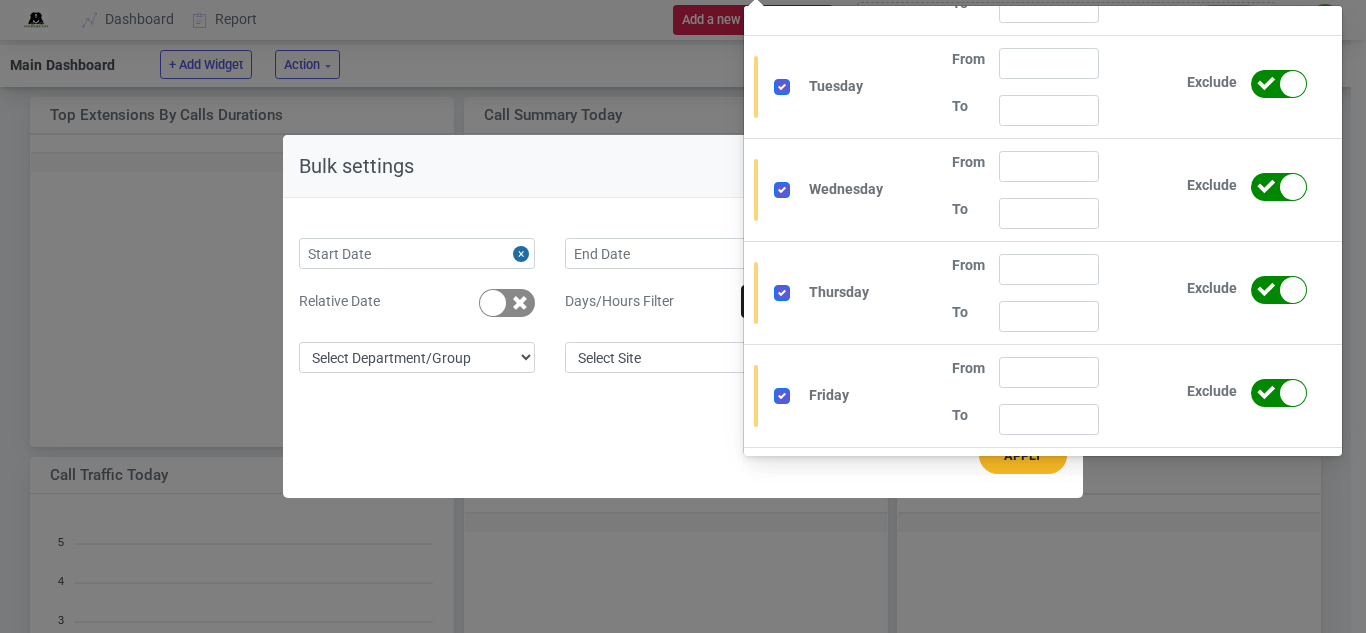 scroll, scrollTop: 360, scrollLeft: 0, axis: vertical 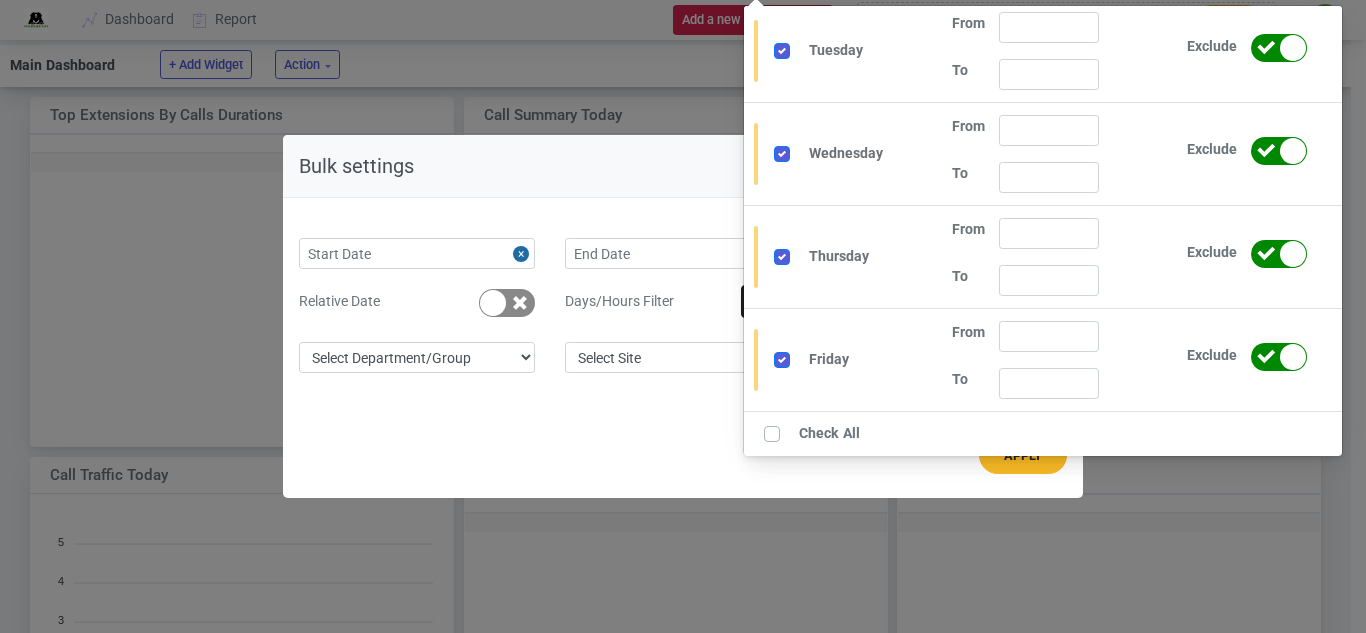 click at bounding box center (789, 433) 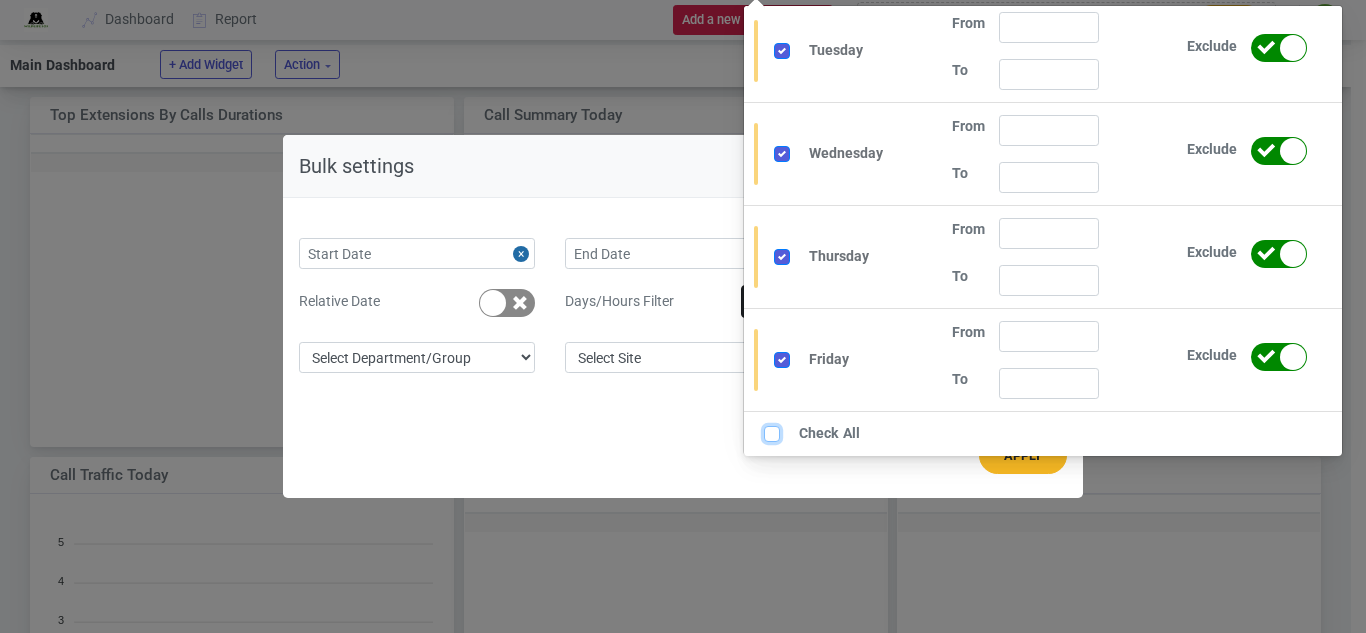 click at bounding box center [794, 429] 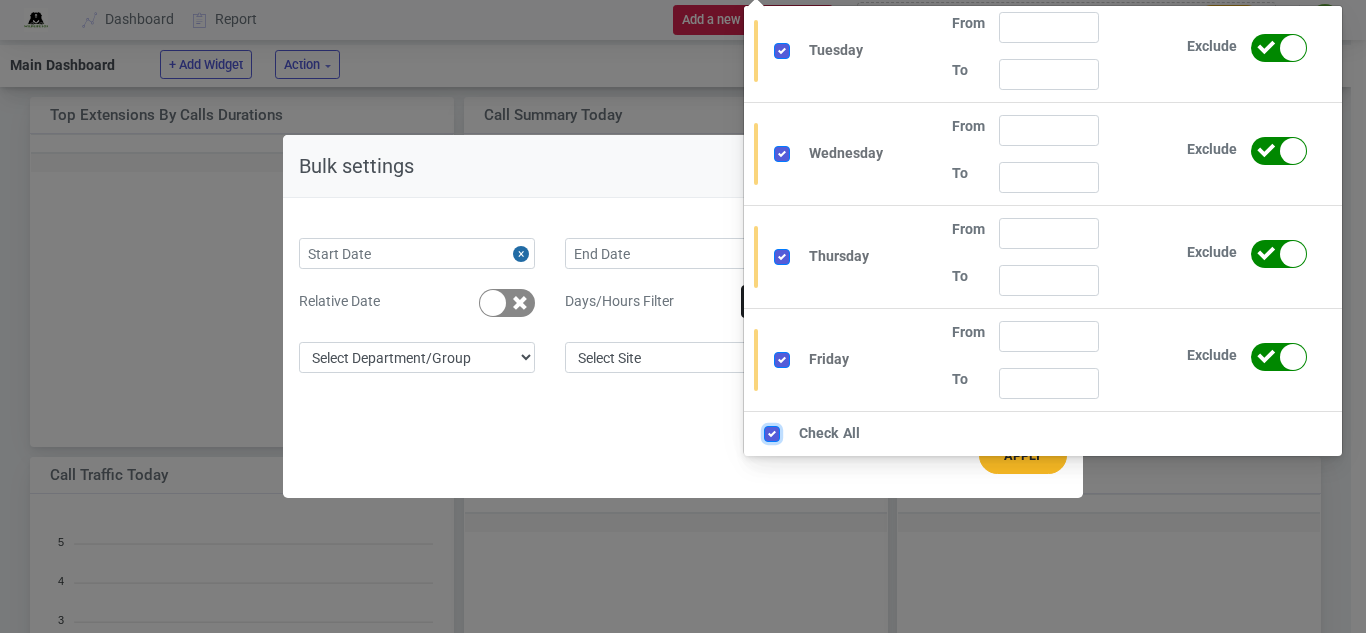 checkbox on "true" 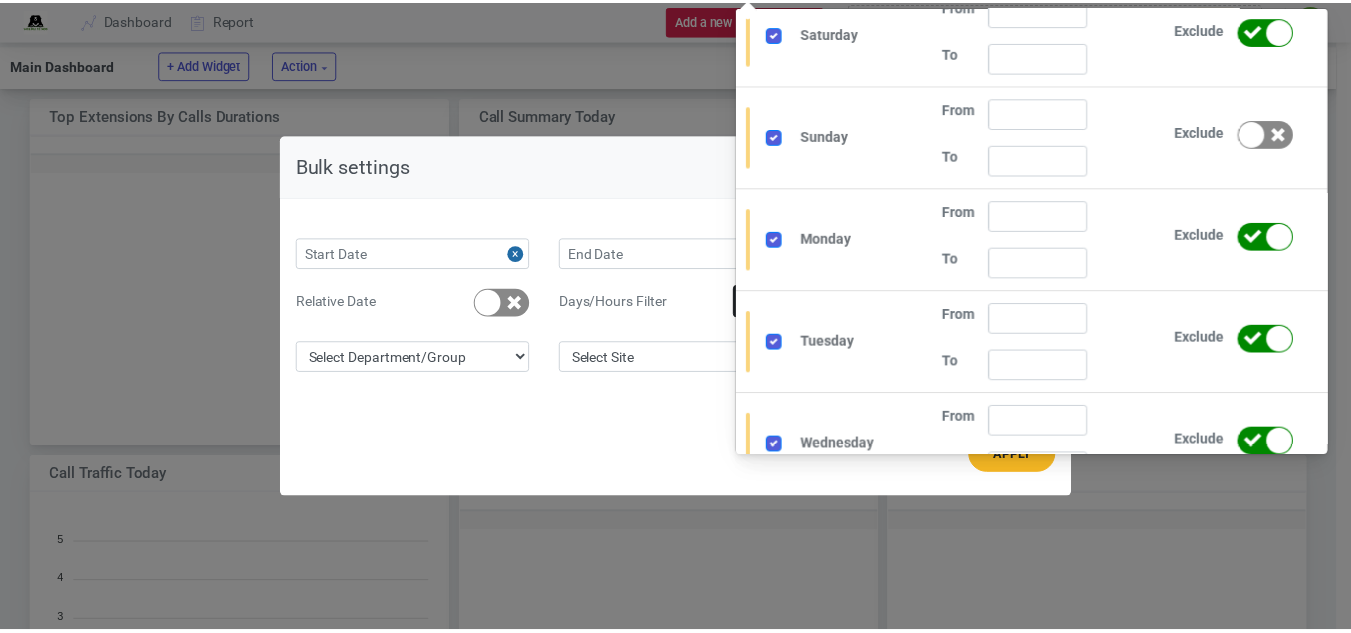 scroll, scrollTop: 0, scrollLeft: 0, axis: both 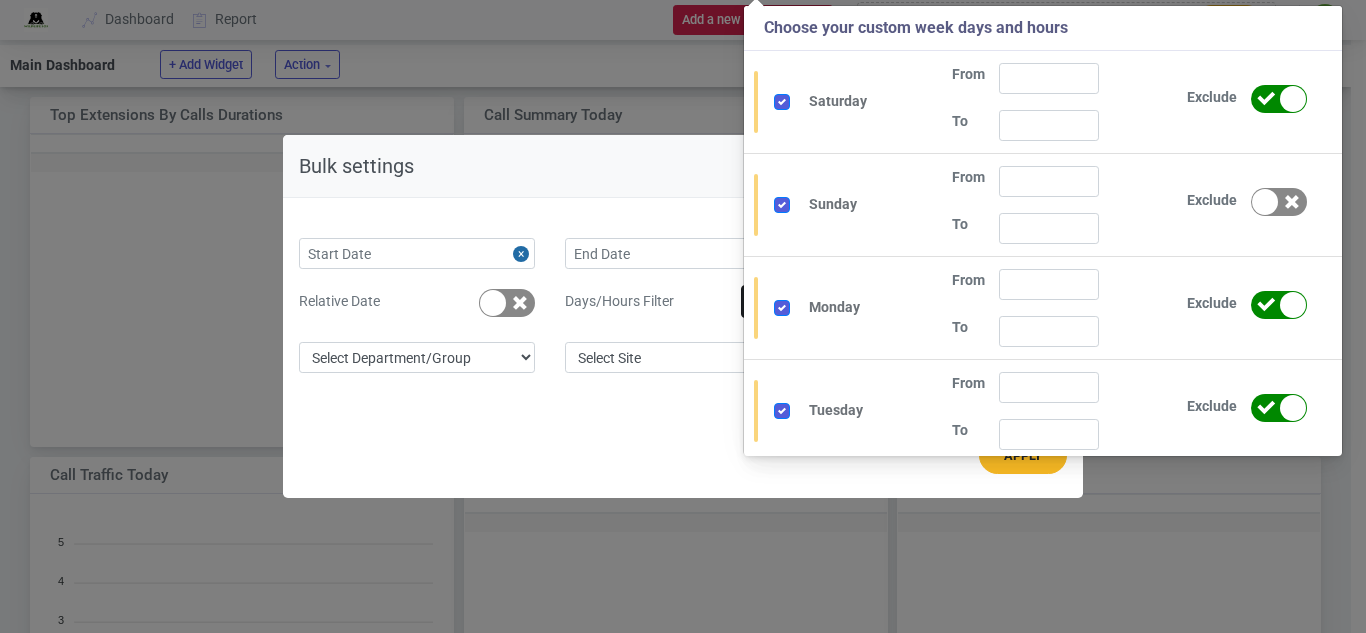 click on "Bulk settings × Select predefined Today Yesterday Current Year Current Month Current Week Previous Year Previous Month Previous Week Last 30 Days Last 7 Days Relative Date Days/Hours Filter Select days and hours Choose your custom week days and hours   Saturday From To Exclude   Sunday From To Exclude   Monday From To Exclude   Tuesday From To Exclude   Wednesday From To Exclude   Thursday From To Exclude   Friday From To Exclude   Check All Select Department/Group exceptionExtension WhiteListExtension Select Site More Settings Order Type Ascending Descending Order Select Duration Extension User Logged In Call Date Time Account Code Account Code Name Call Direction Caller Name Caller Phone Trunk/CO Trunk/CO Name Cost Dialed Phone Extension Name Incoming DID Time before Answer/Hang-up Call Type Select Call Type Incoming Outgoing Internal Abandoned All Caller Phone Type and press enter... Called Phone Type and press enter... Caller Name Type and press enter... Acc Code Type and press enter... Acc Name" at bounding box center (683, 316) 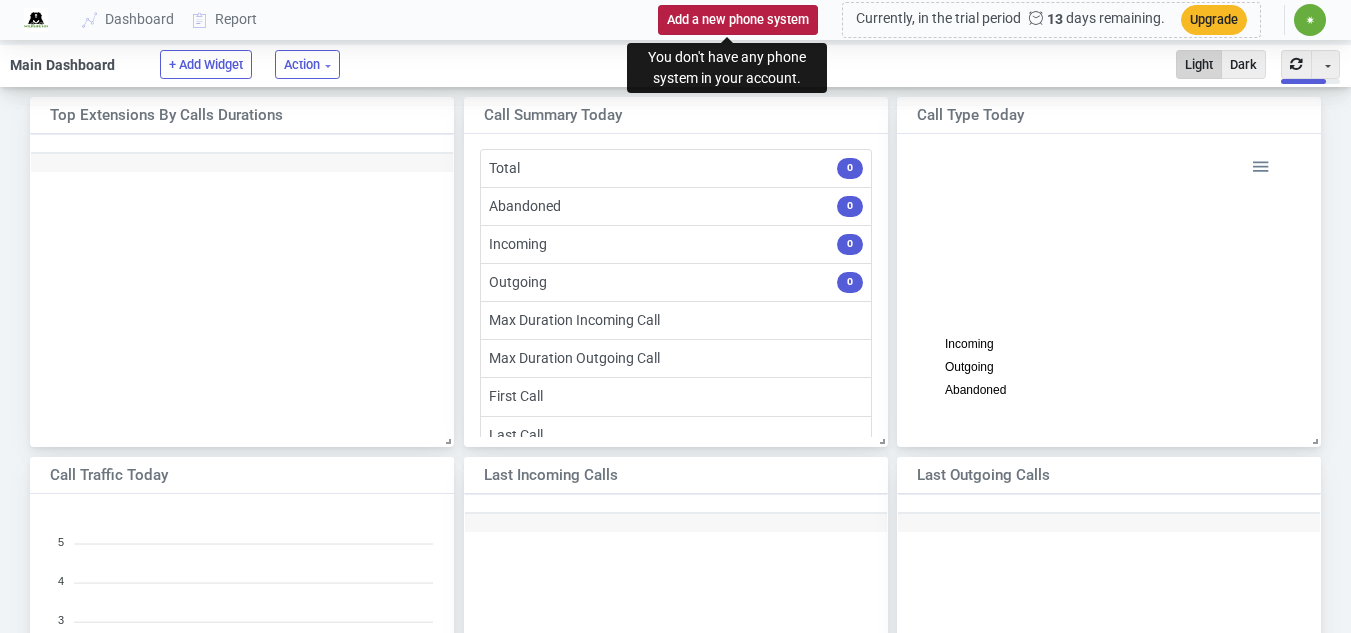 click on "Add a new phone system" at bounding box center [738, 19] 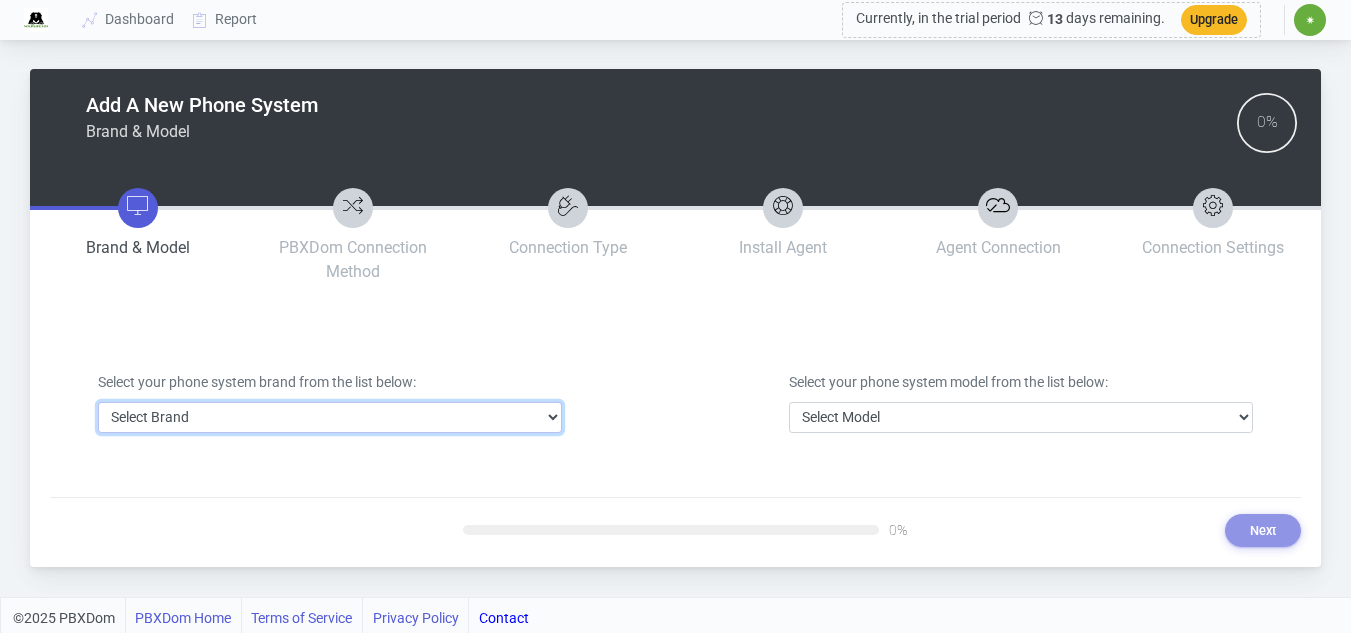 click on "Select Brand 3CX Avaya Cisco FreePBX/Asterisk Mitel Panasonic Yeastar" at bounding box center (330, 417) 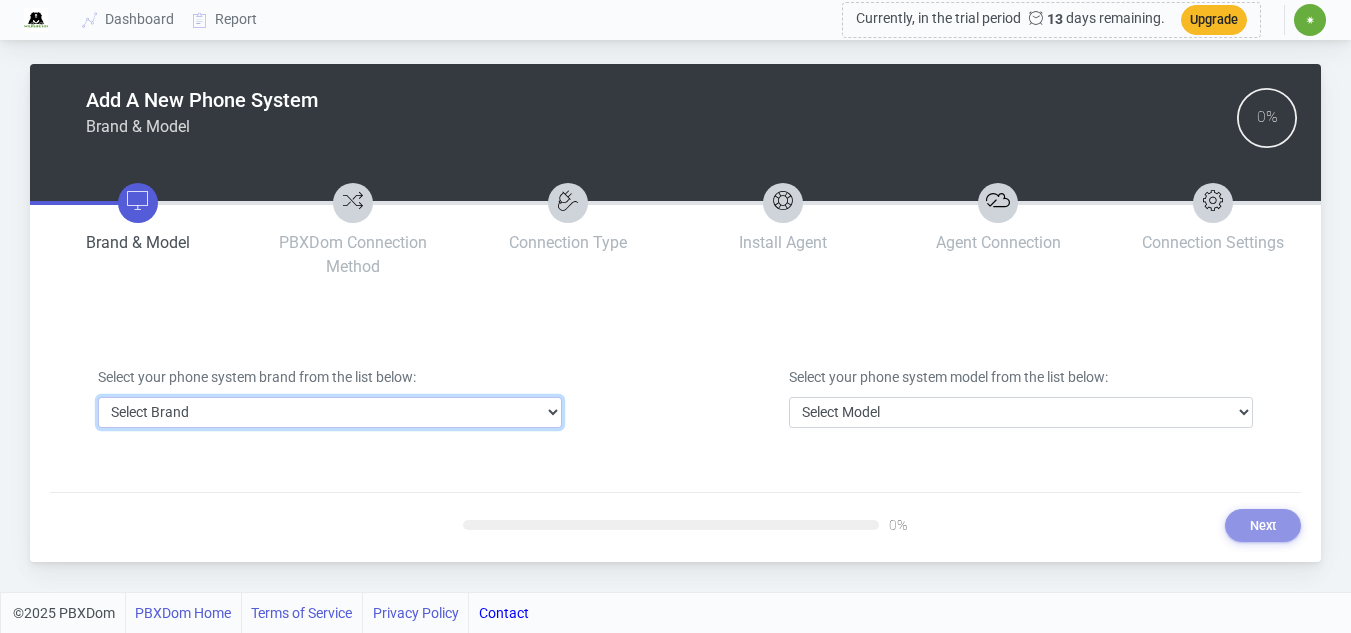 scroll, scrollTop: 0, scrollLeft: 0, axis: both 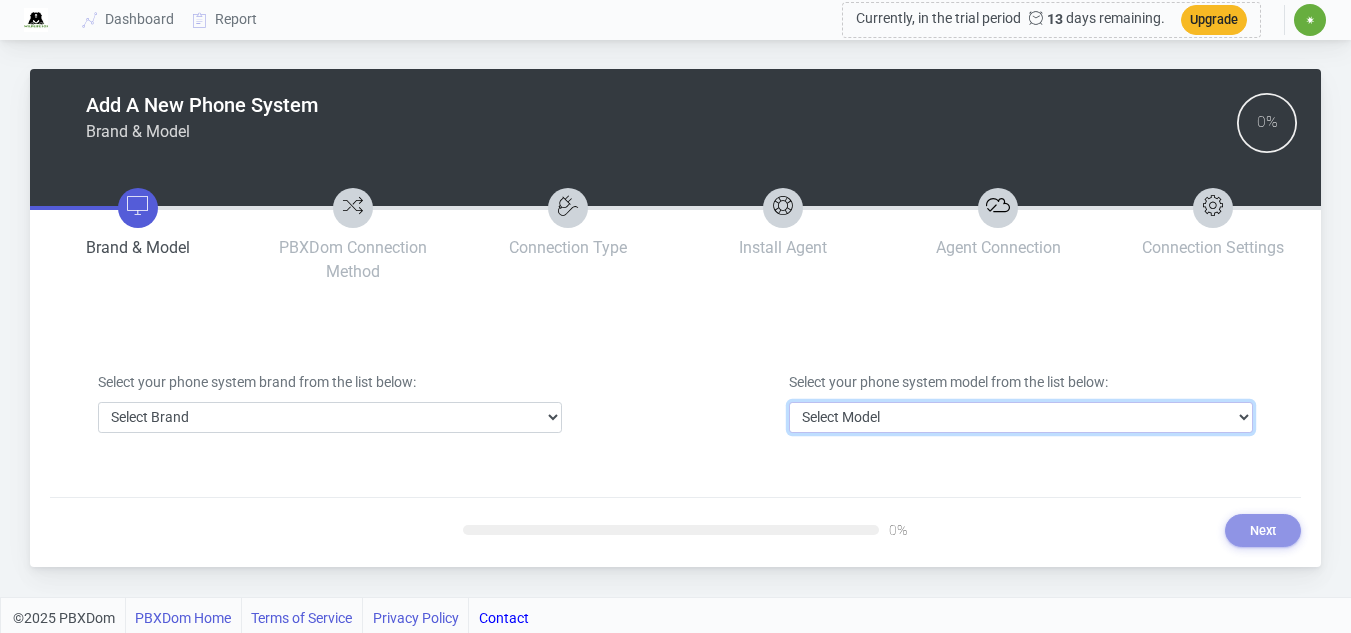 click on "Select Model" at bounding box center [1021, 417] 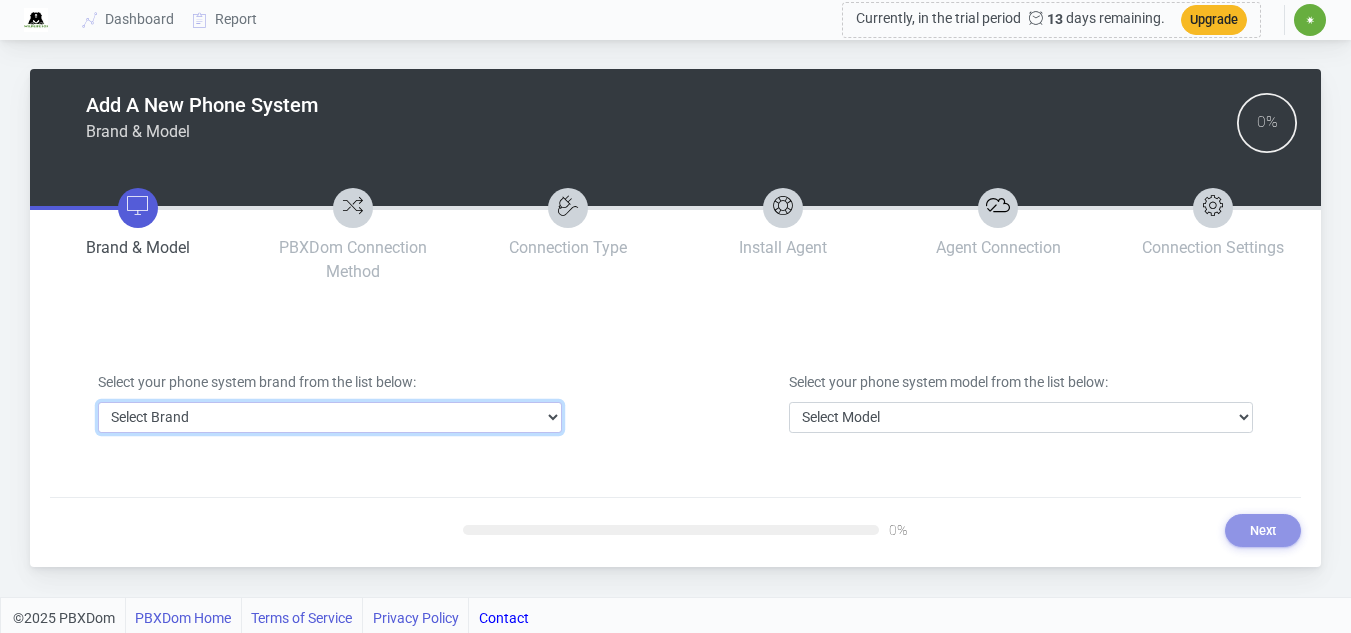 click on "Select Brand 3CX Avaya Cisco FreePBX/Asterisk Mitel Panasonic Yeastar" at bounding box center (330, 417) 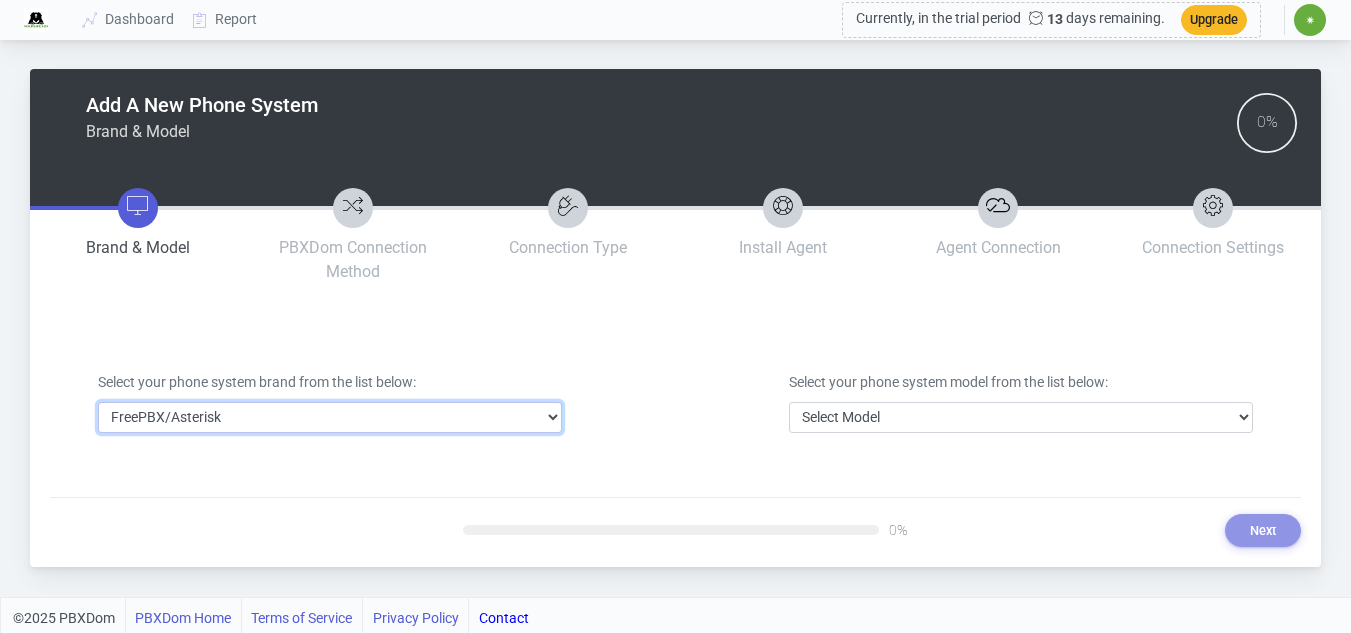 click on "Select Brand 3CX Avaya Cisco FreePBX/Asterisk Mitel Panasonic Yeastar" at bounding box center [330, 417] 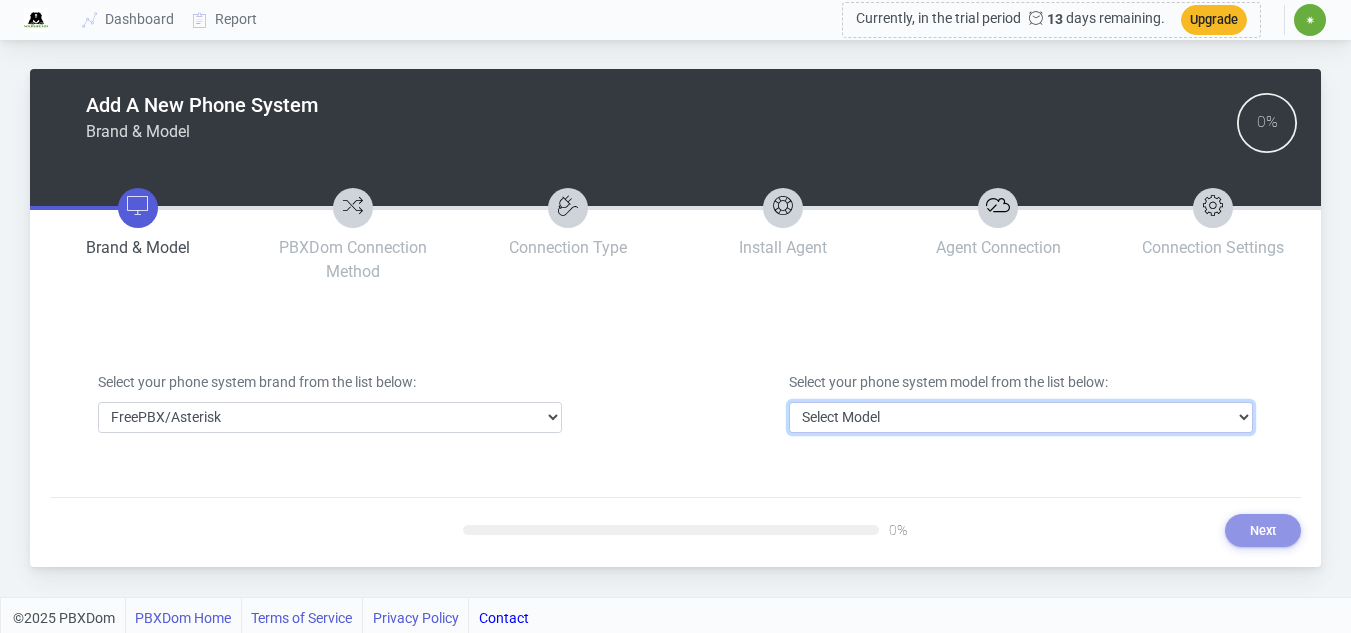 click on "Select Model FreePBX/Asterisk" at bounding box center (1021, 417) 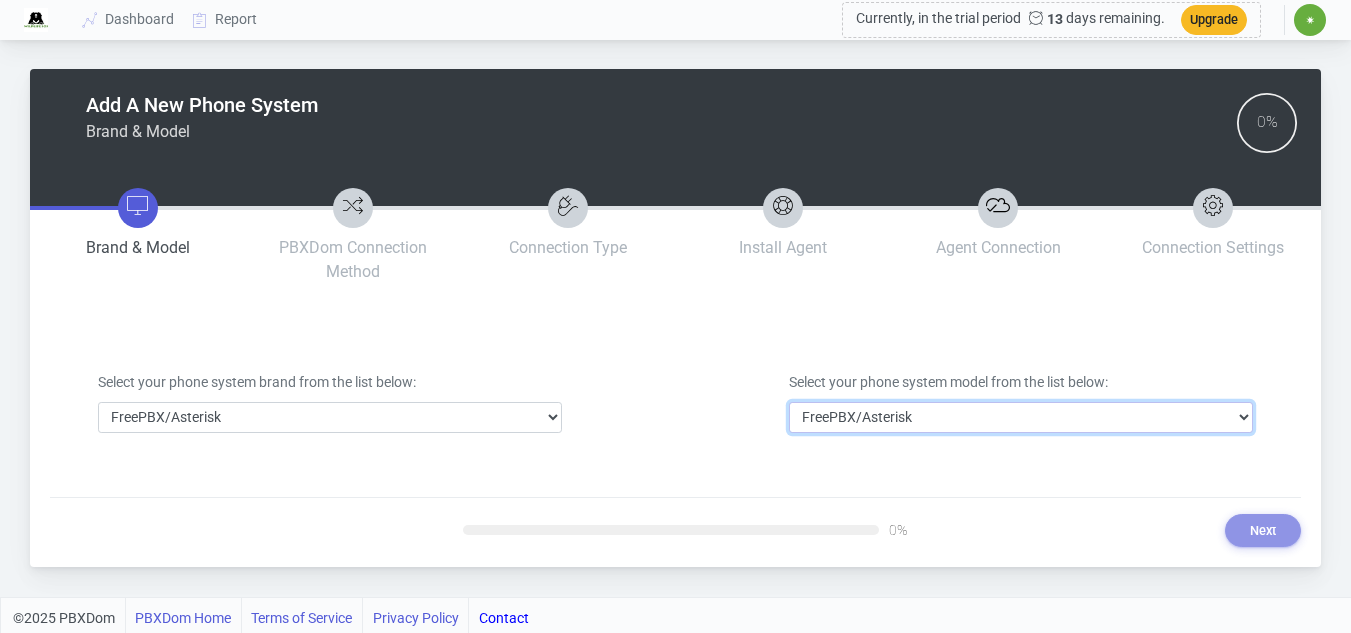 click on "Select Model FreePBX/Asterisk" at bounding box center (1021, 417) 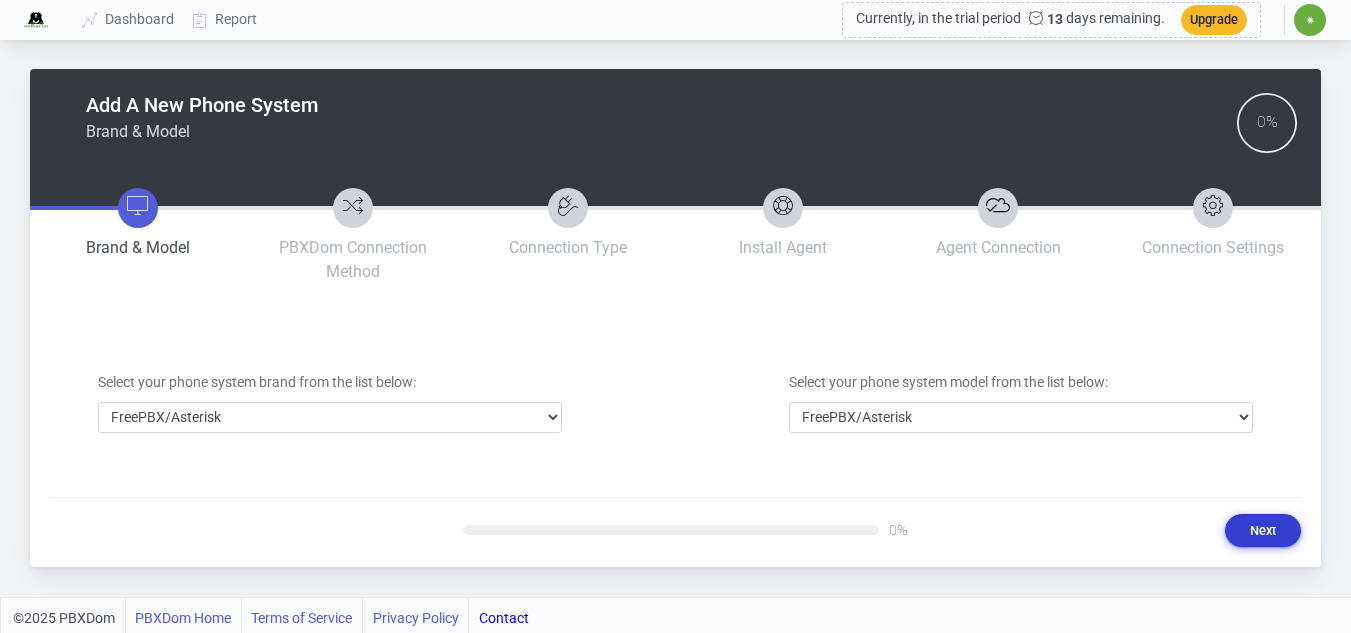 click on "Next" at bounding box center [1263, 530] 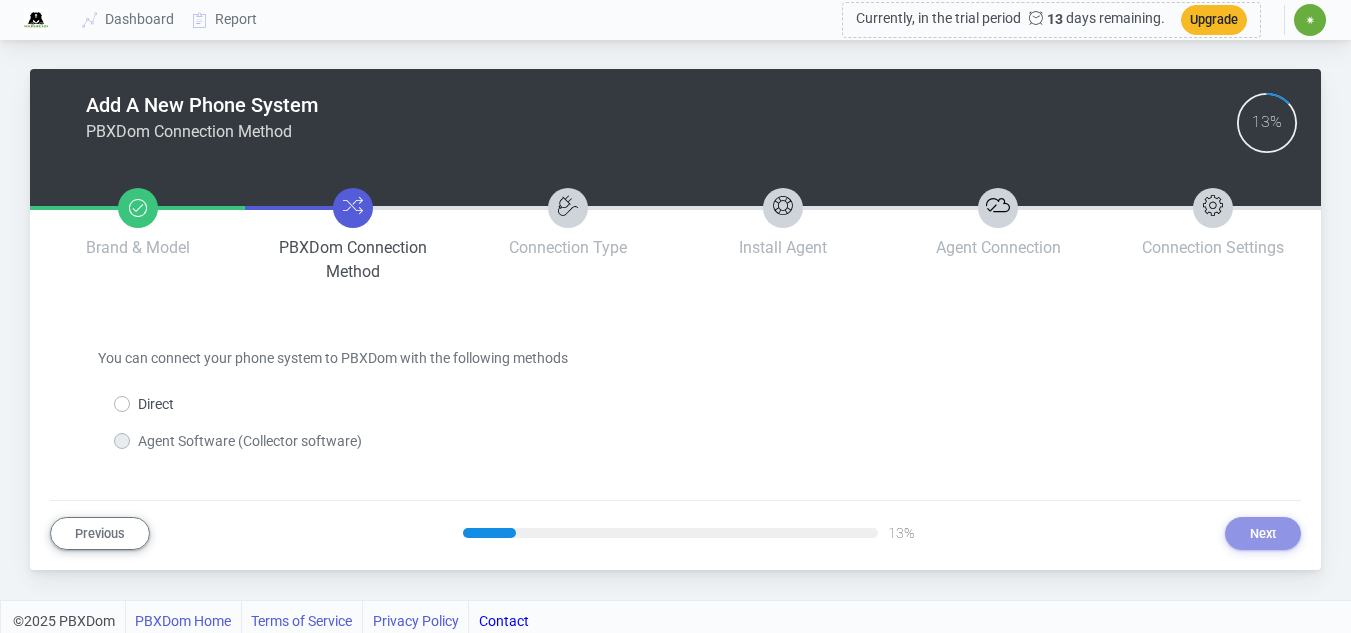 click on "Direct" at bounding box center [144, 404] 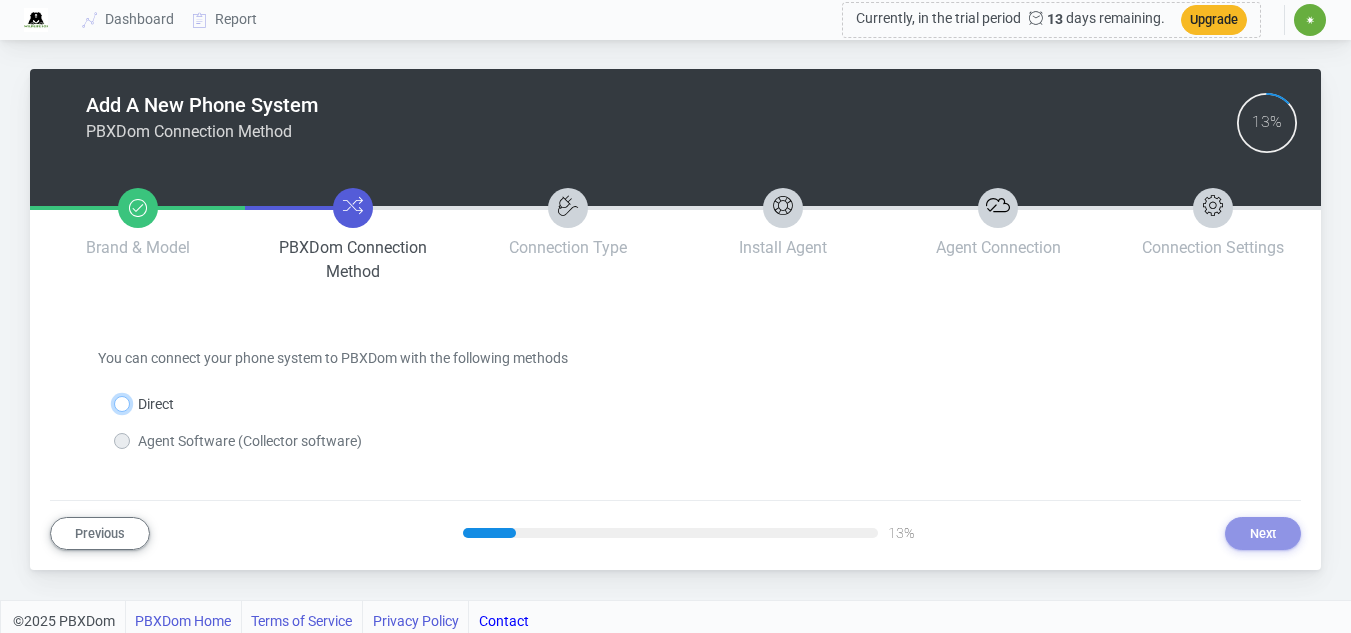 radio on "true" 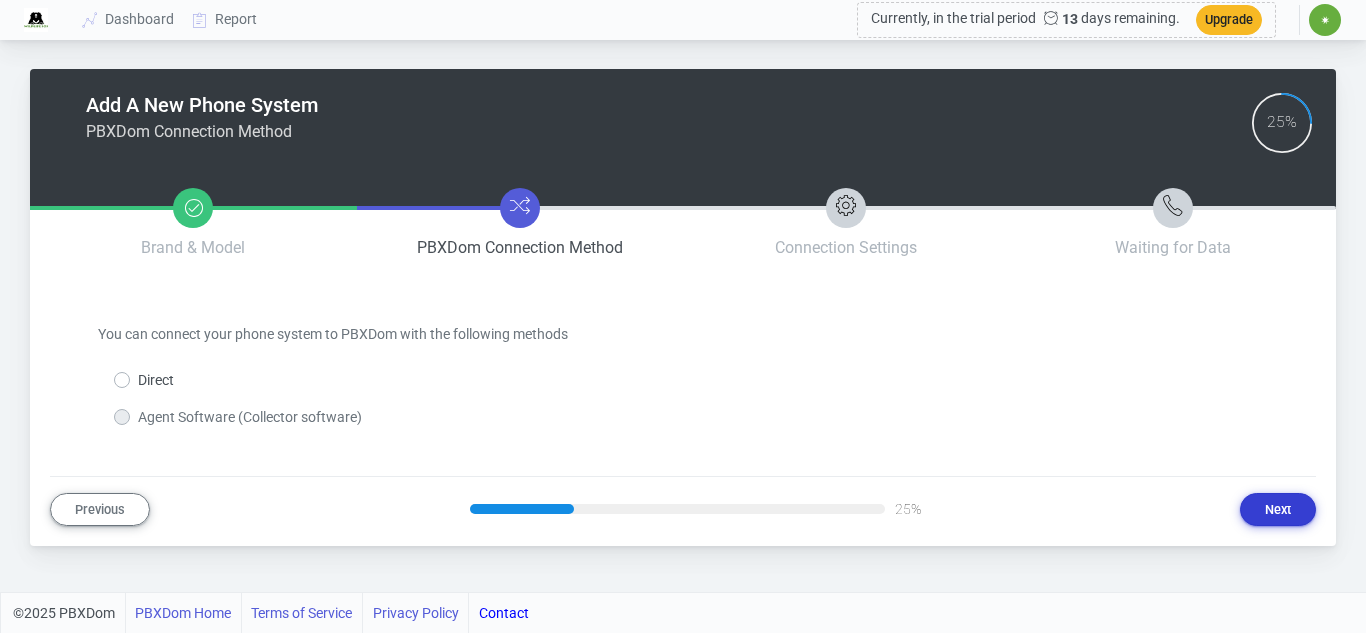 click on "Next" at bounding box center (1278, 509) 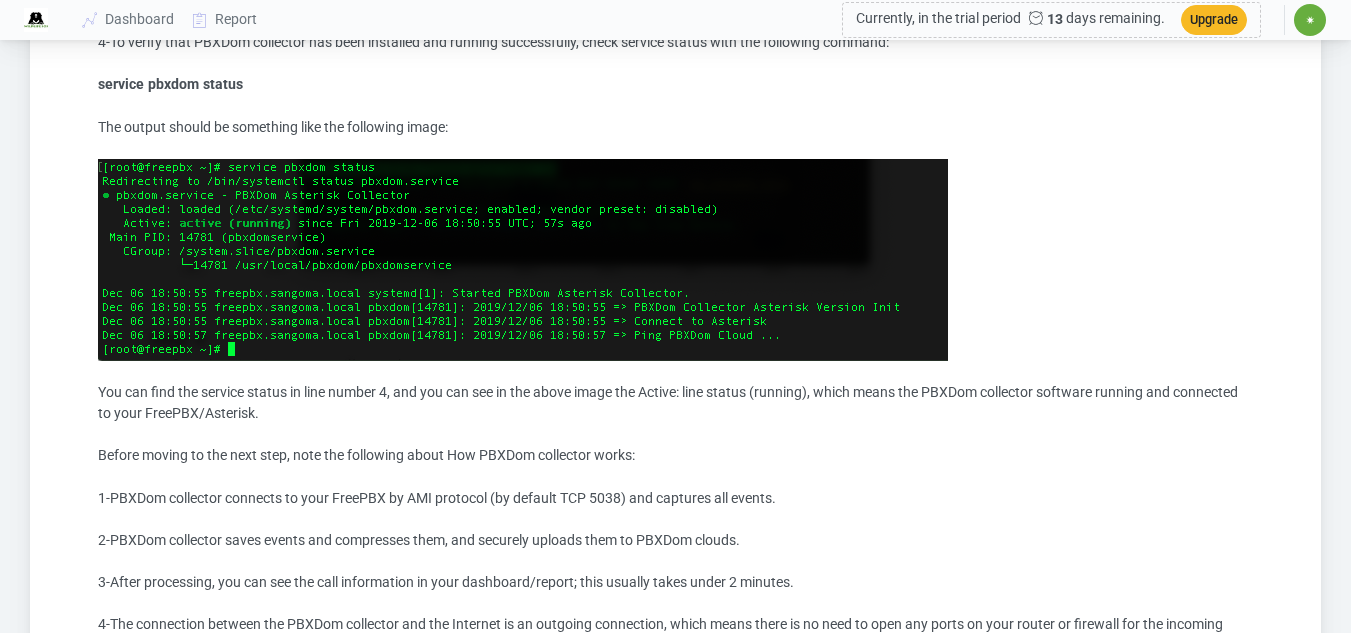 scroll, scrollTop: 2380, scrollLeft: 0, axis: vertical 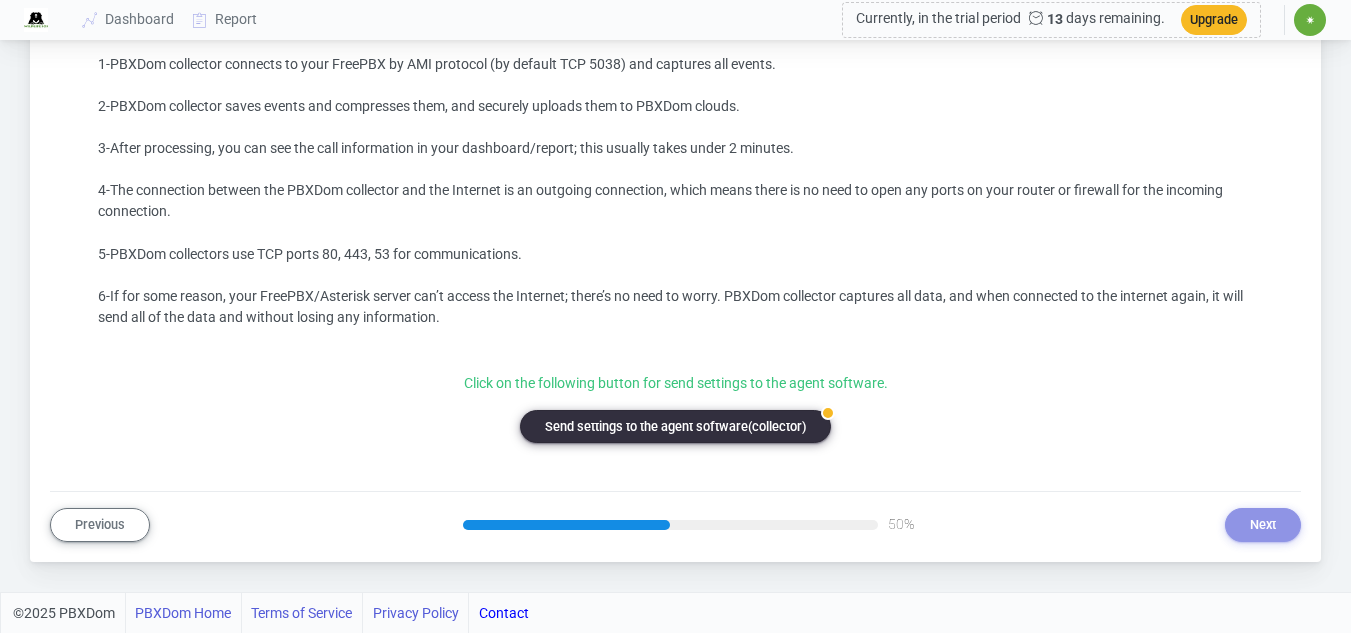 click on "badge Send settings to the agent software(collector)" at bounding box center (675, 426) 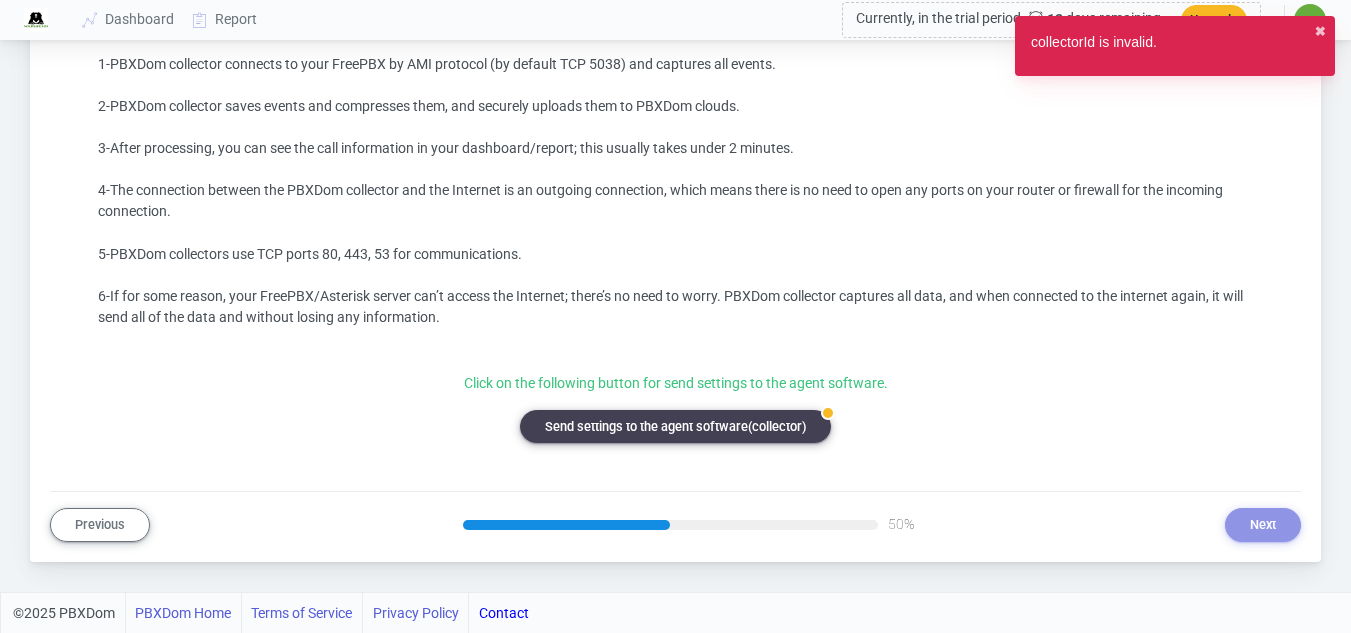 click on "Click on the following button for send settings to the agent software." at bounding box center [675, 383] 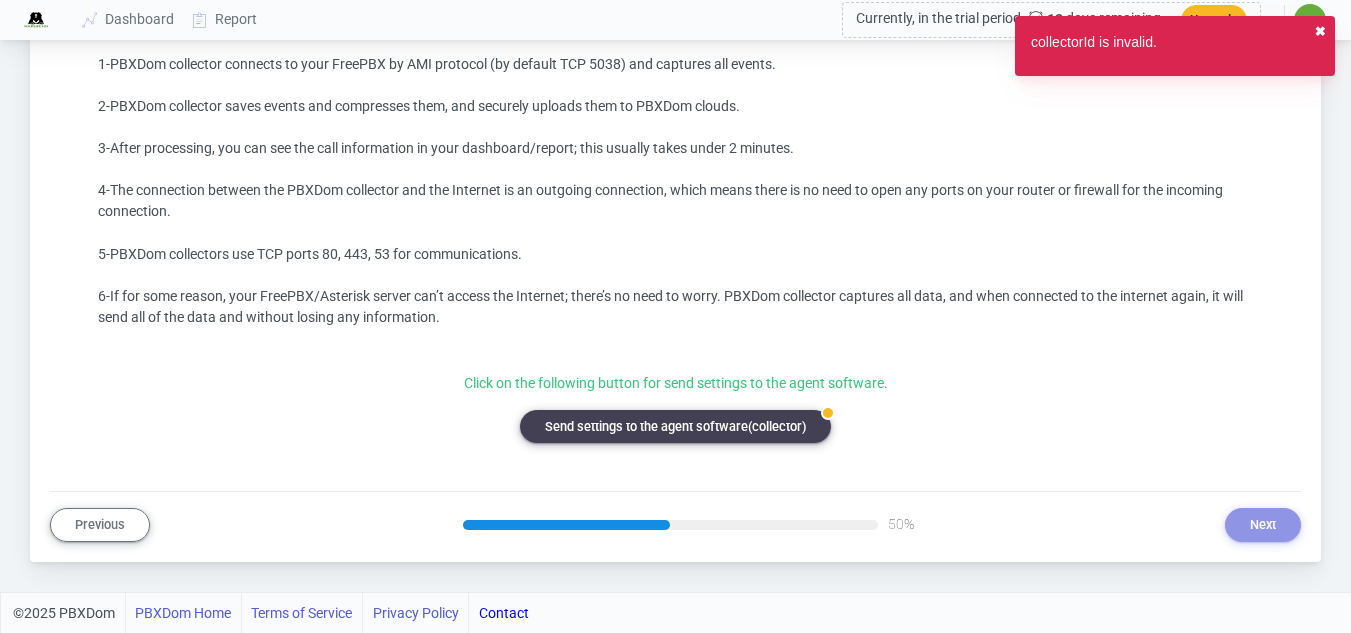 click on "✖︎" at bounding box center [1320, 31] 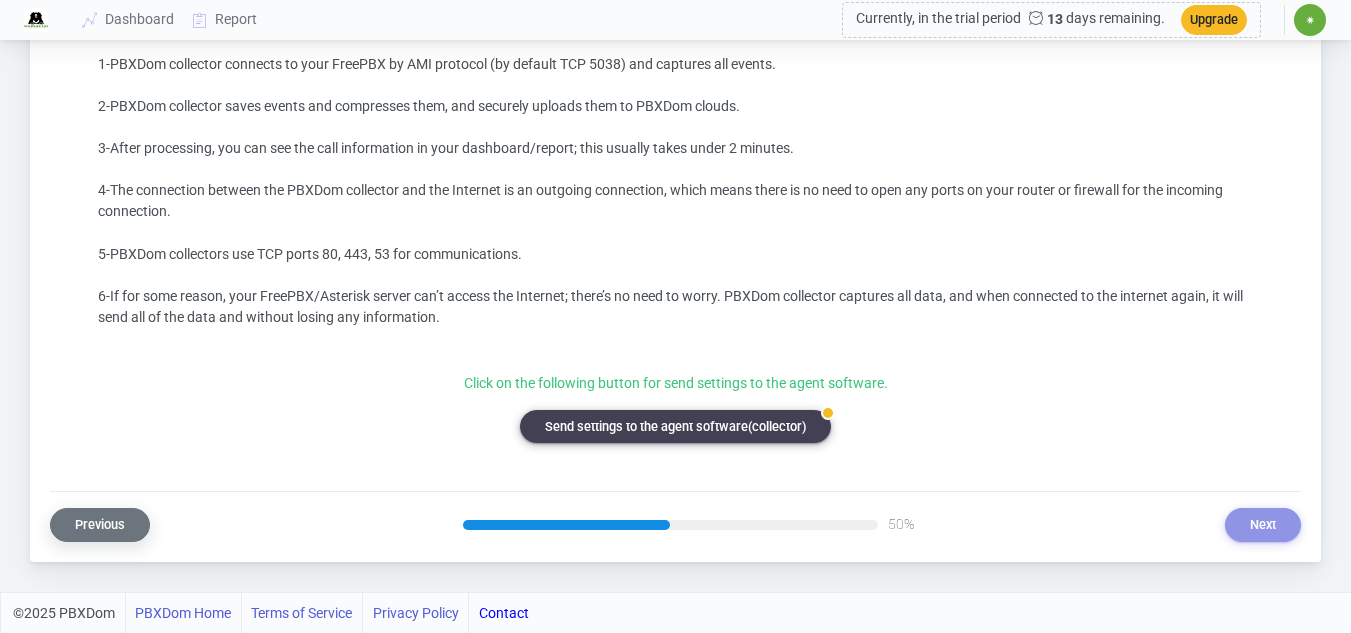 click on "Previous" at bounding box center [100, 524] 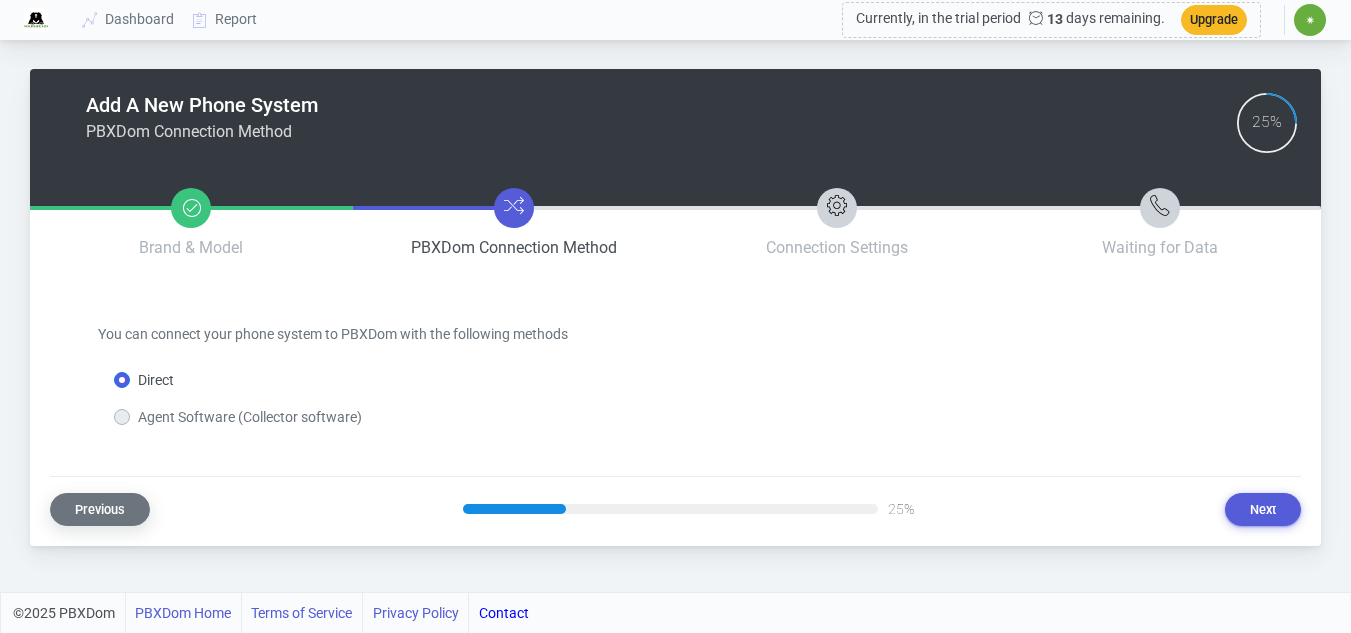 scroll, scrollTop: 0, scrollLeft: 0, axis: both 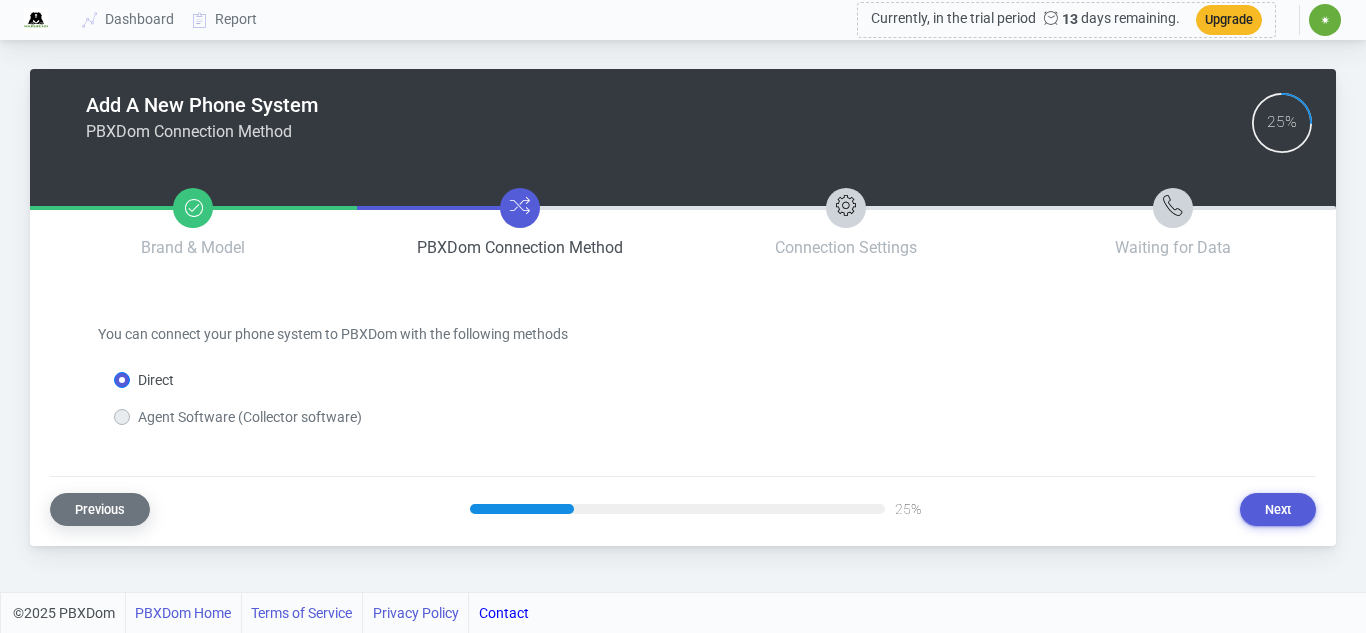 click on "Previous" at bounding box center (100, 509) 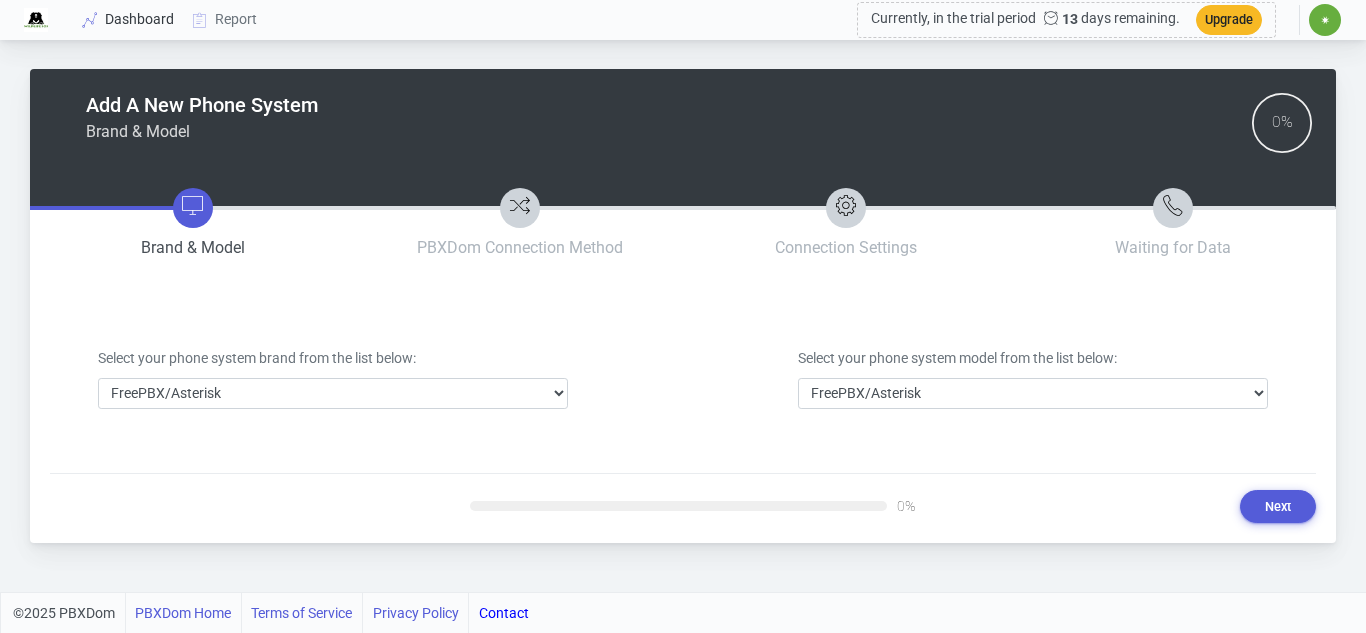 click on "Dashboard" at bounding box center (129, 19) 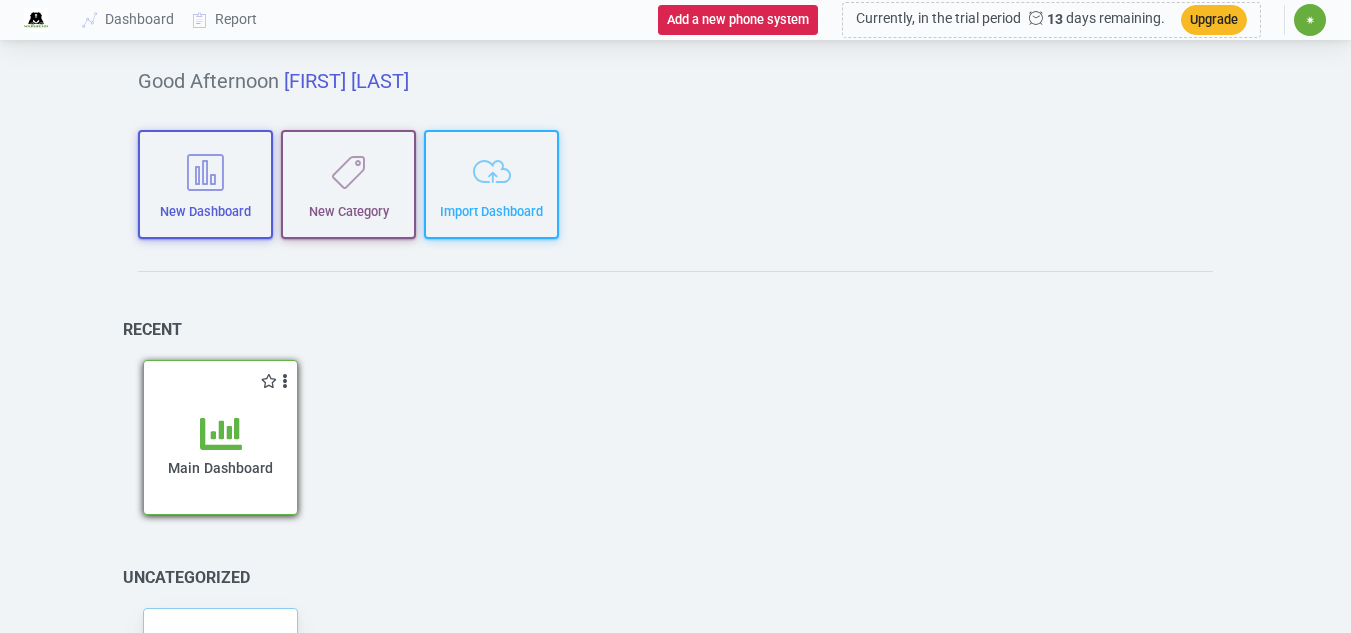 click on "Main Dashboard" at bounding box center (220, 453) 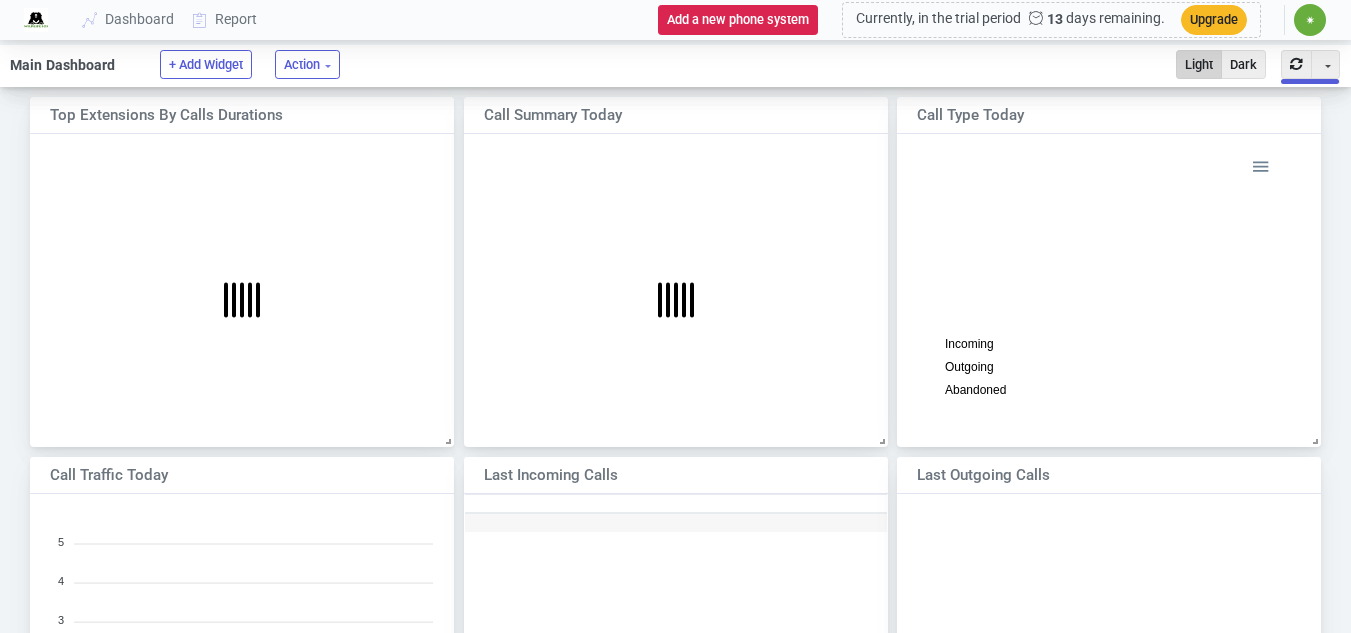 scroll, scrollTop: 16, scrollLeft: 16, axis: both 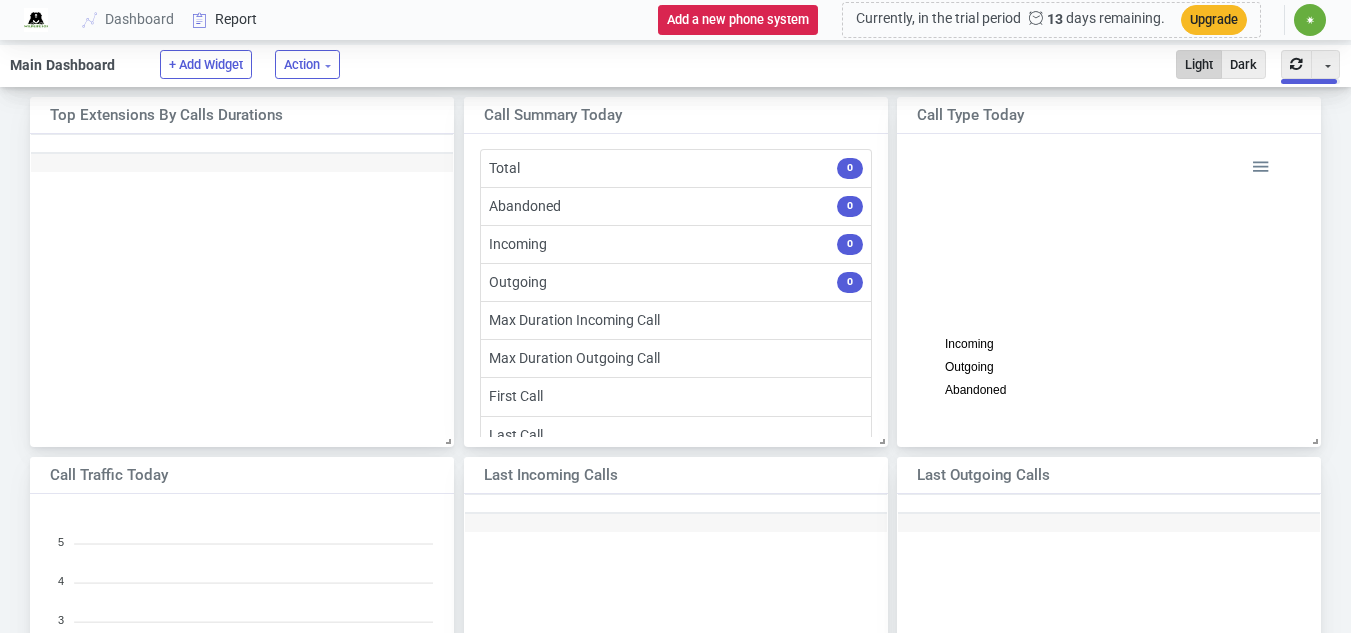 click on "Report" at bounding box center (225, 19) 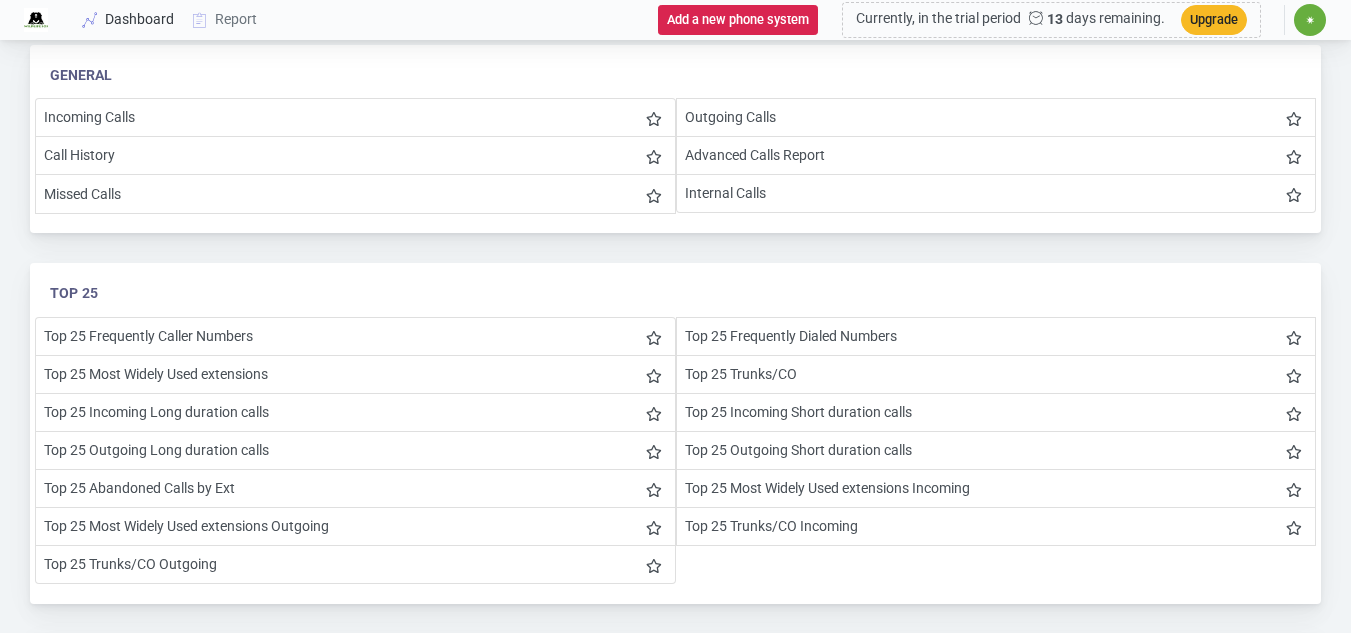 click on "Dashboard" at bounding box center [129, 19] 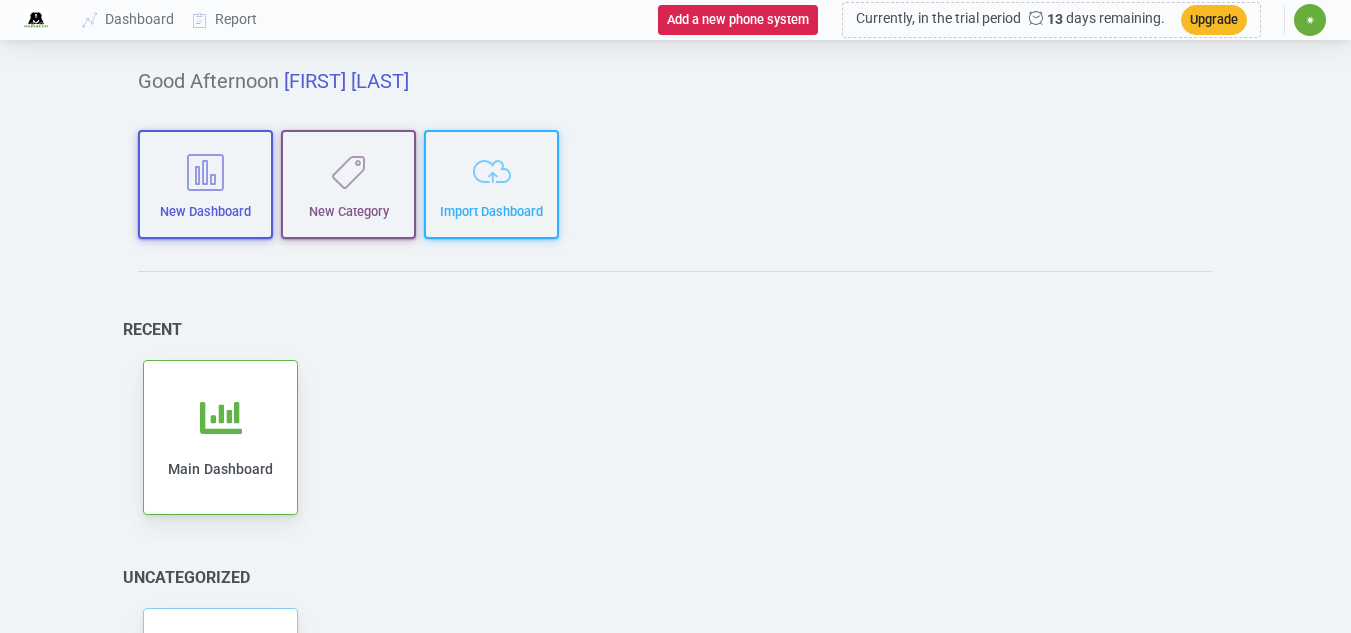 click at bounding box center (36, 20) 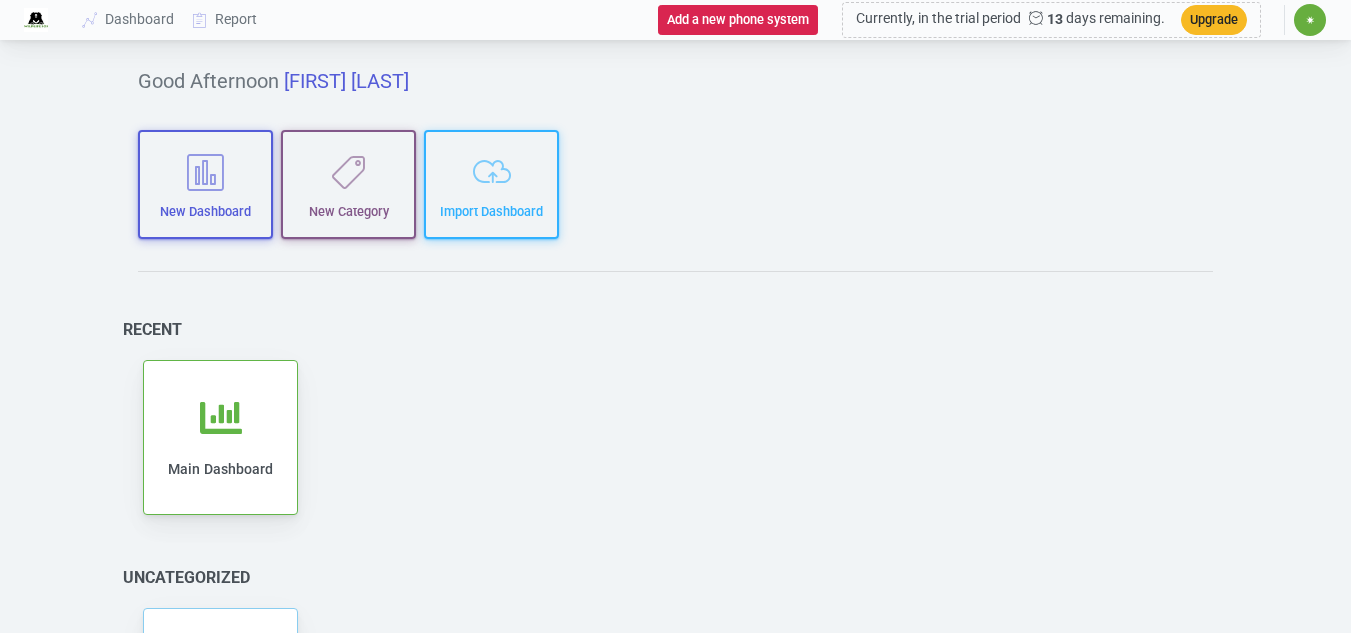 click on "✷" at bounding box center (1310, 20) 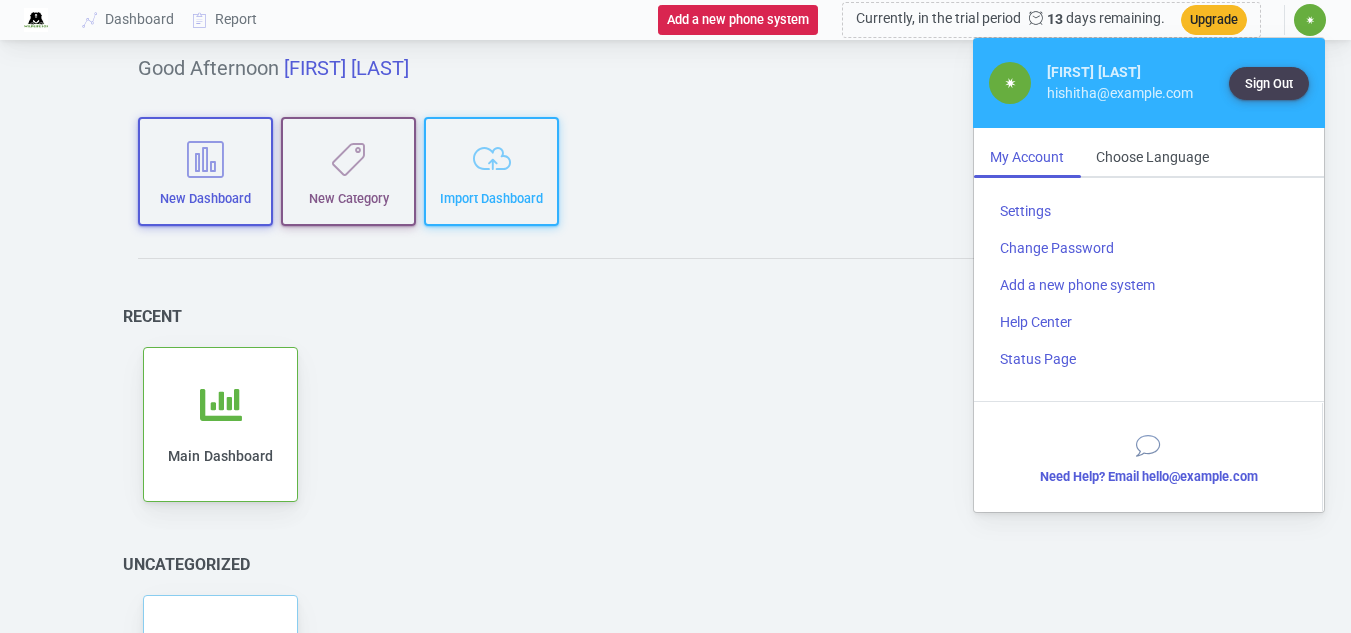 scroll, scrollTop: 0, scrollLeft: 0, axis: both 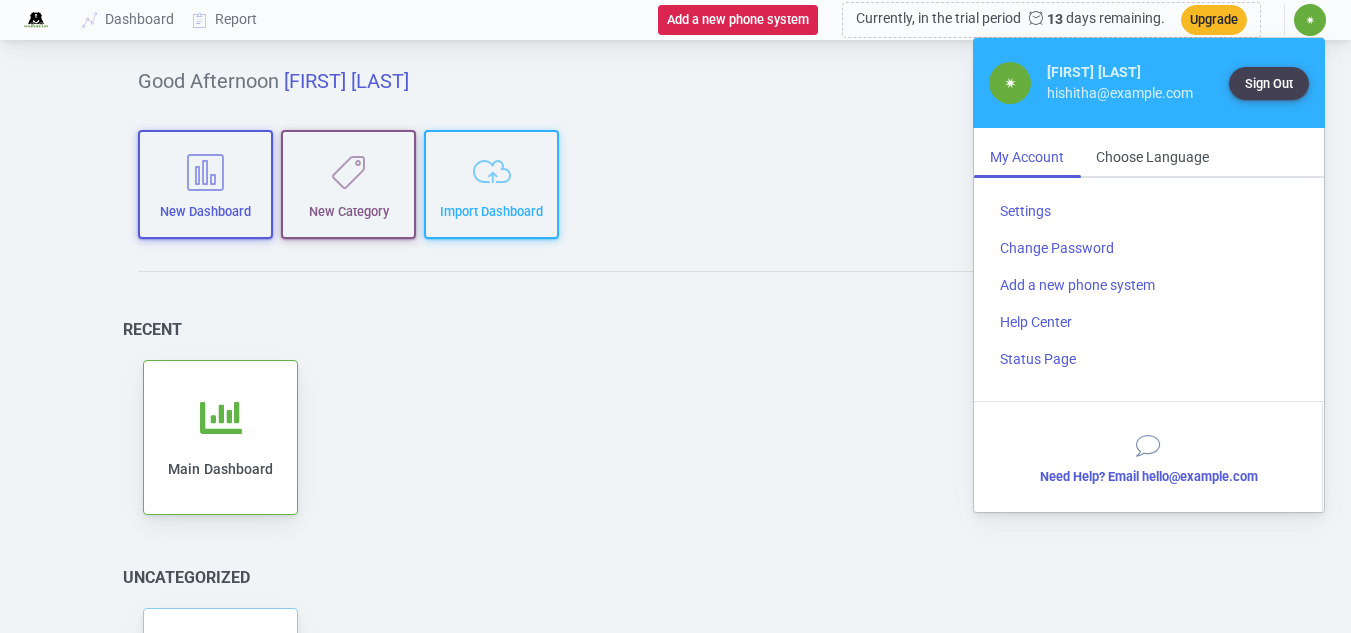 click on "[FIRST] [LAST]" at bounding box center [1120, 72] 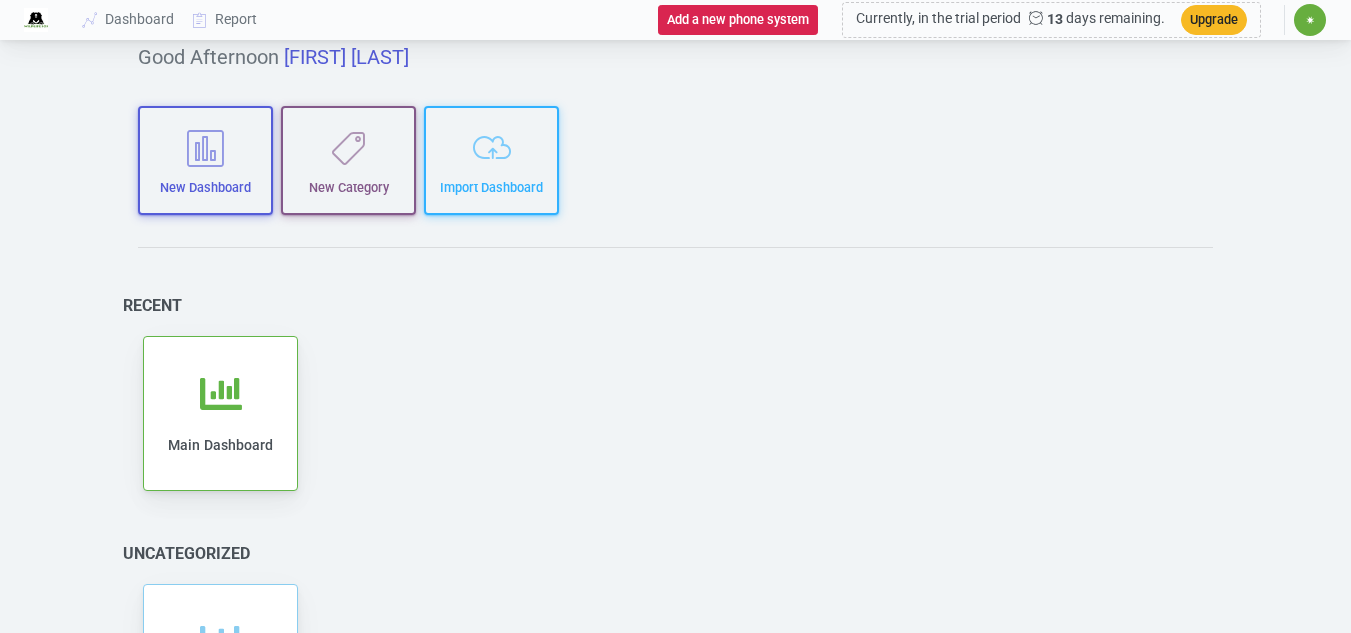 scroll, scrollTop: 0, scrollLeft: 0, axis: both 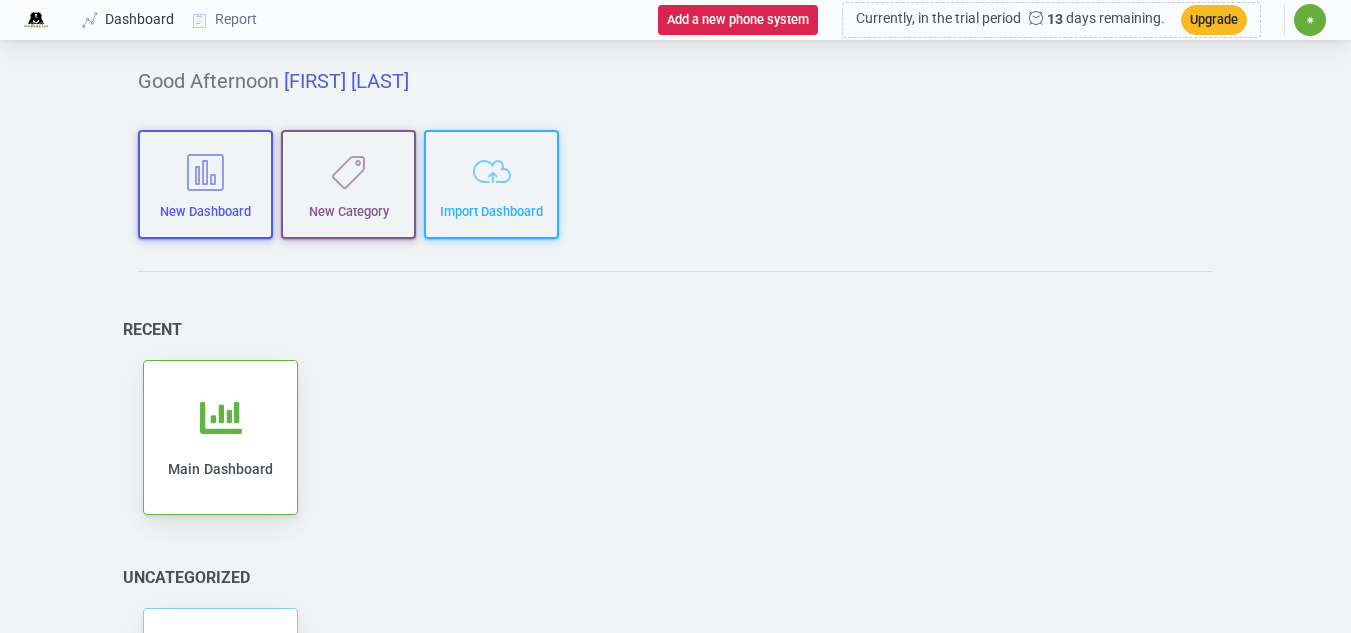click on "Dashboard" at bounding box center (129, 19) 